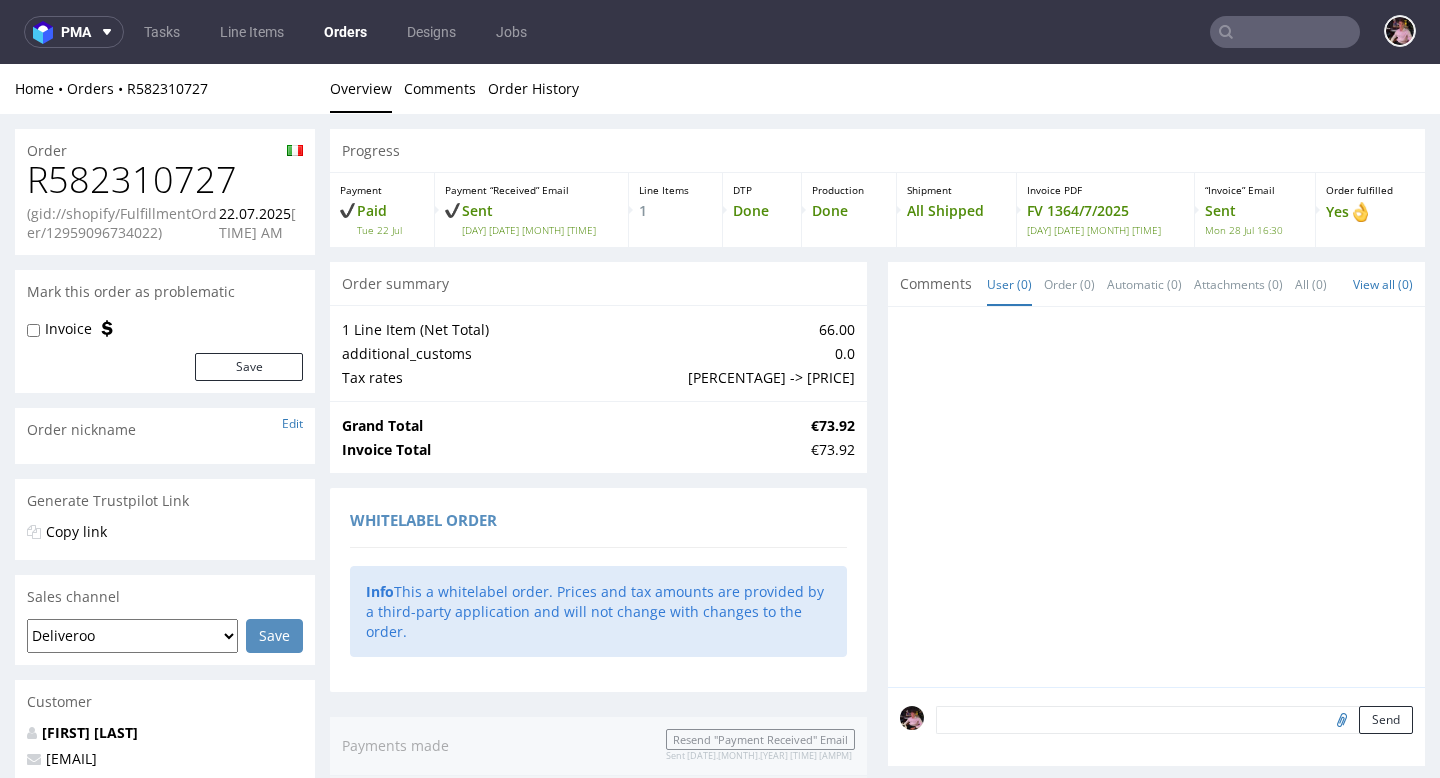 scroll, scrollTop: 0, scrollLeft: 0, axis: both 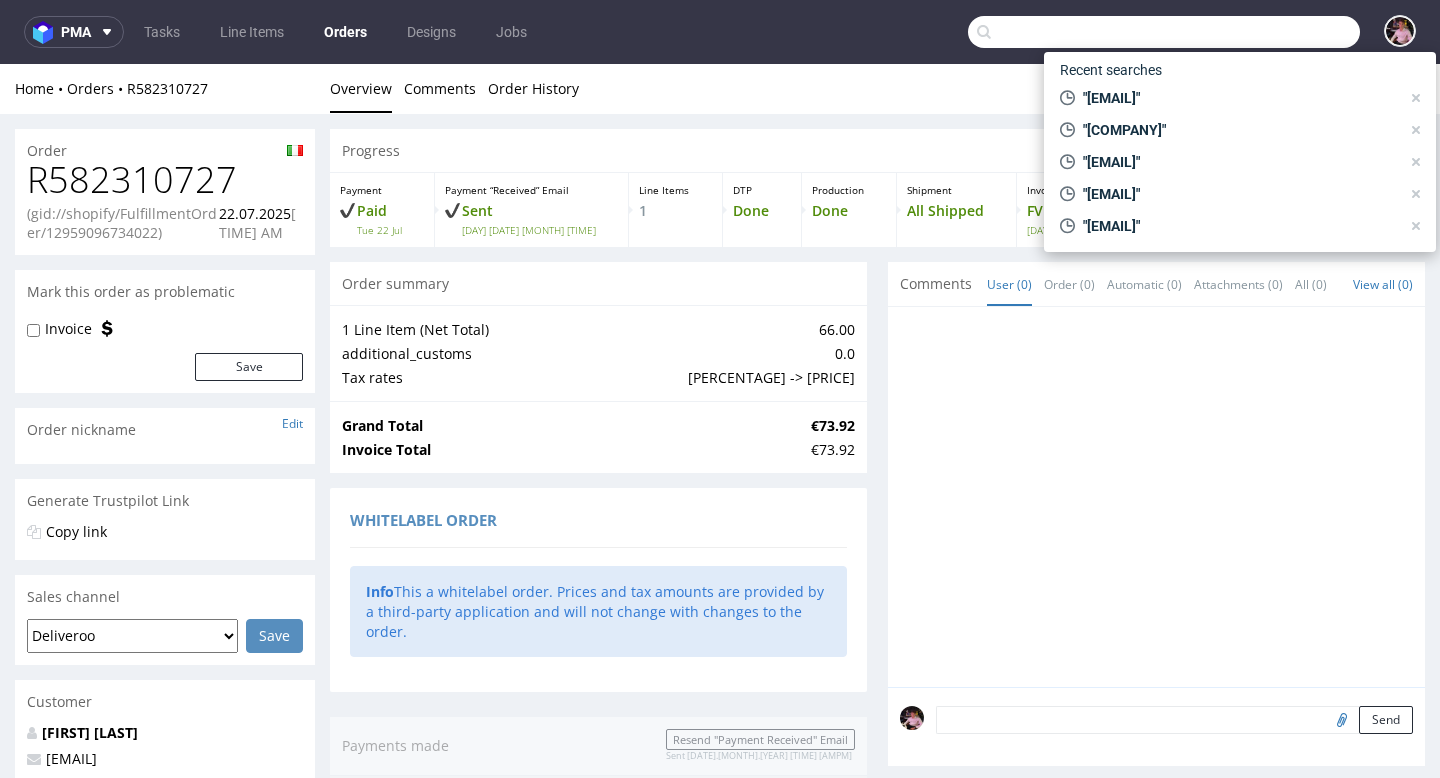 click at bounding box center (1164, 32) 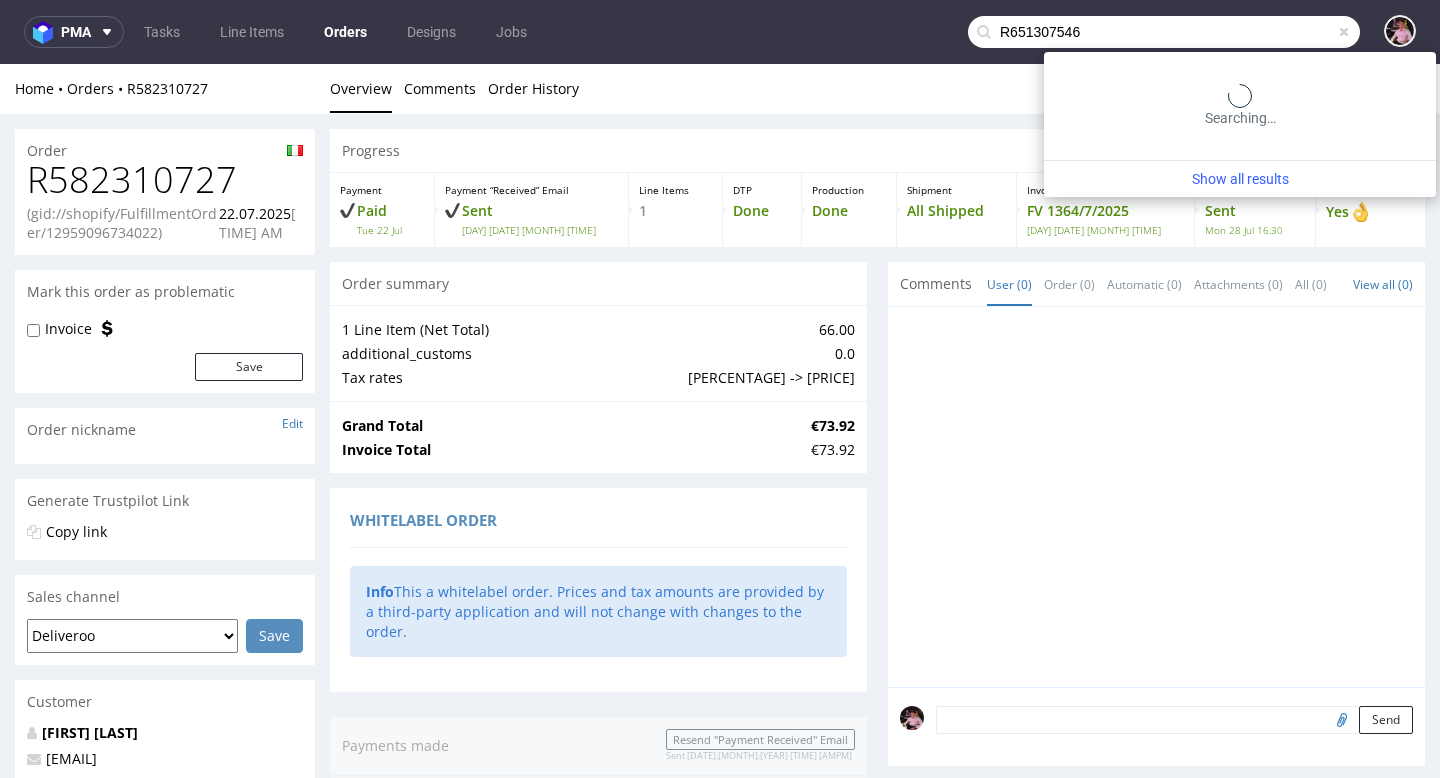 type on "R651307546" 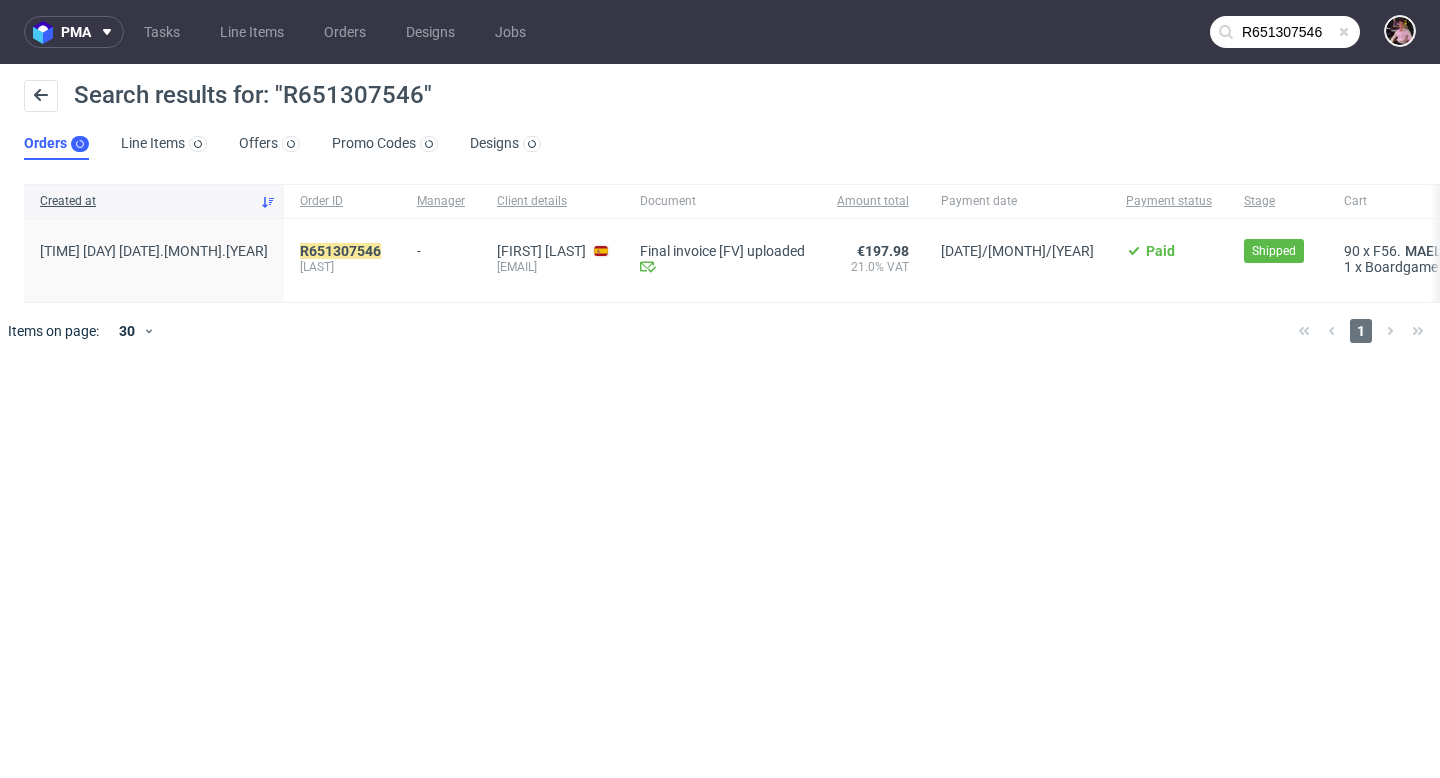 click on "R651307546 munoz_bueno" at bounding box center [342, 260] 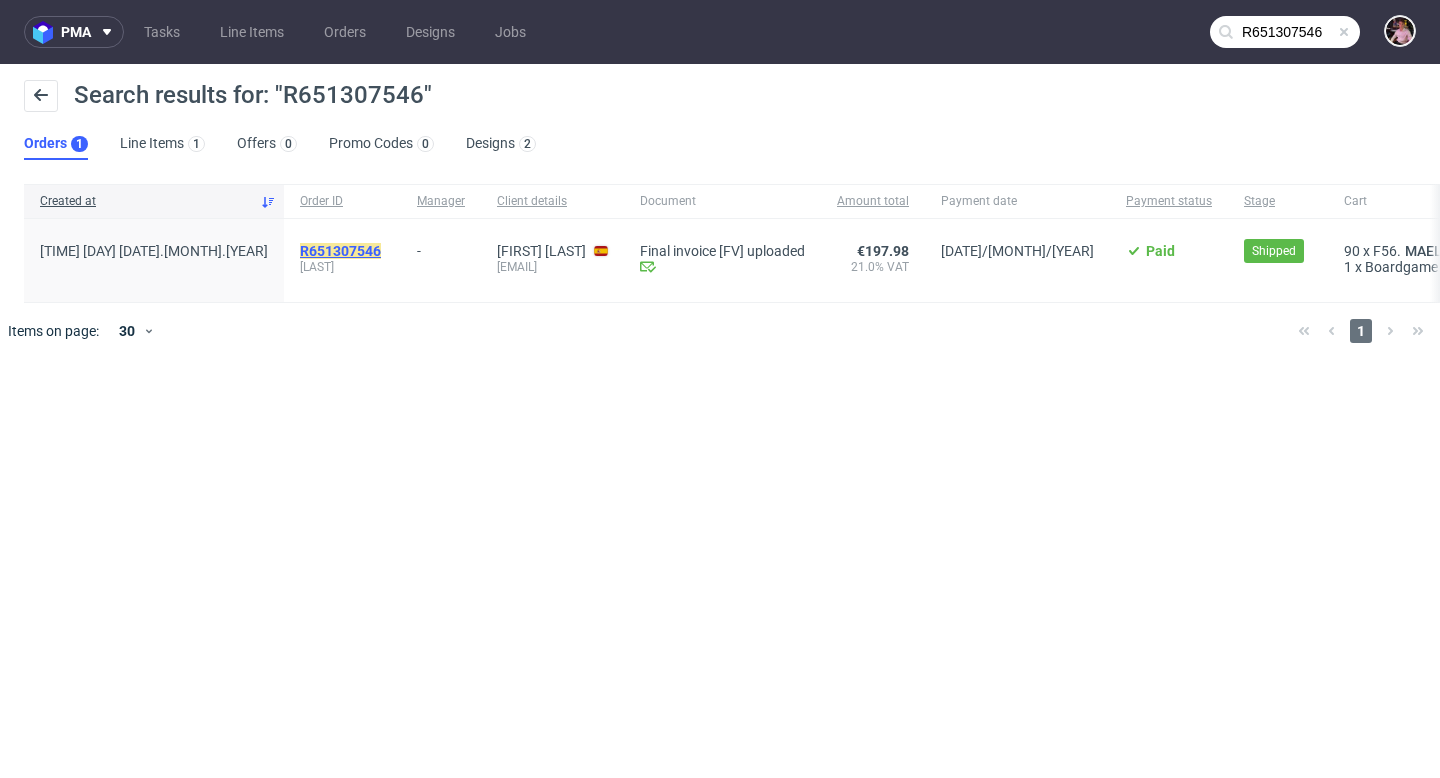 click on "R651307546" 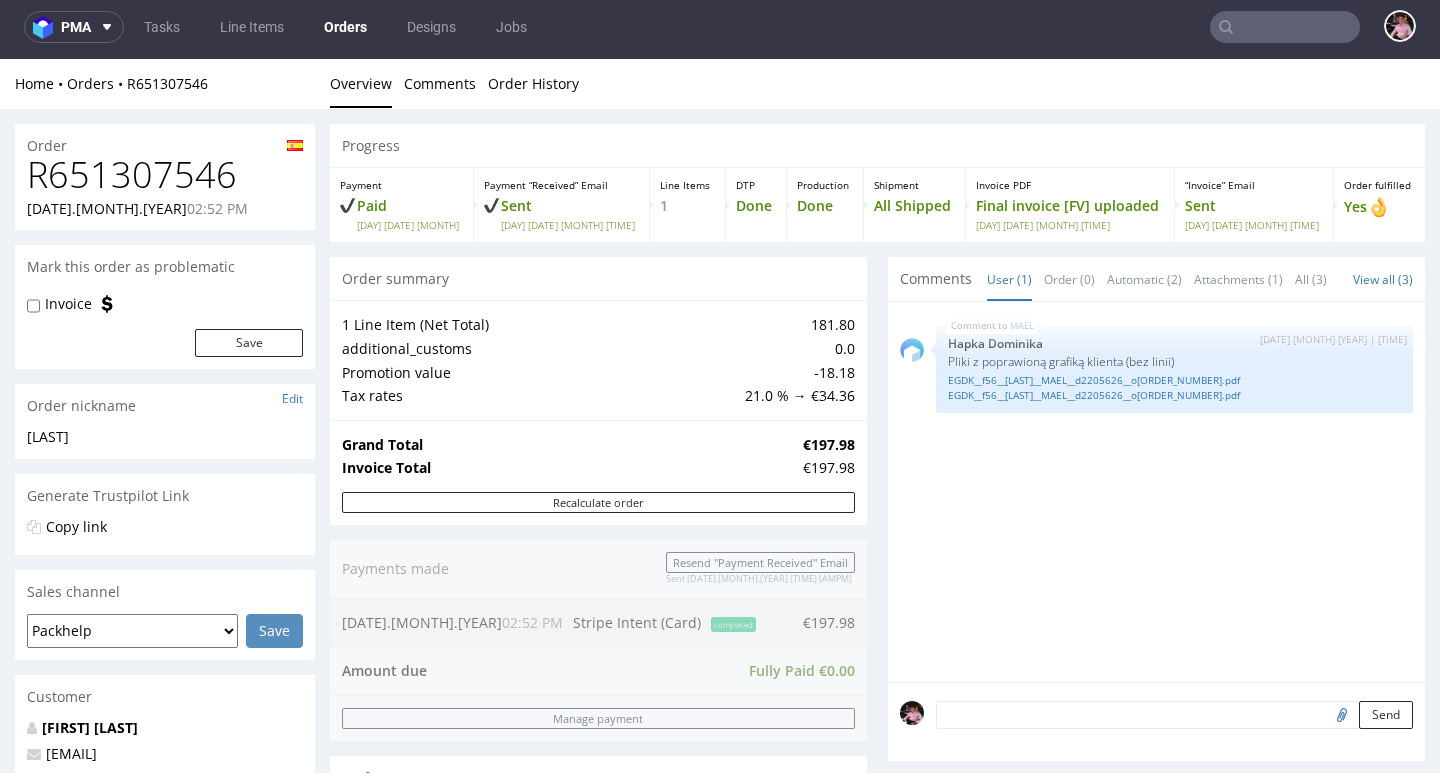scroll, scrollTop: 3, scrollLeft: 0, axis: vertical 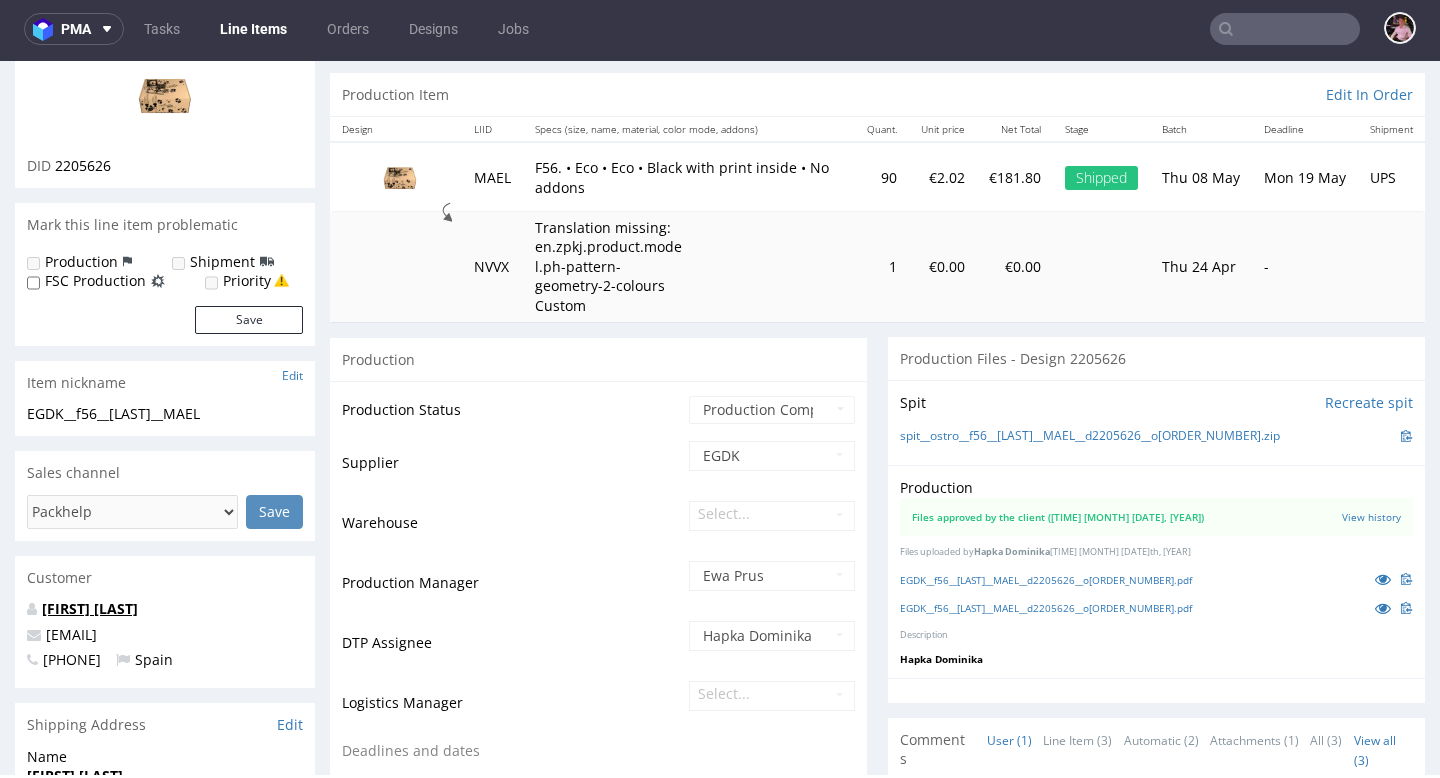click on "Jarretss muñoz bueno" at bounding box center (90, 608) 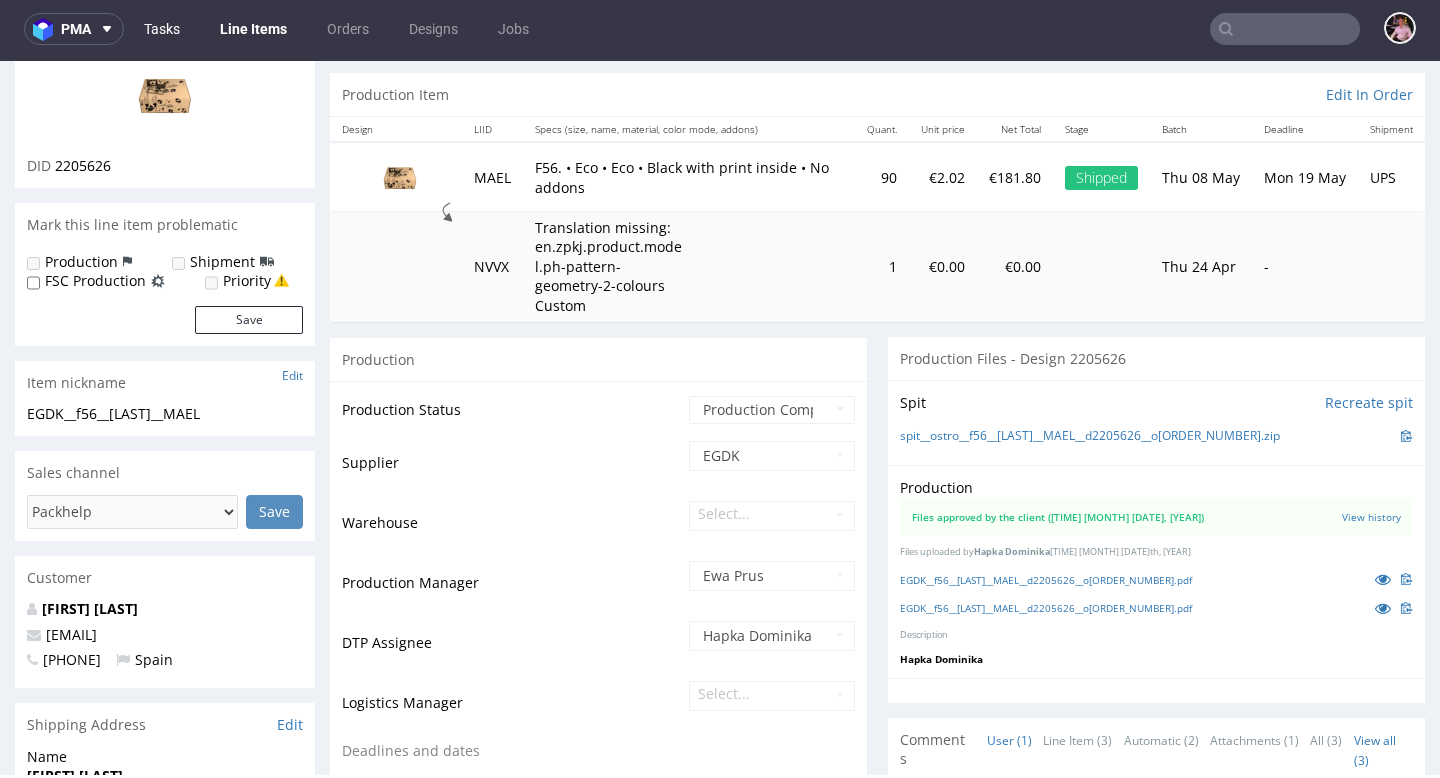 click on "Tasks" at bounding box center [162, 29] 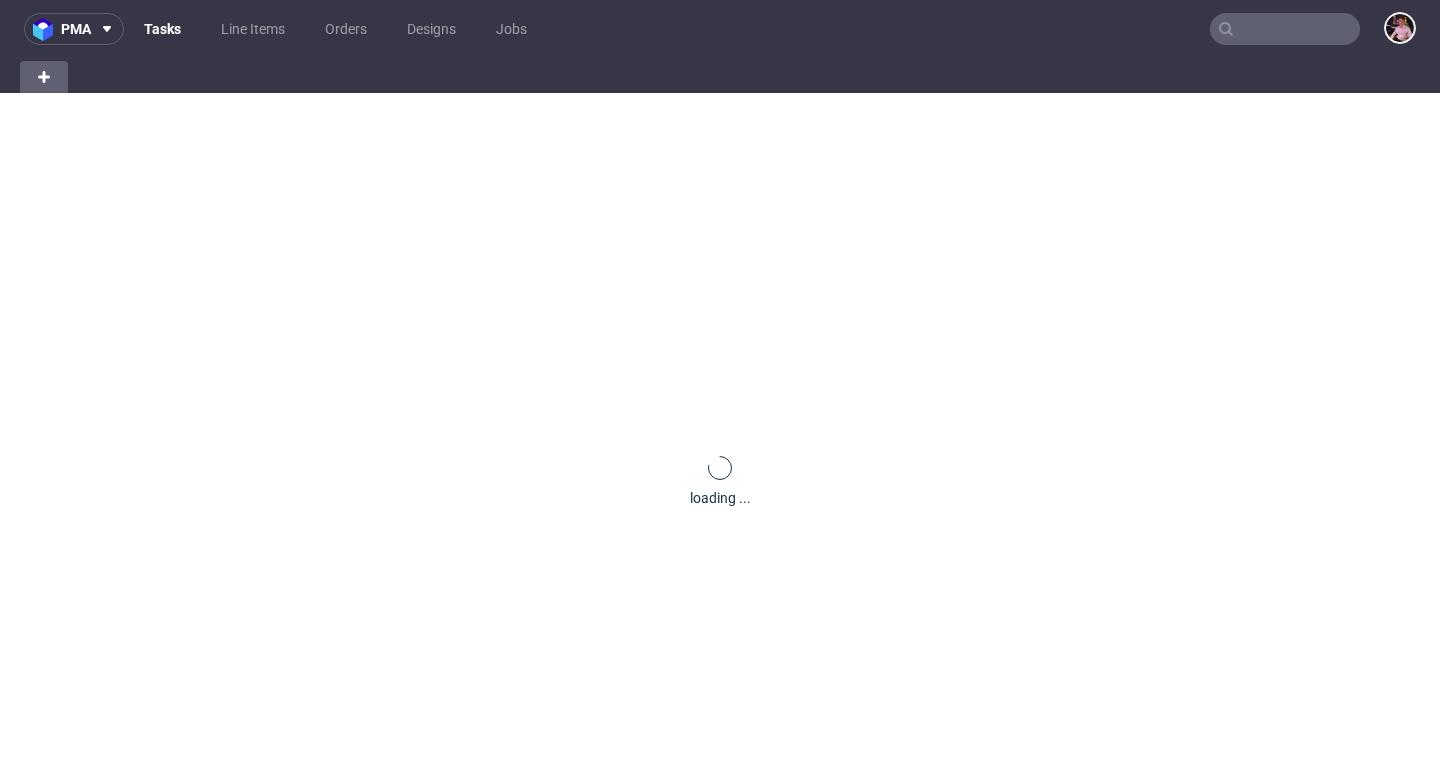 scroll, scrollTop: 0, scrollLeft: 0, axis: both 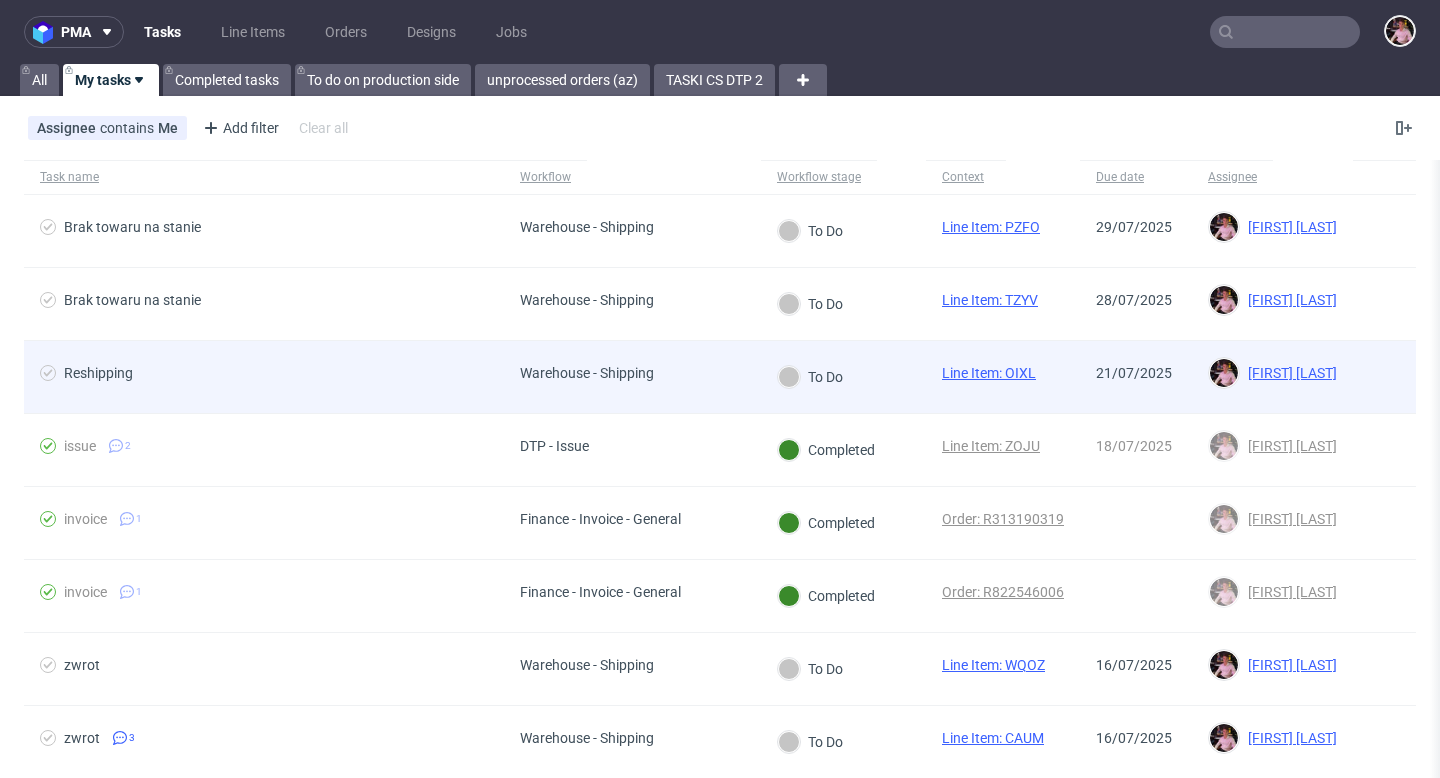 click on "Reshipping" at bounding box center [264, 377] 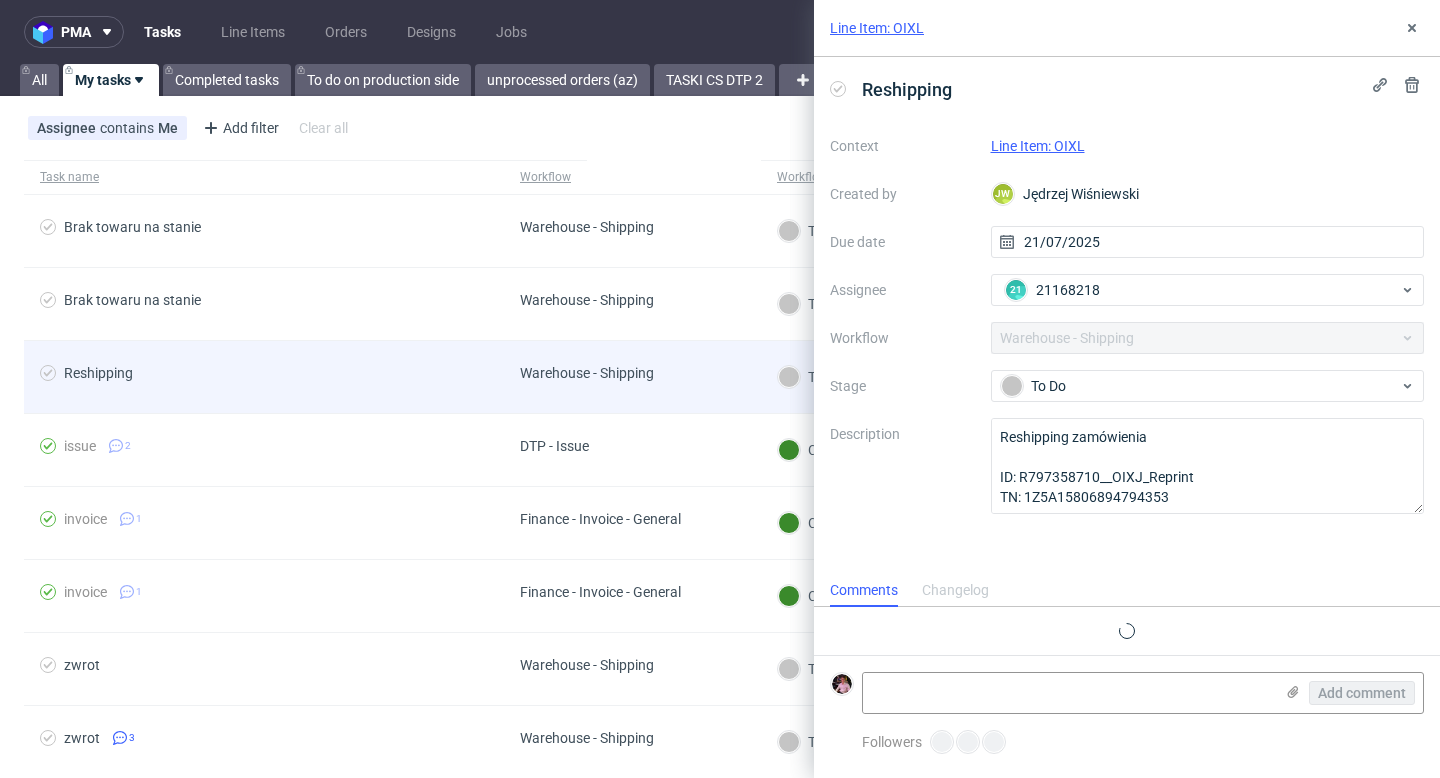 scroll, scrollTop: 16, scrollLeft: 0, axis: vertical 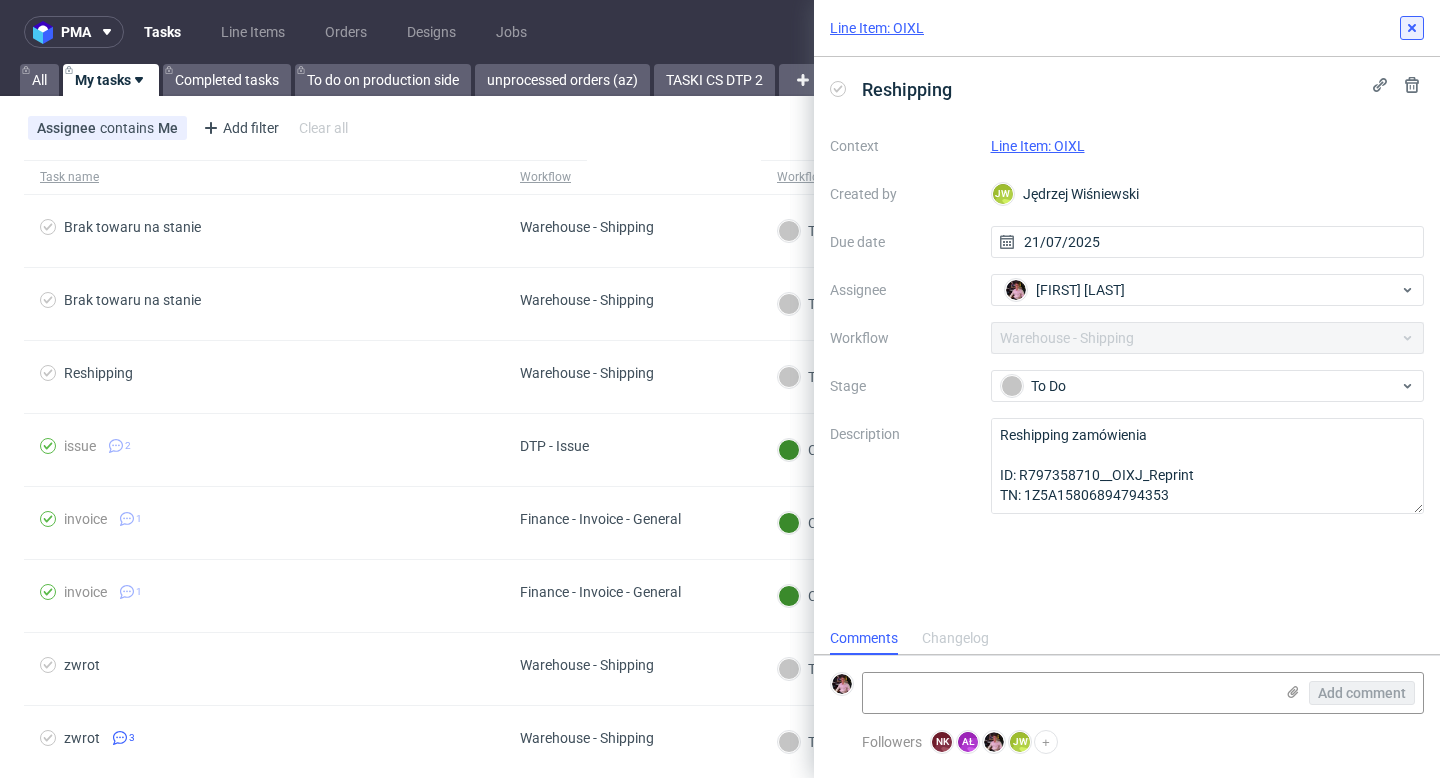 click 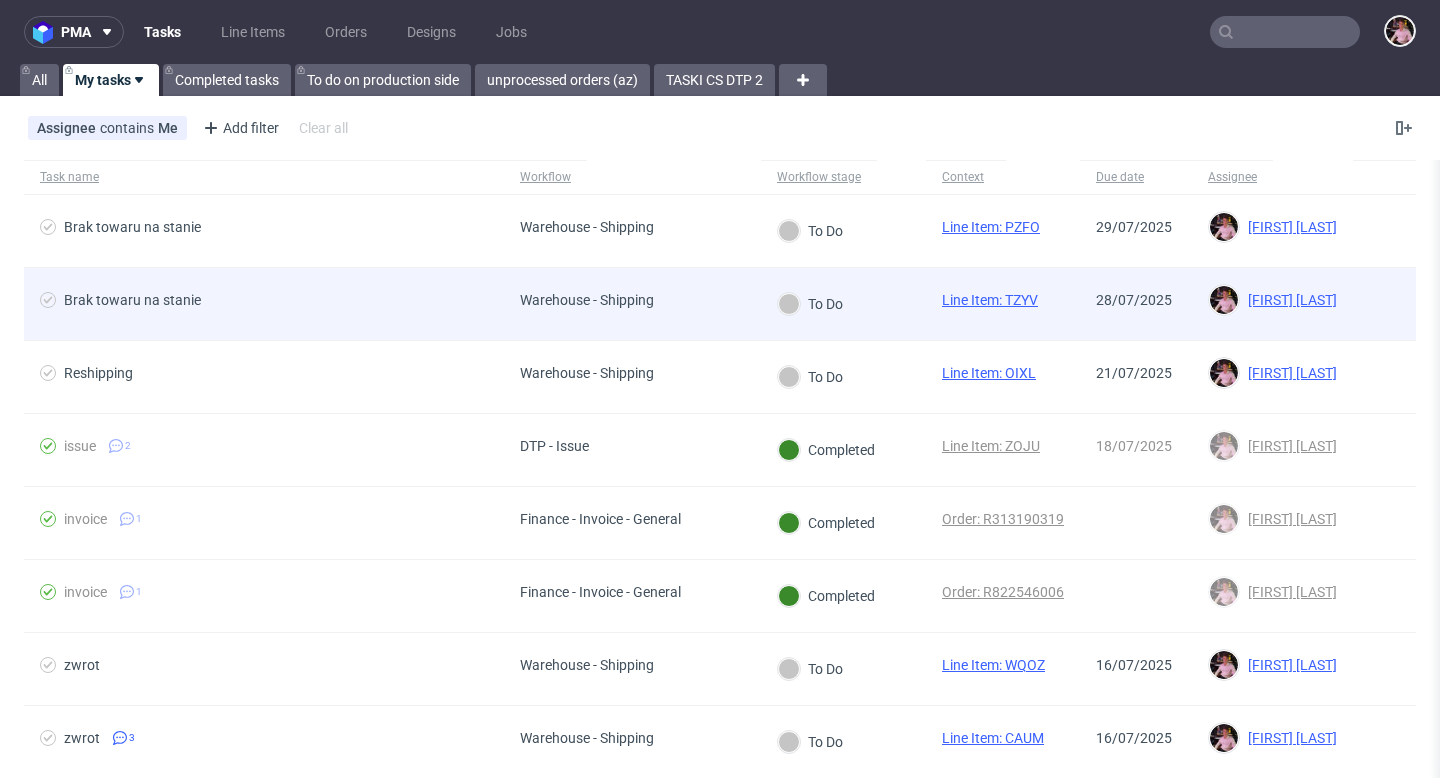 click on "Warehouse - Shipping" at bounding box center [587, 300] 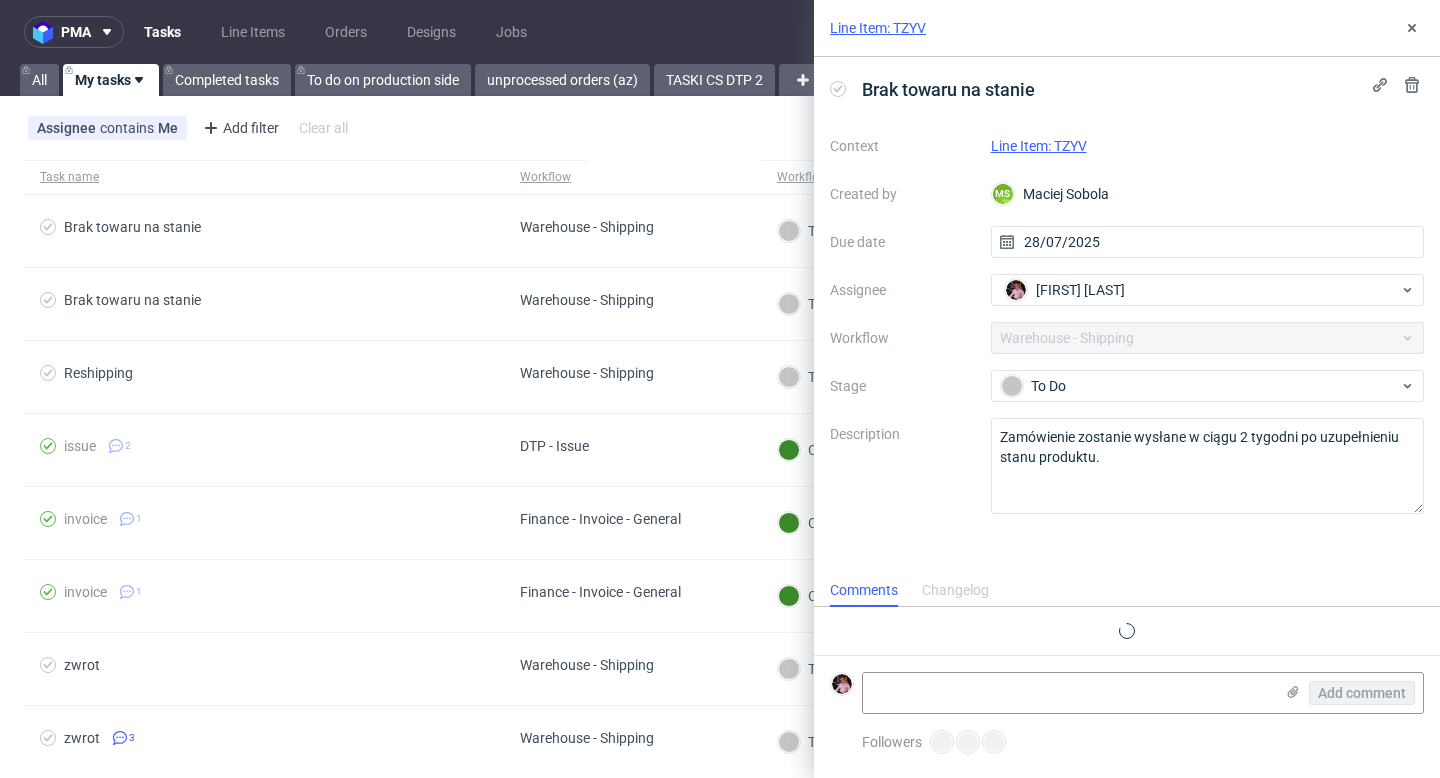 scroll, scrollTop: 16, scrollLeft: 0, axis: vertical 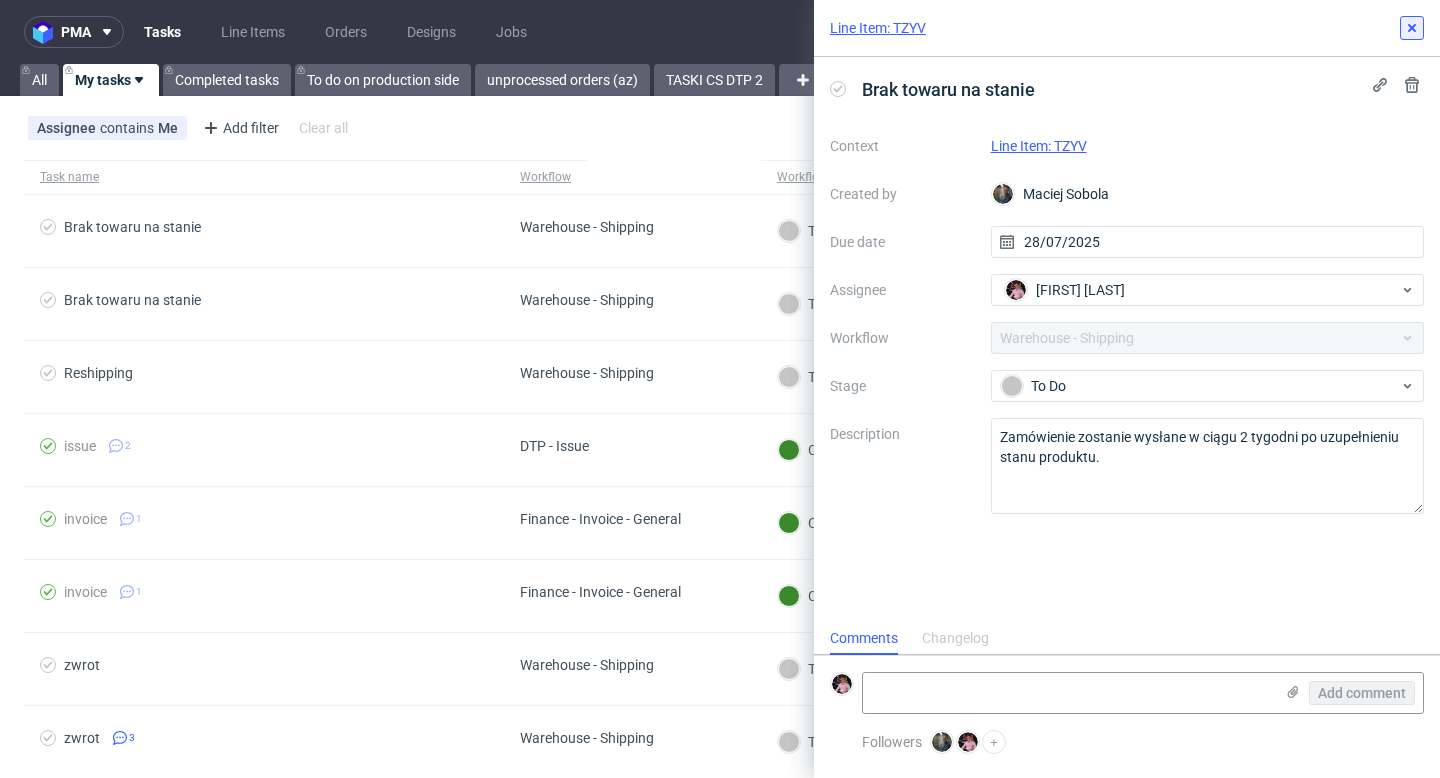 click 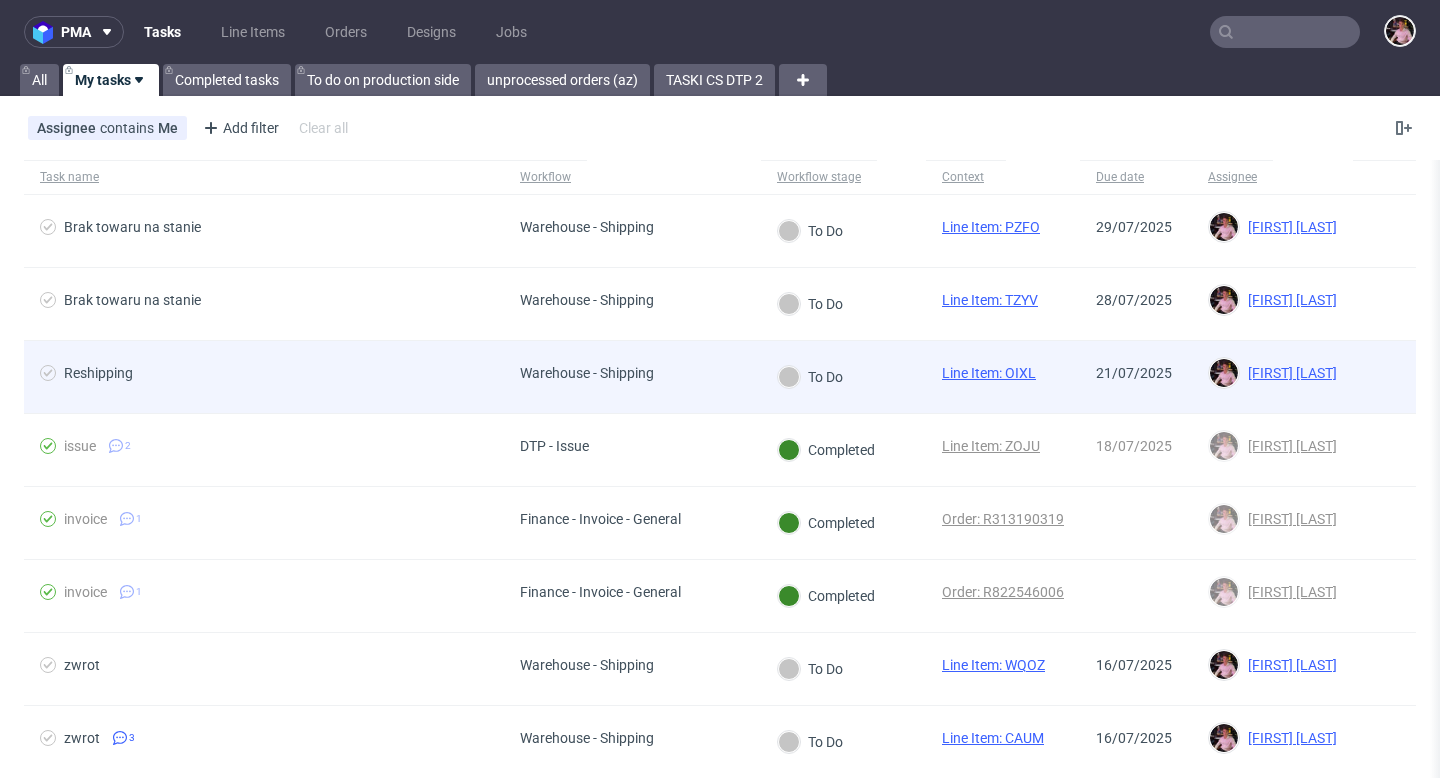 click on "Reshipping" at bounding box center (264, 377) 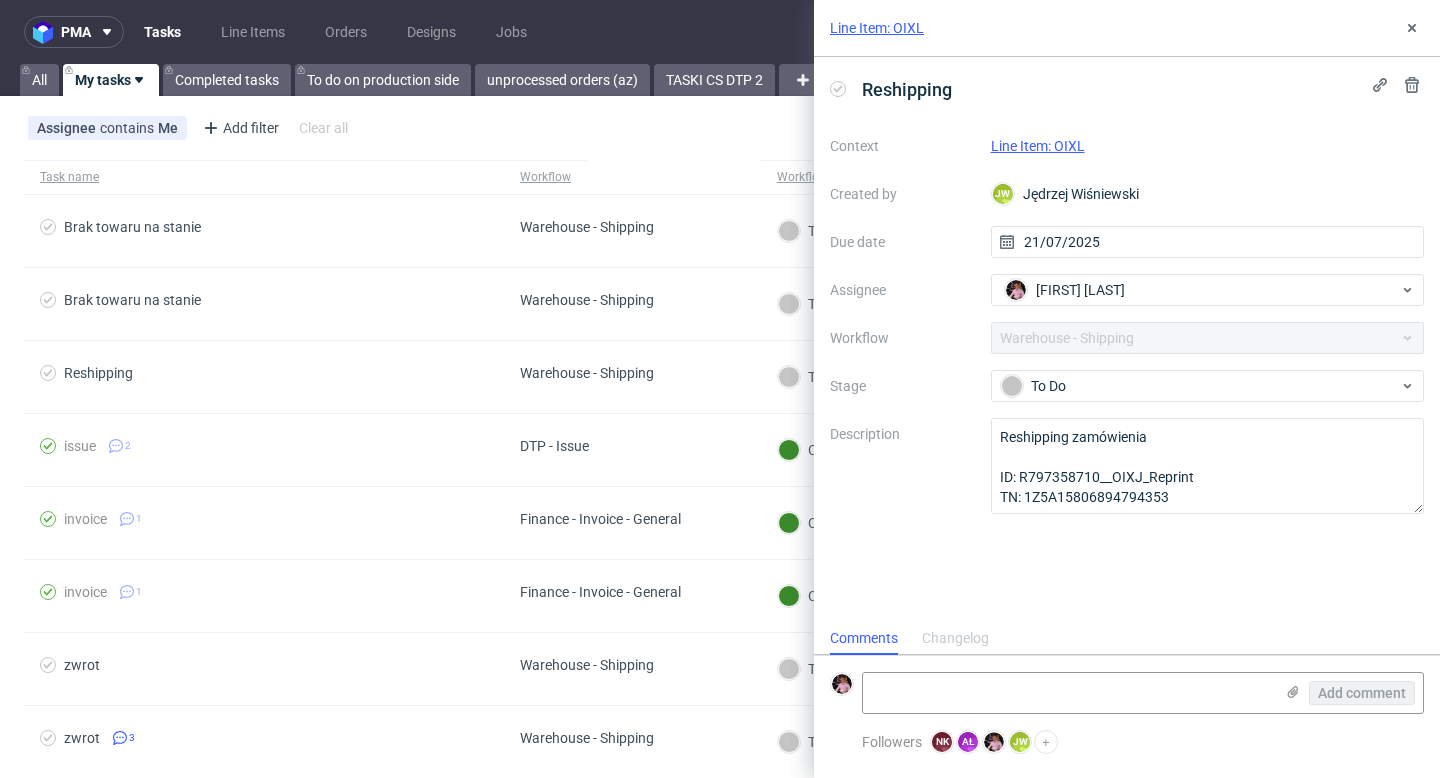 scroll, scrollTop: 16, scrollLeft: 0, axis: vertical 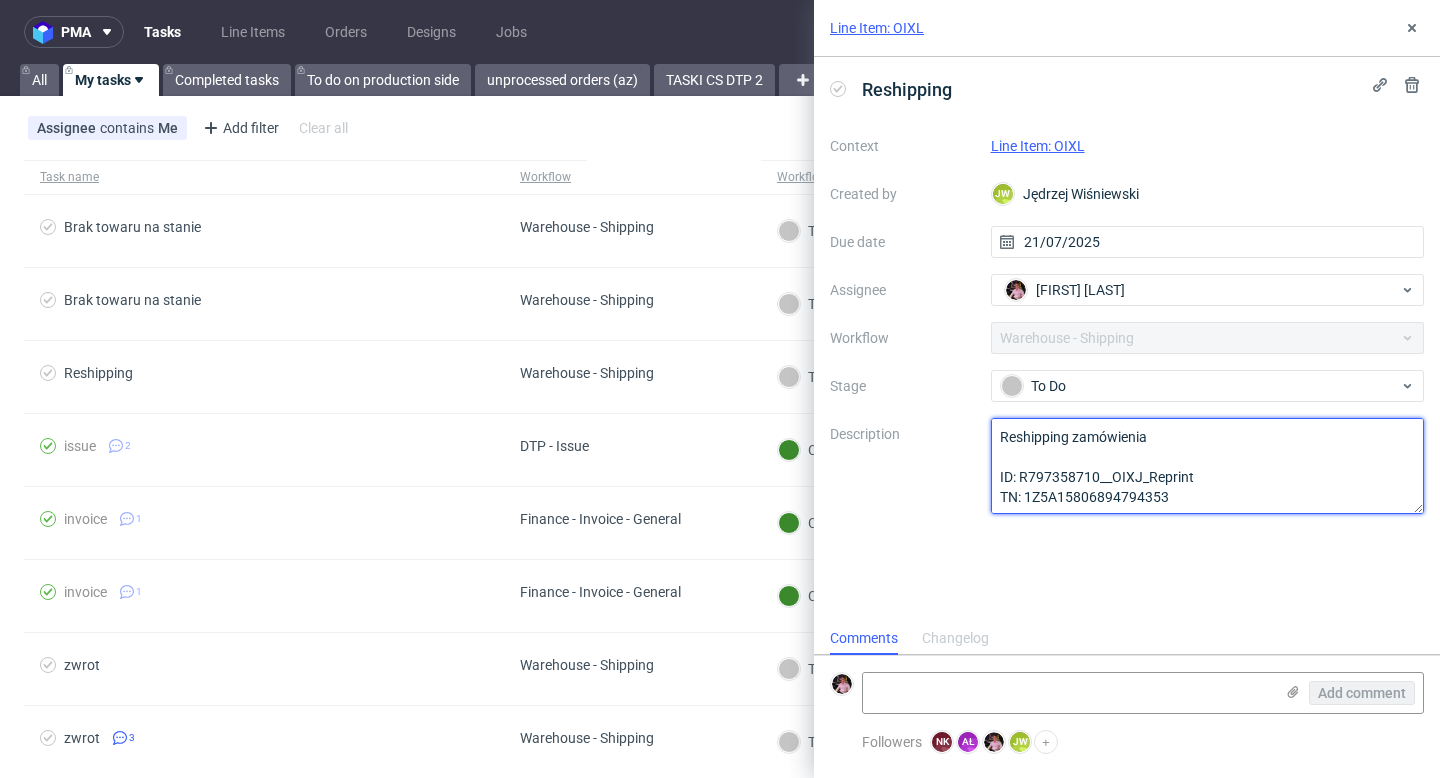 drag, startPoint x: 1168, startPoint y: 497, endPoint x: 1024, endPoint y: 492, distance: 144.08678 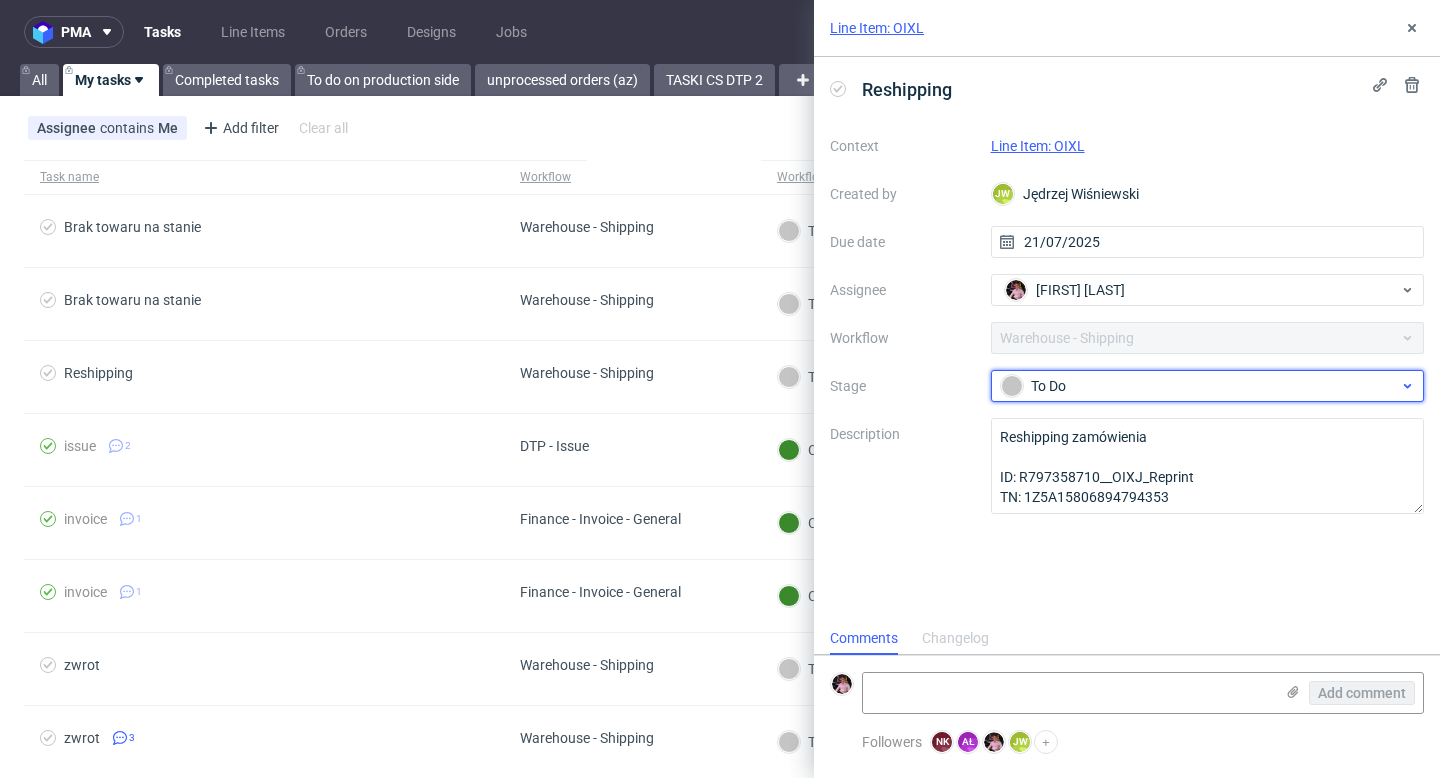 click on "To Do" at bounding box center (1200, 386) 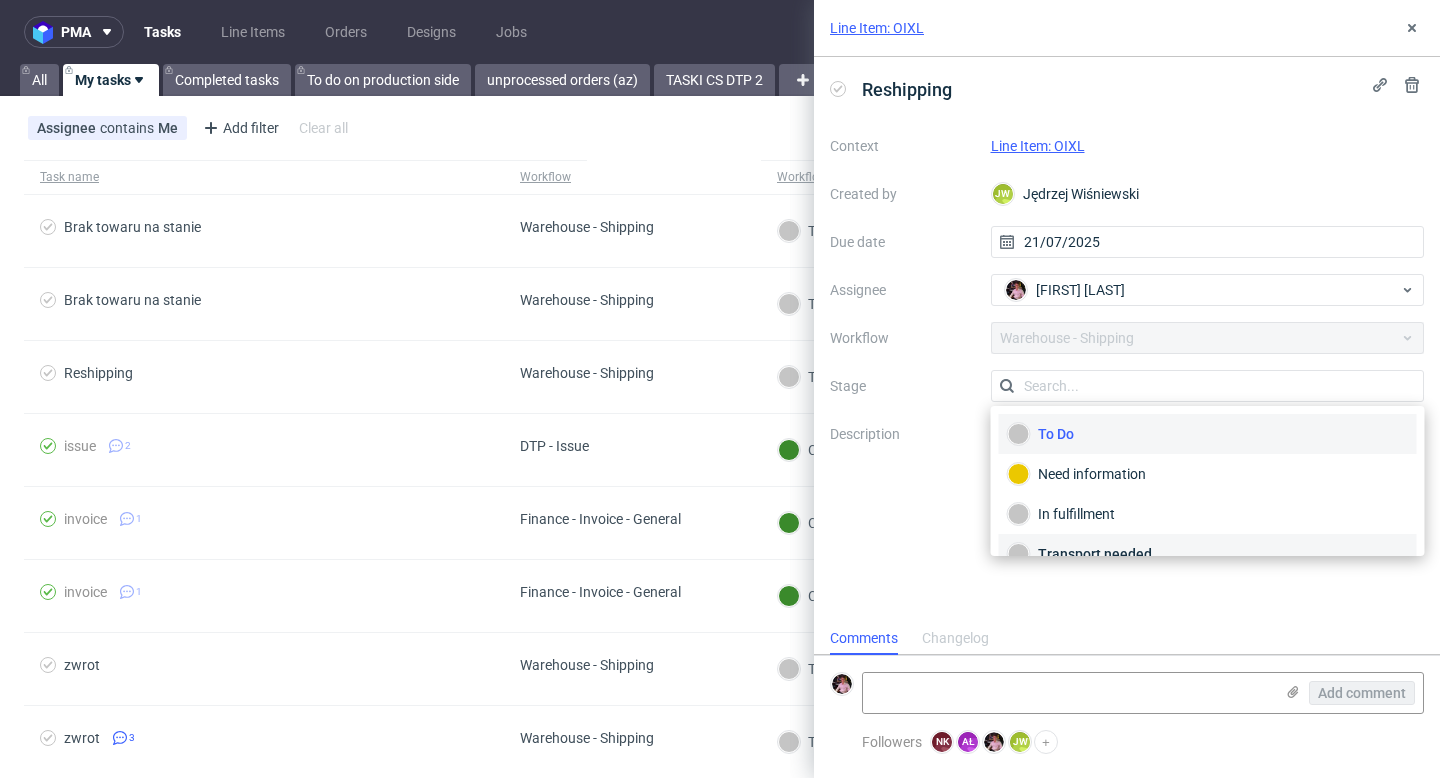 scroll, scrollTop: 106, scrollLeft: 0, axis: vertical 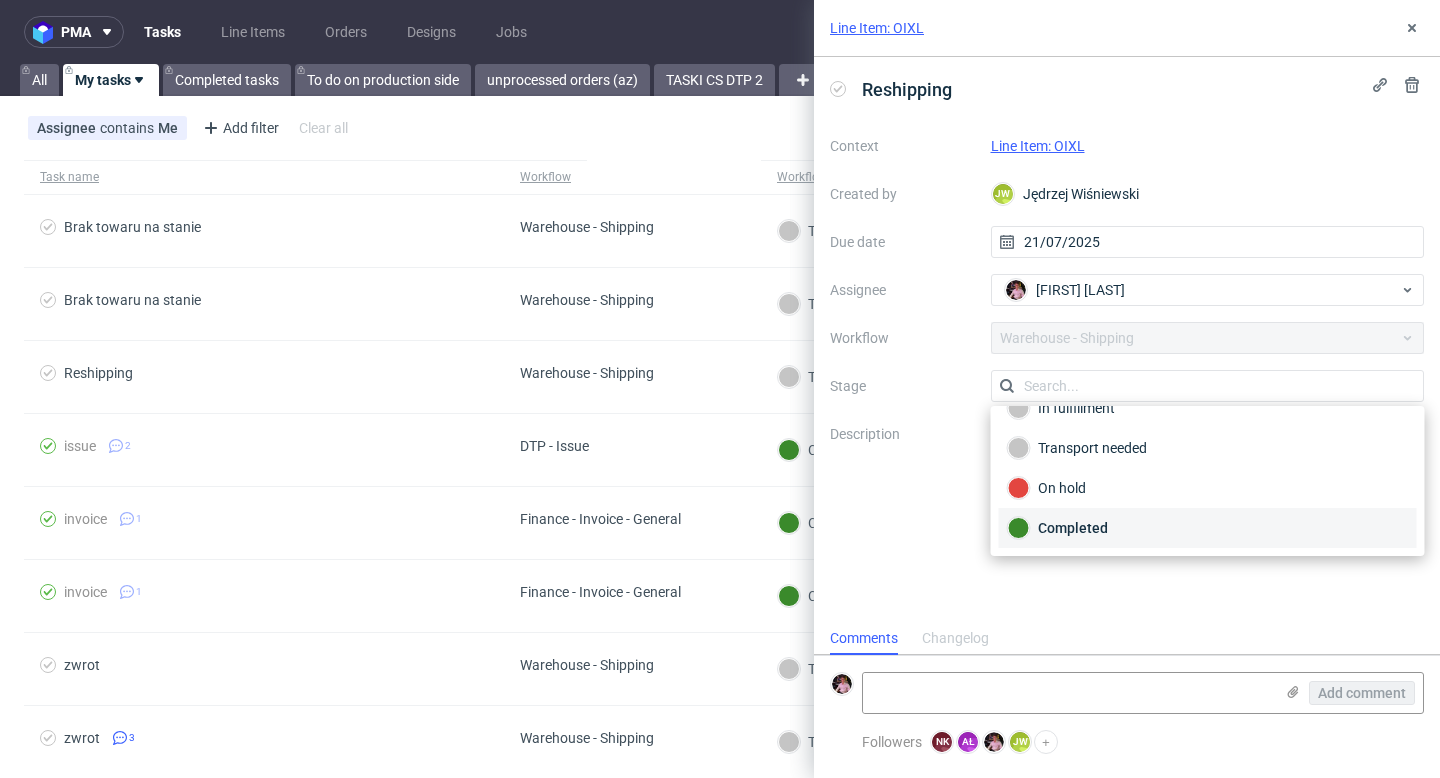 click on "Completed" at bounding box center [1208, 528] 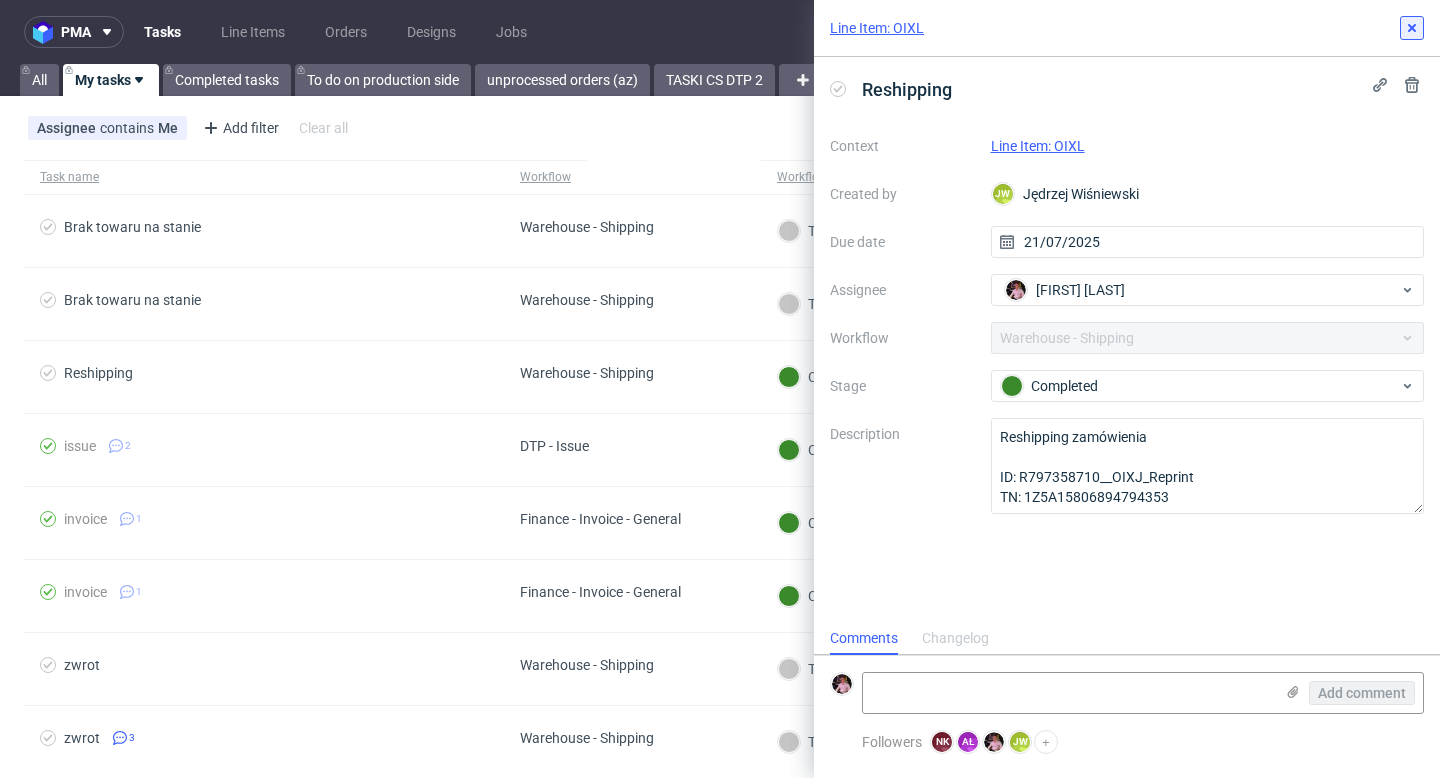 click 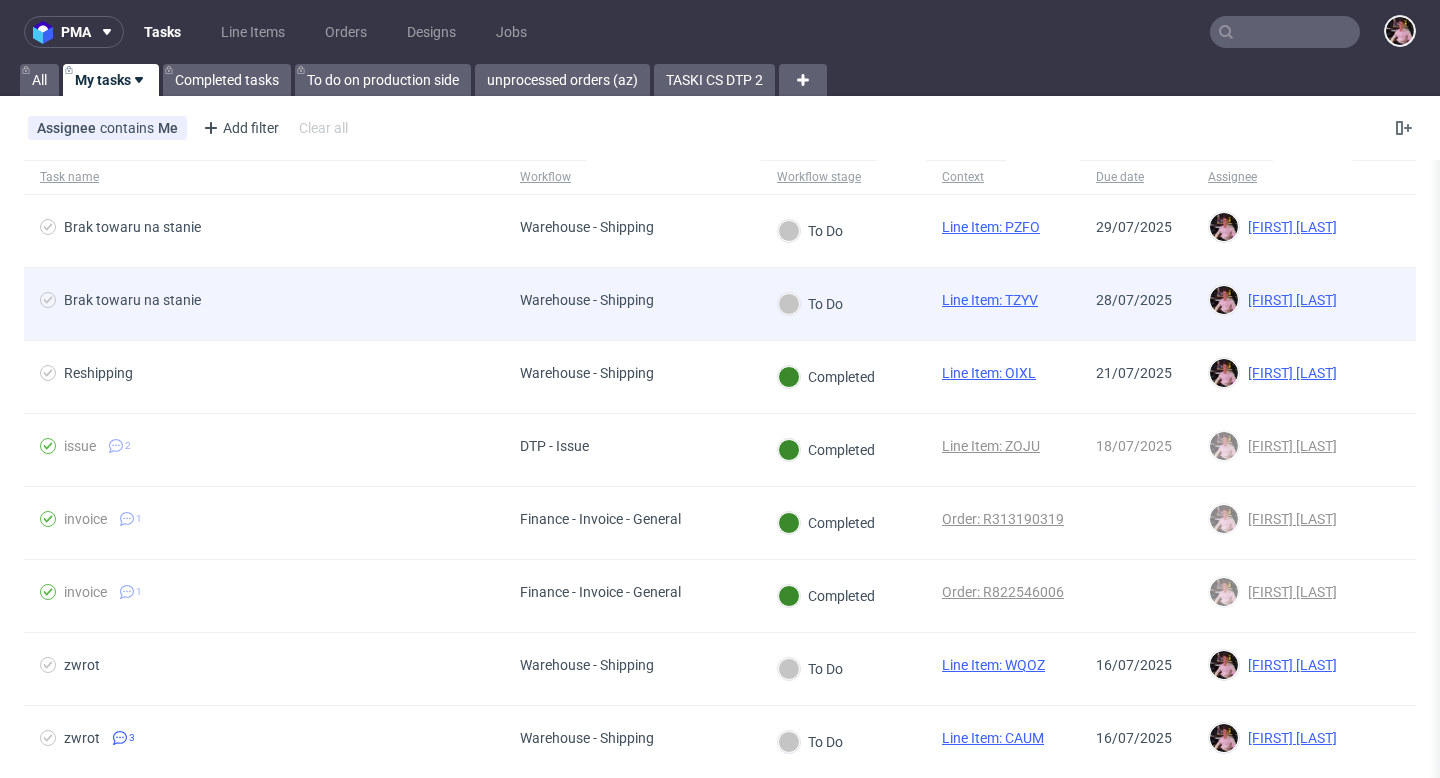 click on "Brak towaru na stanie" at bounding box center (264, 304) 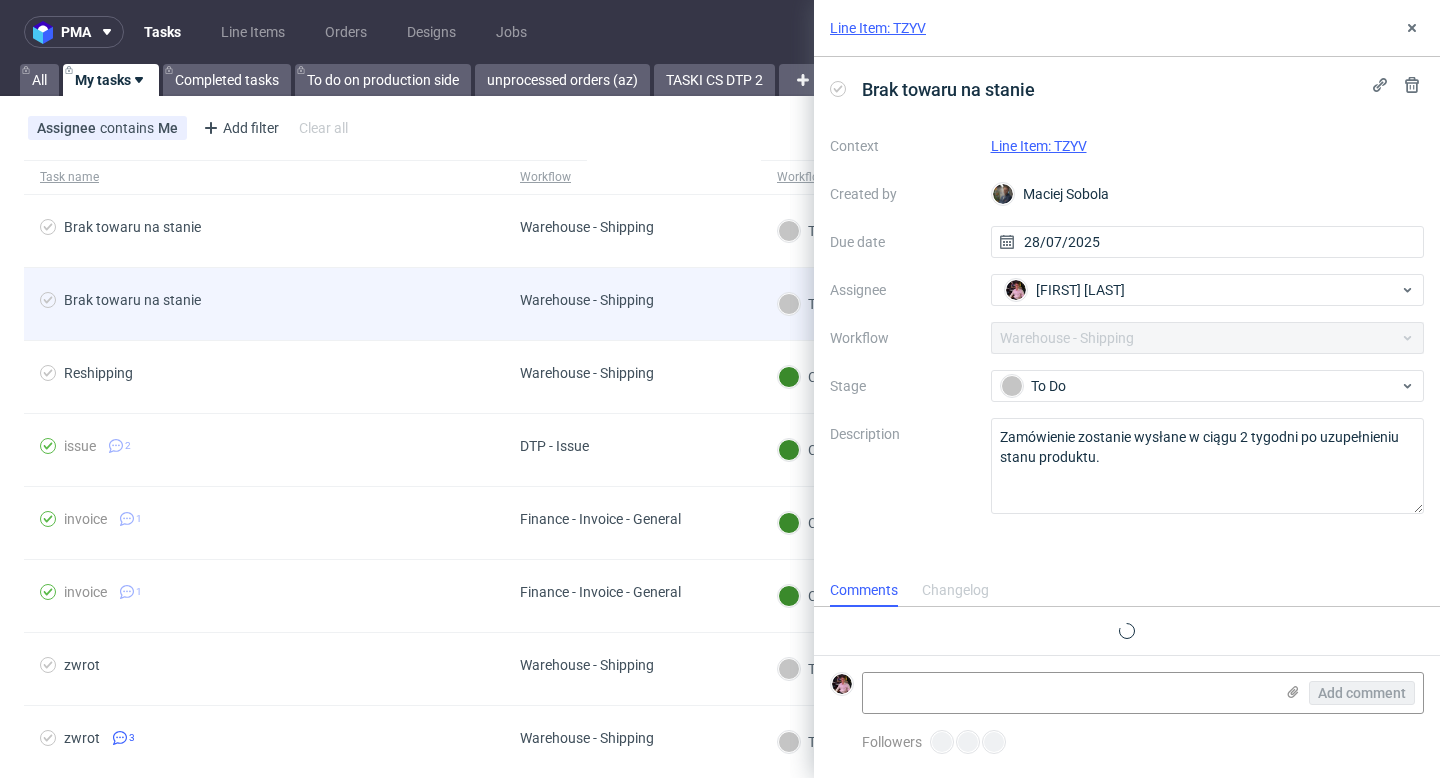 scroll, scrollTop: 16, scrollLeft: 0, axis: vertical 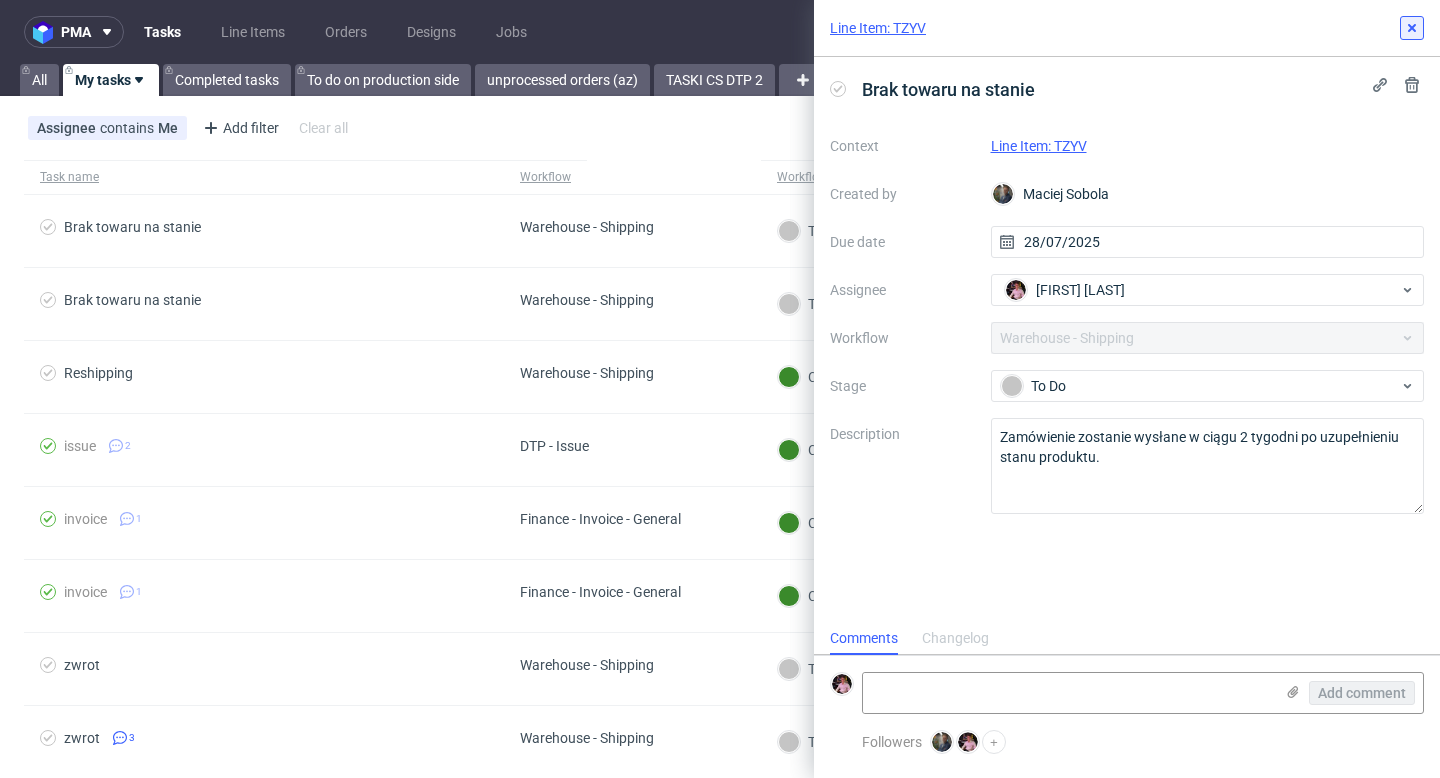 click 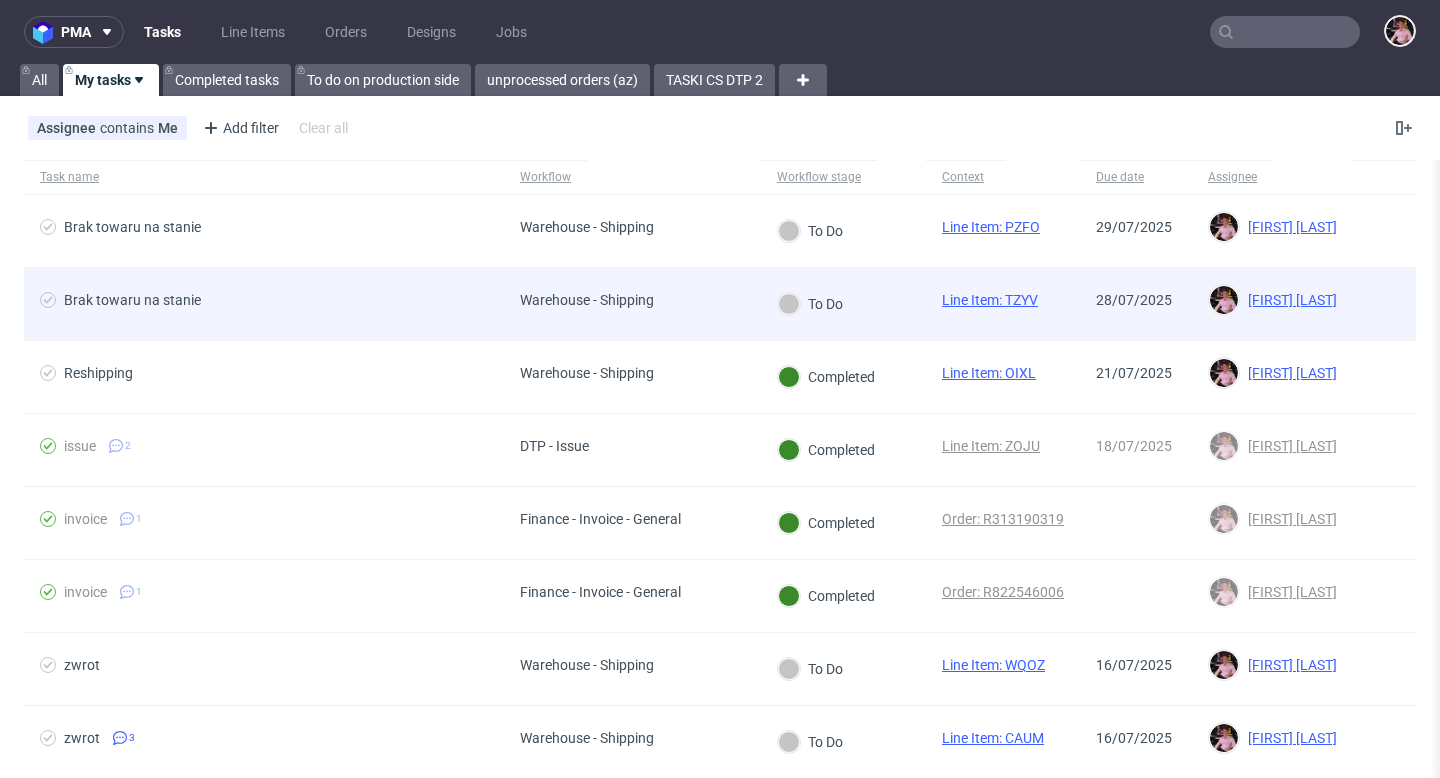 click on "Brak towaru na stanie" at bounding box center (264, 304) 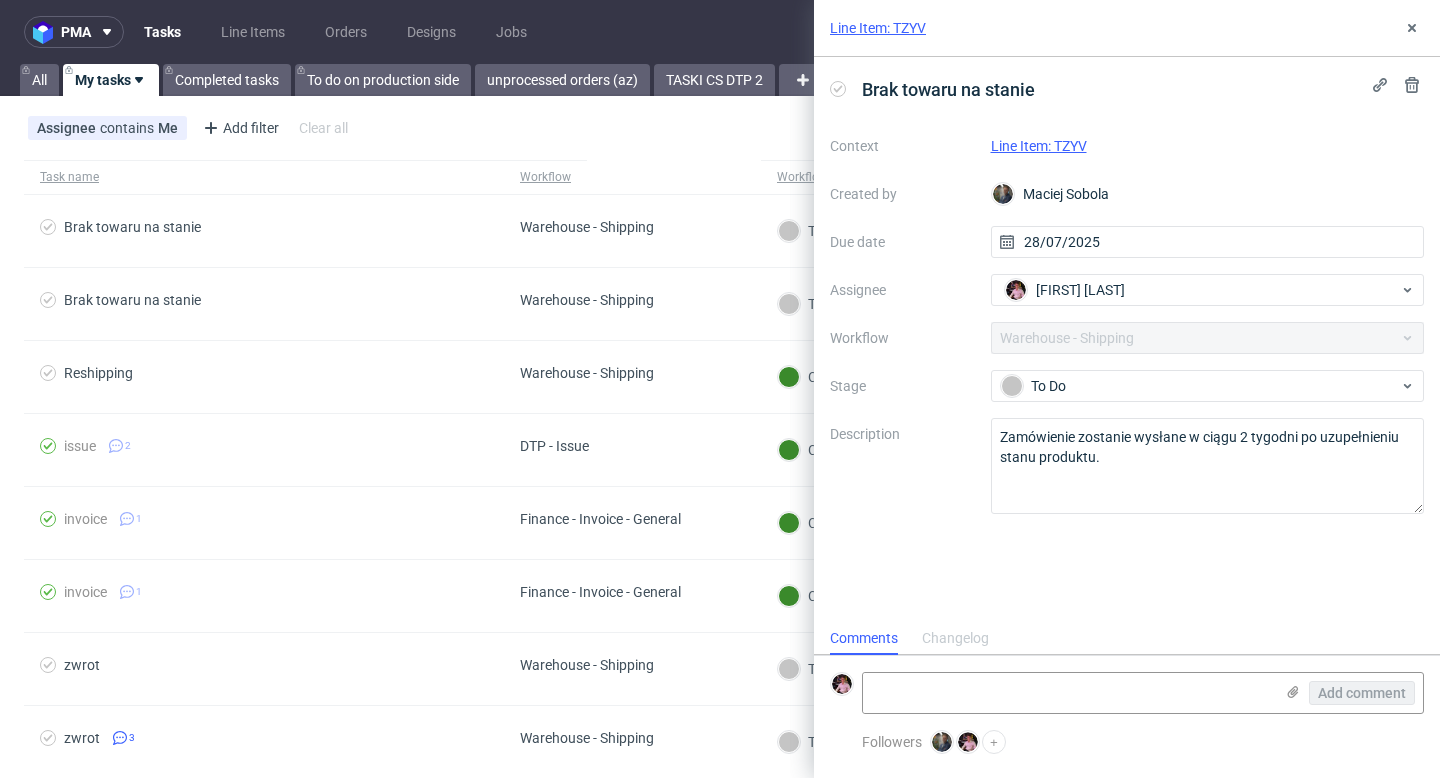 scroll, scrollTop: 16, scrollLeft: 0, axis: vertical 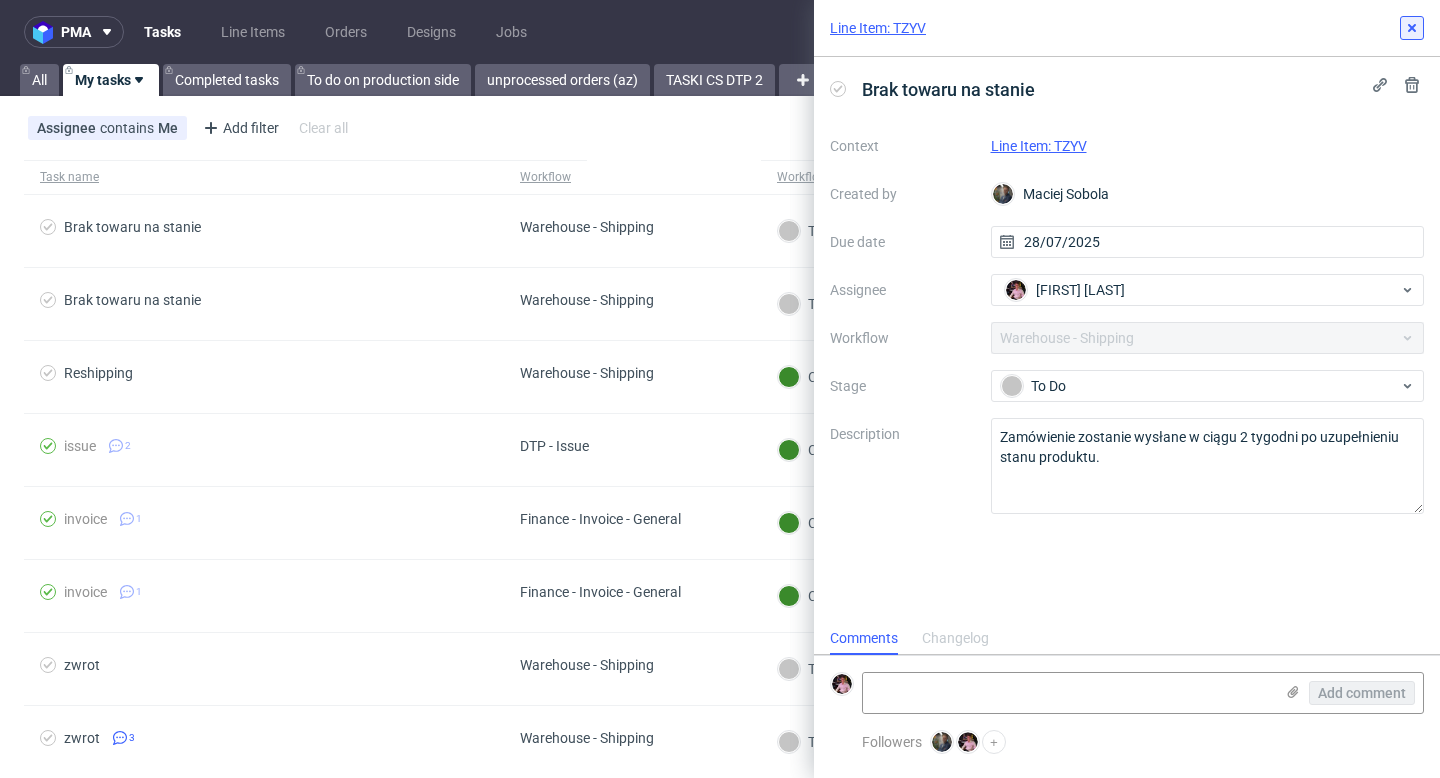 click 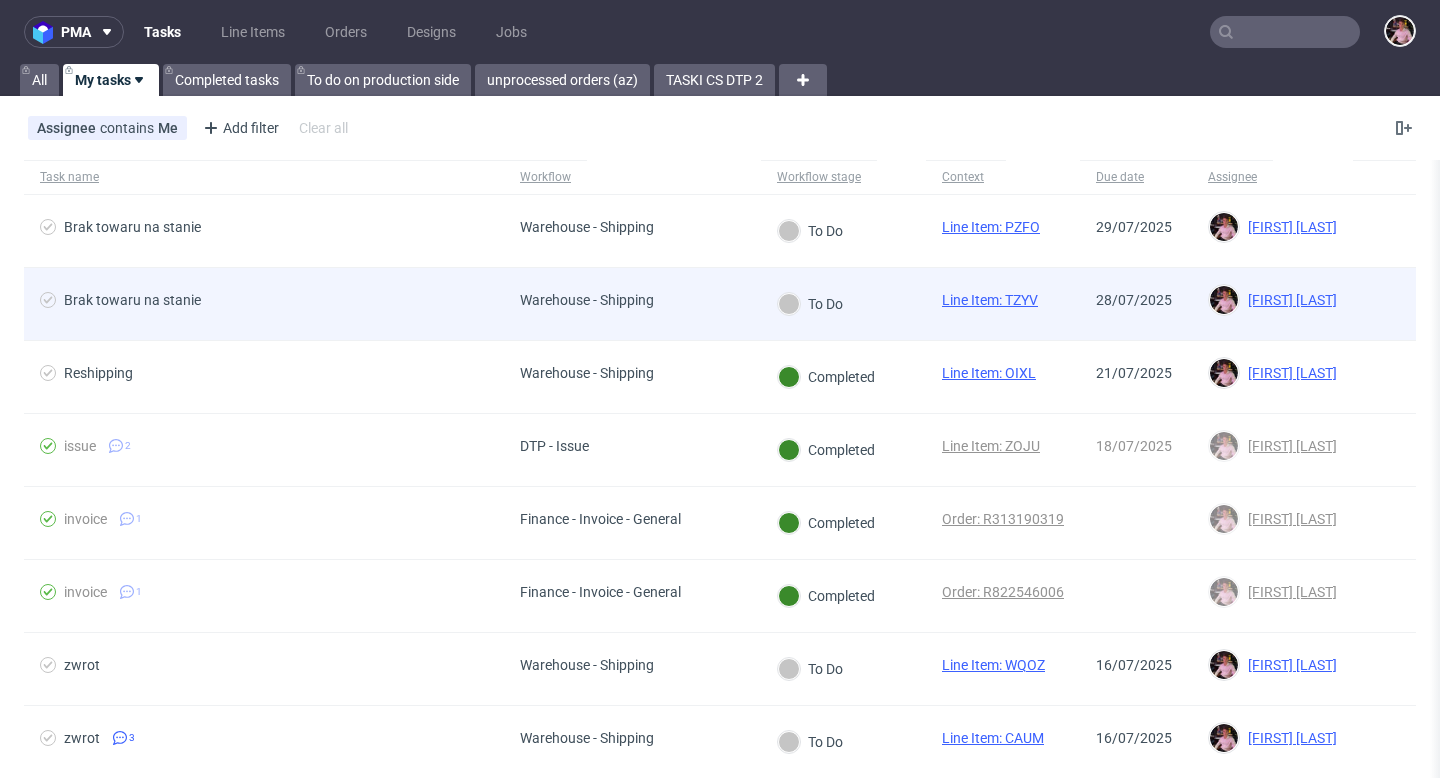 click on "Brak towaru na stanie" at bounding box center [264, 304] 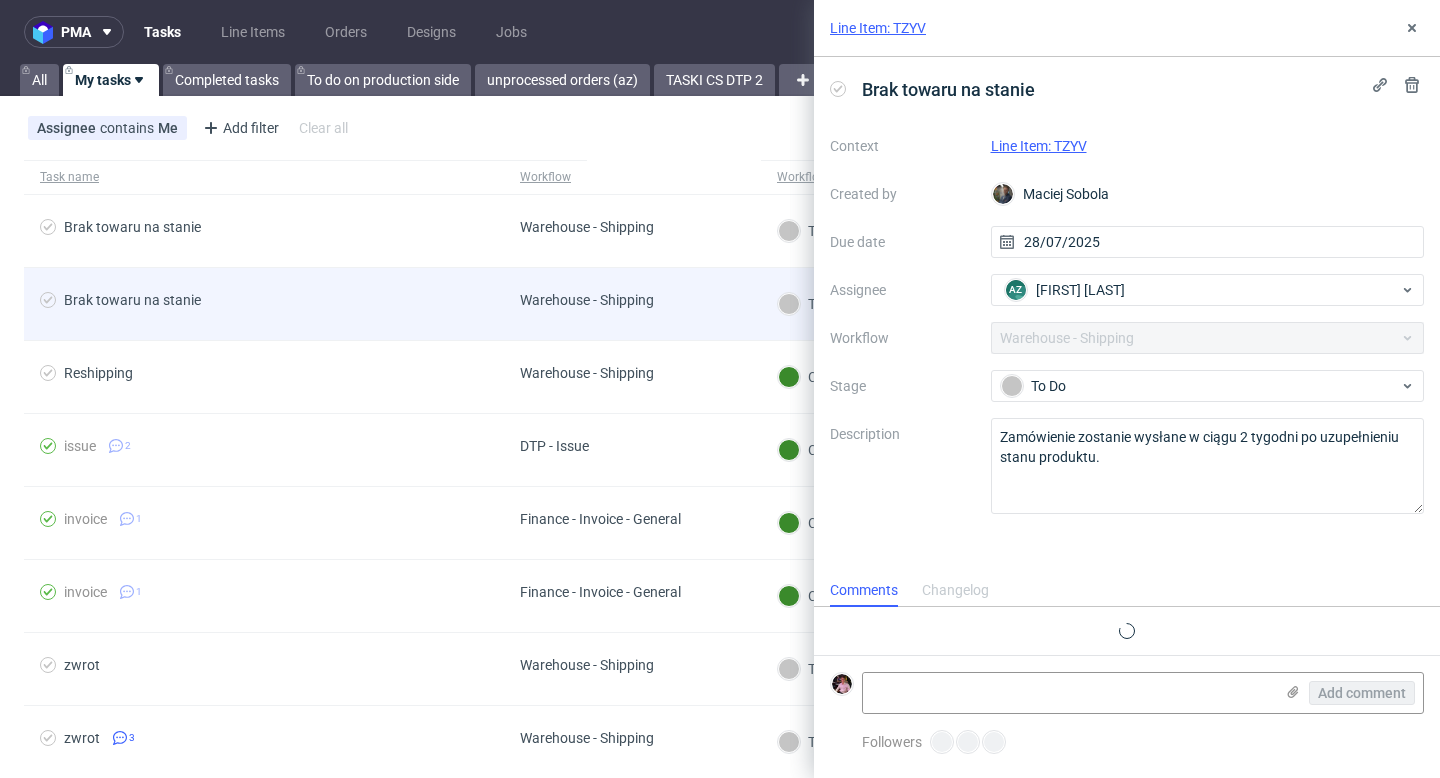 scroll, scrollTop: 16, scrollLeft: 0, axis: vertical 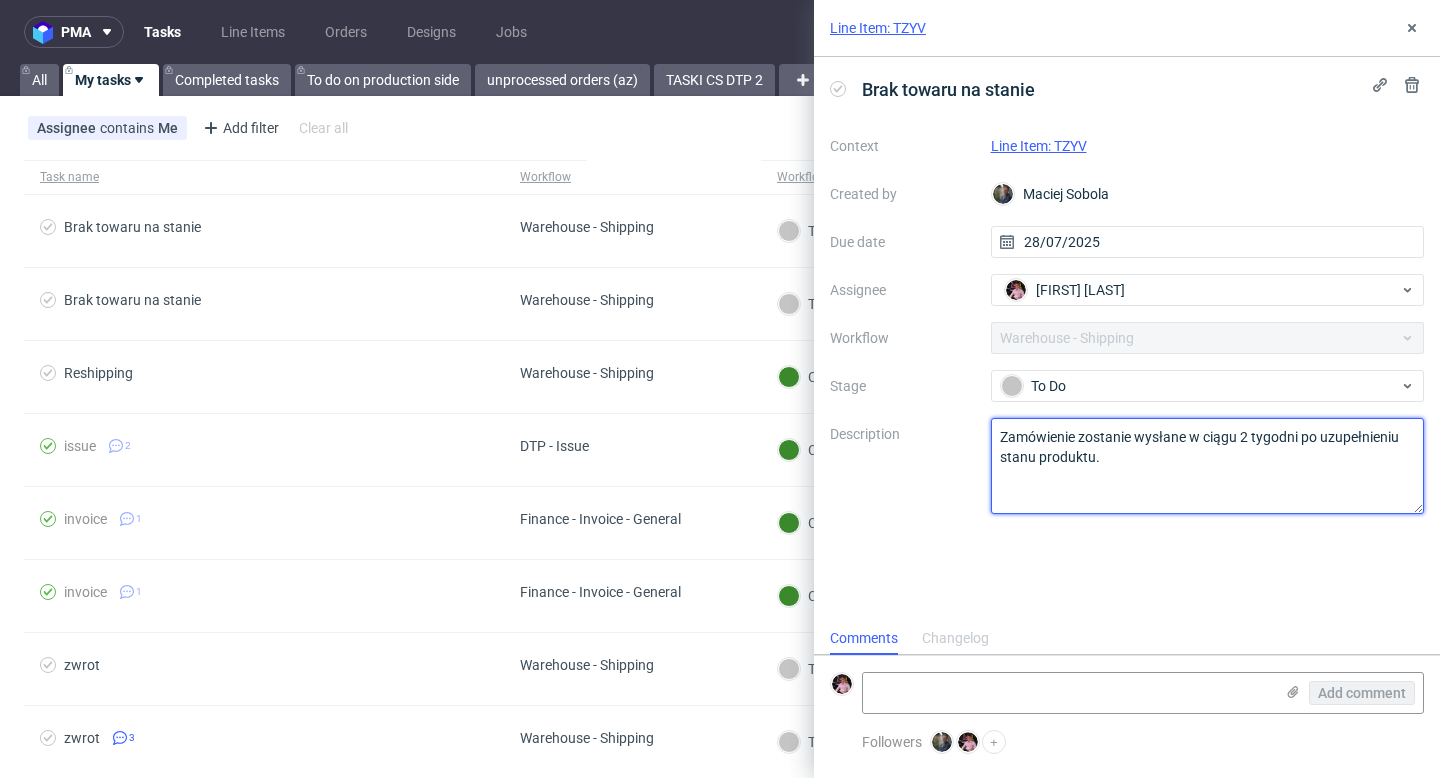 drag, startPoint x: 1114, startPoint y: 465, endPoint x: 978, endPoint y: 431, distance: 140.1856 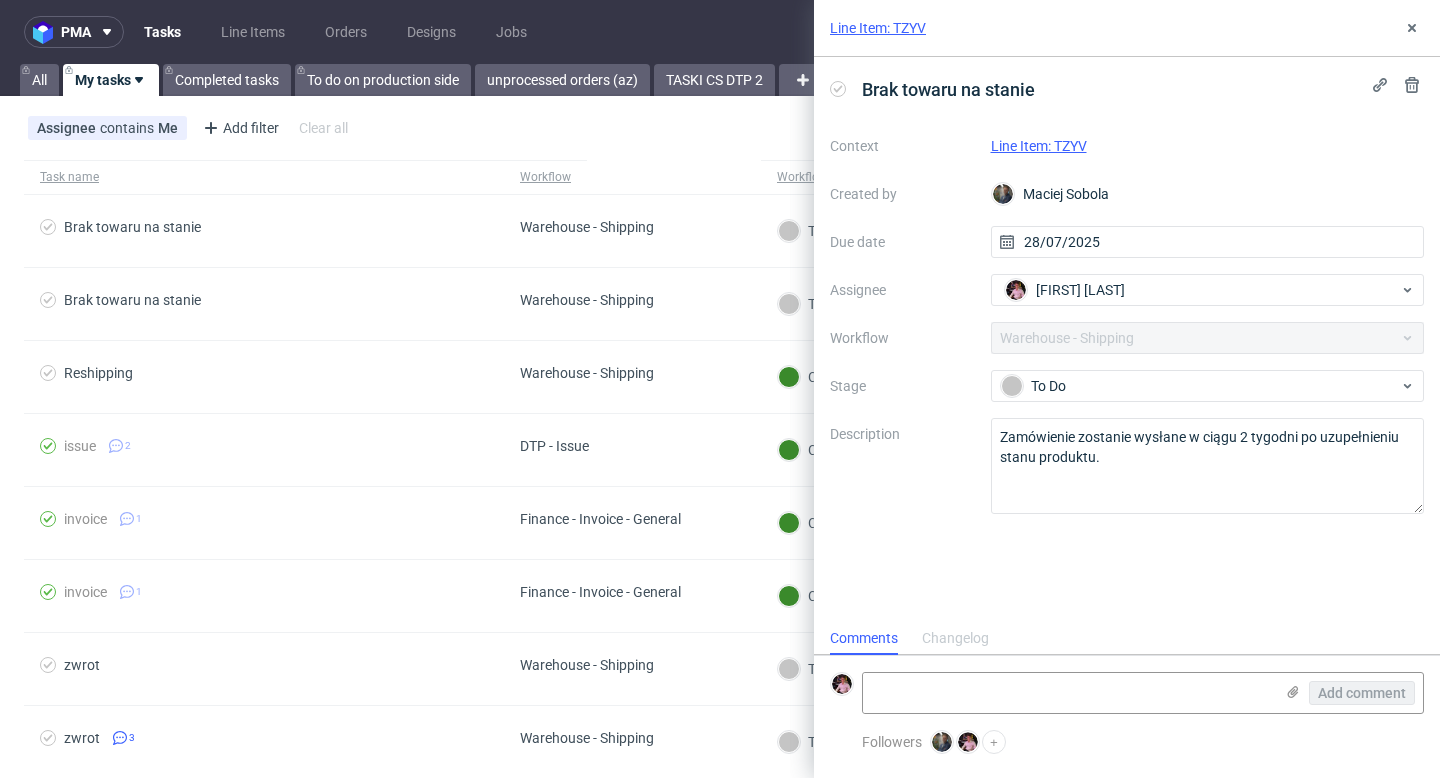 click on "Line Item: TZYV" at bounding box center [1039, 146] 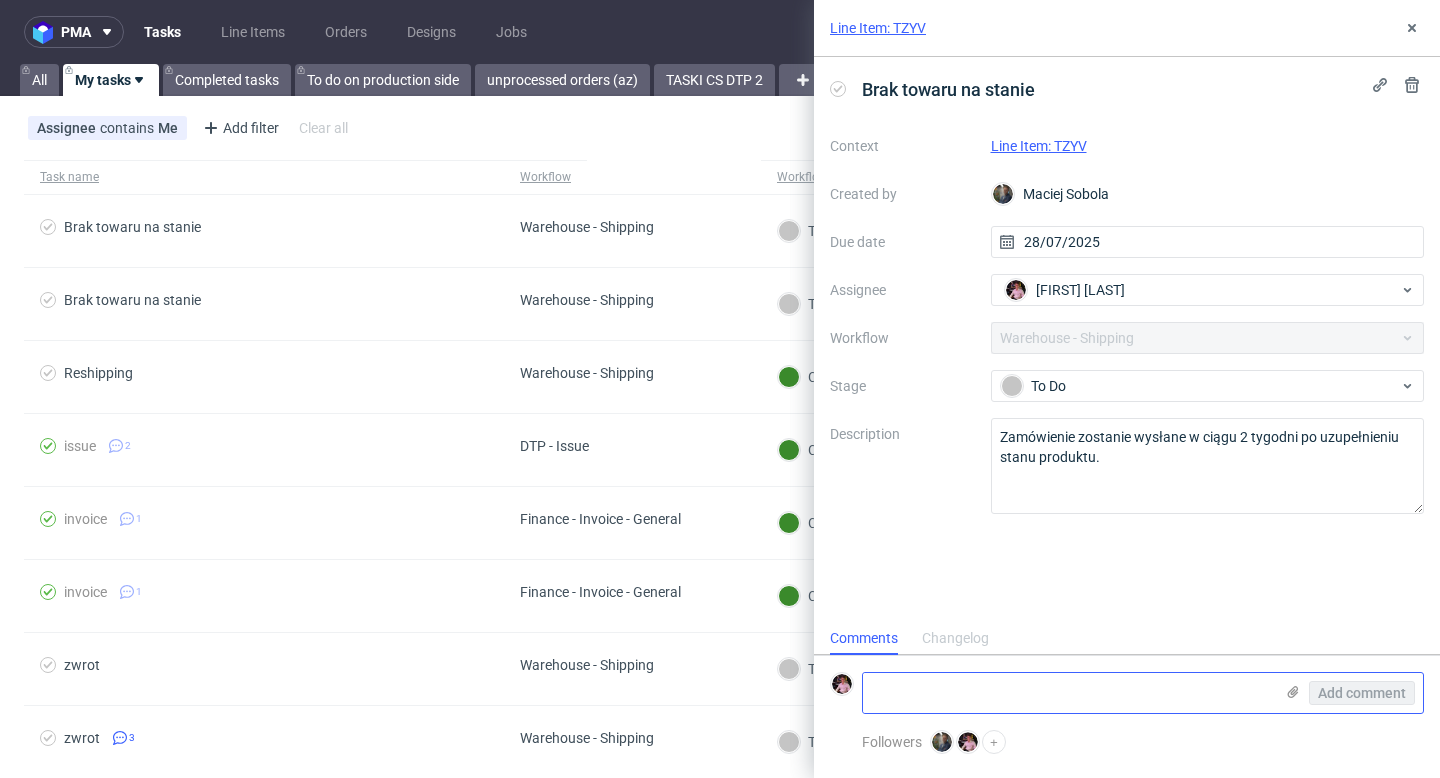 click at bounding box center (1068, 693) 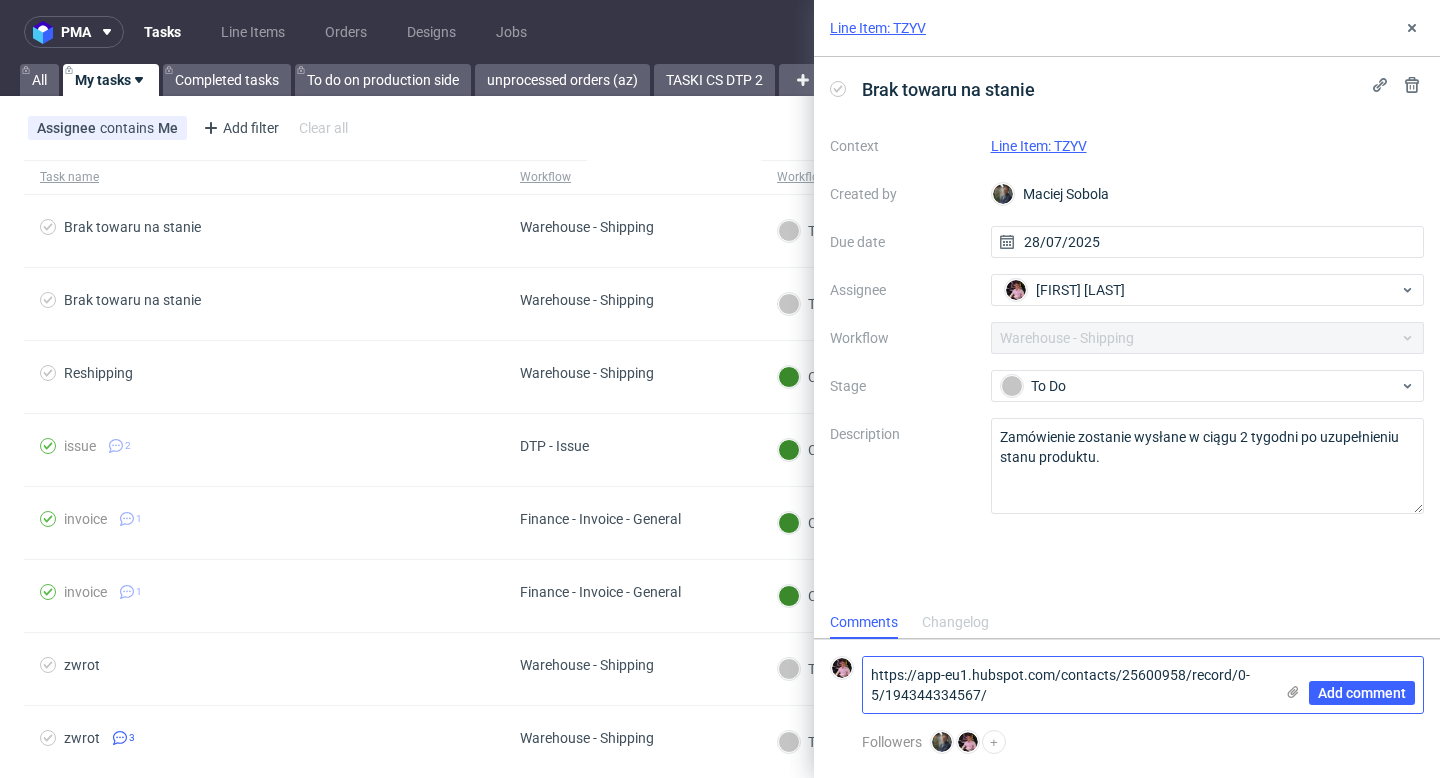 scroll, scrollTop: 0, scrollLeft: 0, axis: both 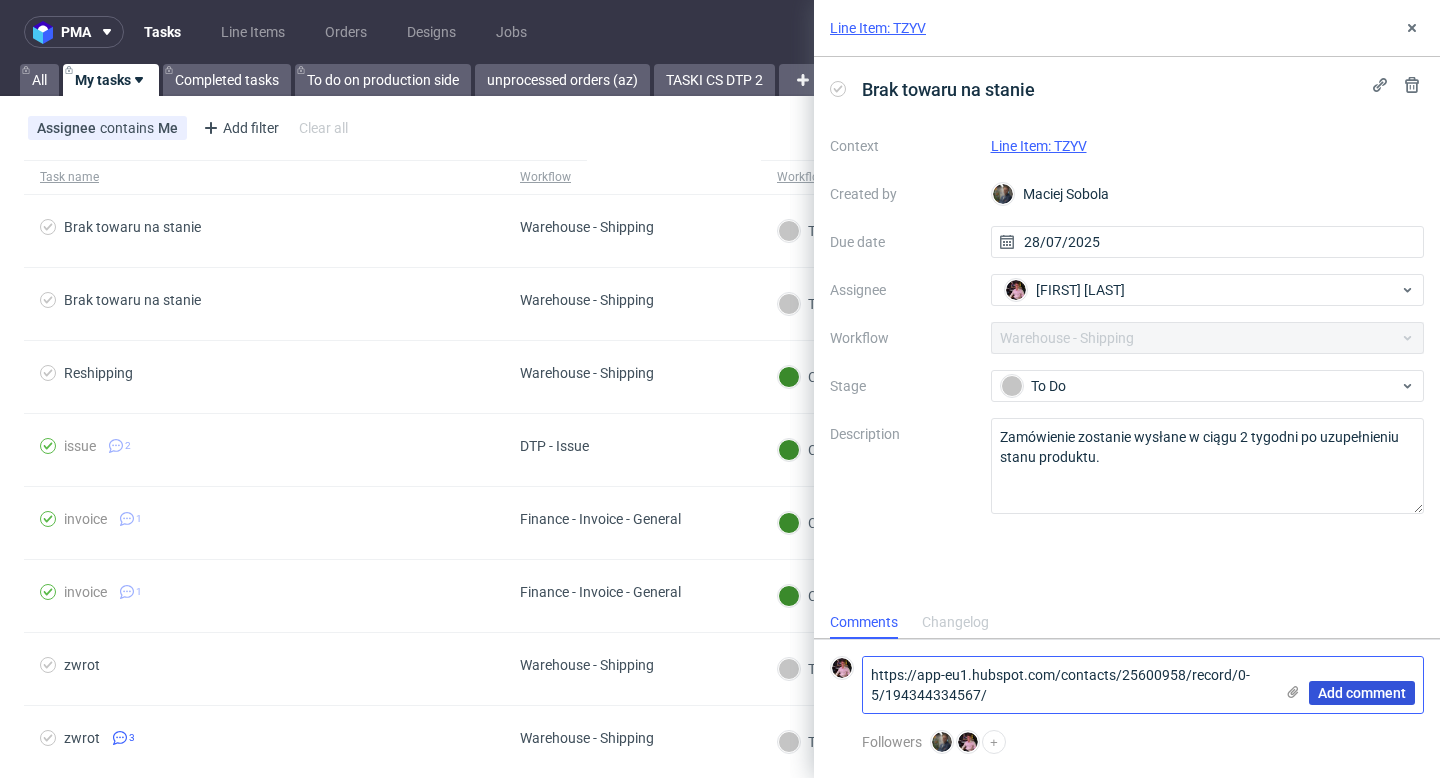 type on "https://app-eu1.hubspot.com/contacts/25600958/record/0-5/194344334567/" 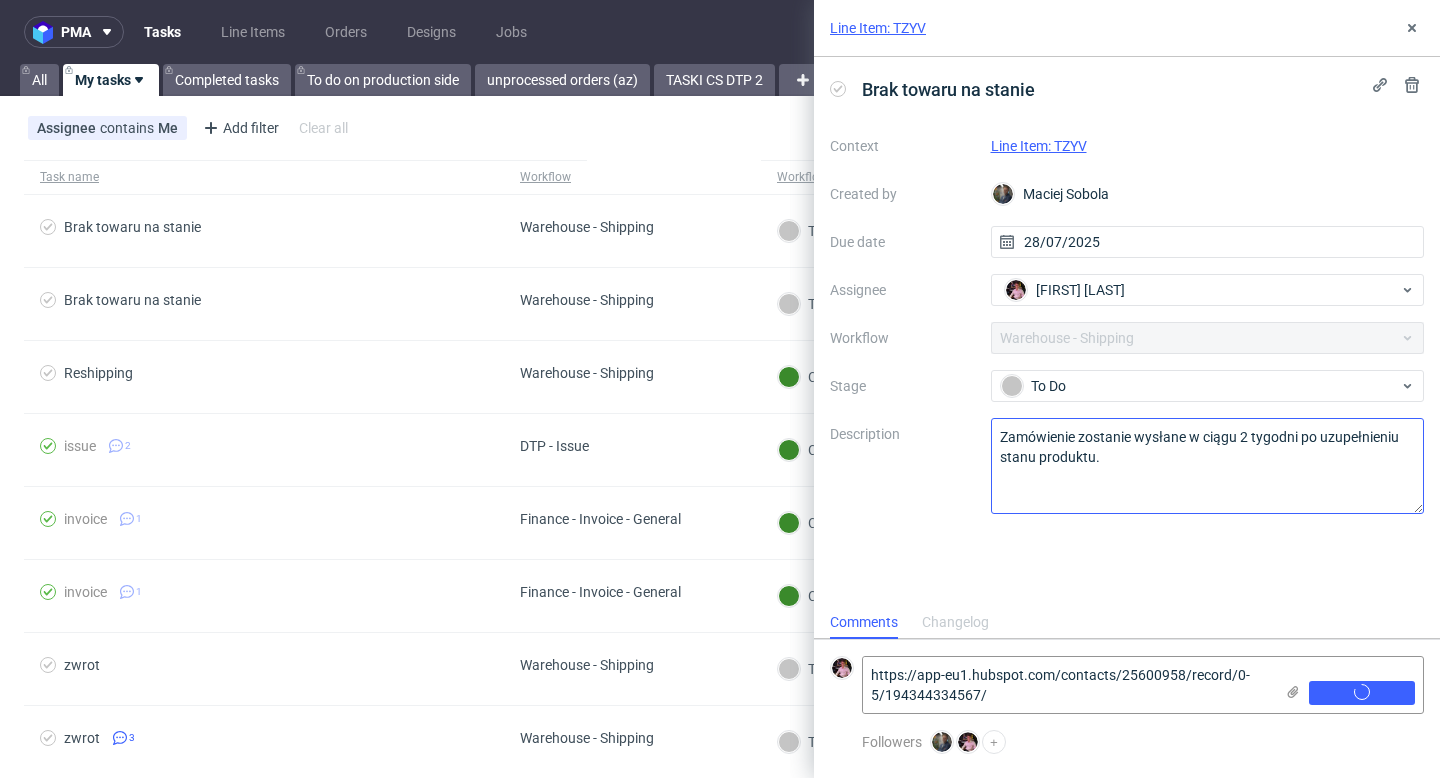 scroll, scrollTop: 0, scrollLeft: 0, axis: both 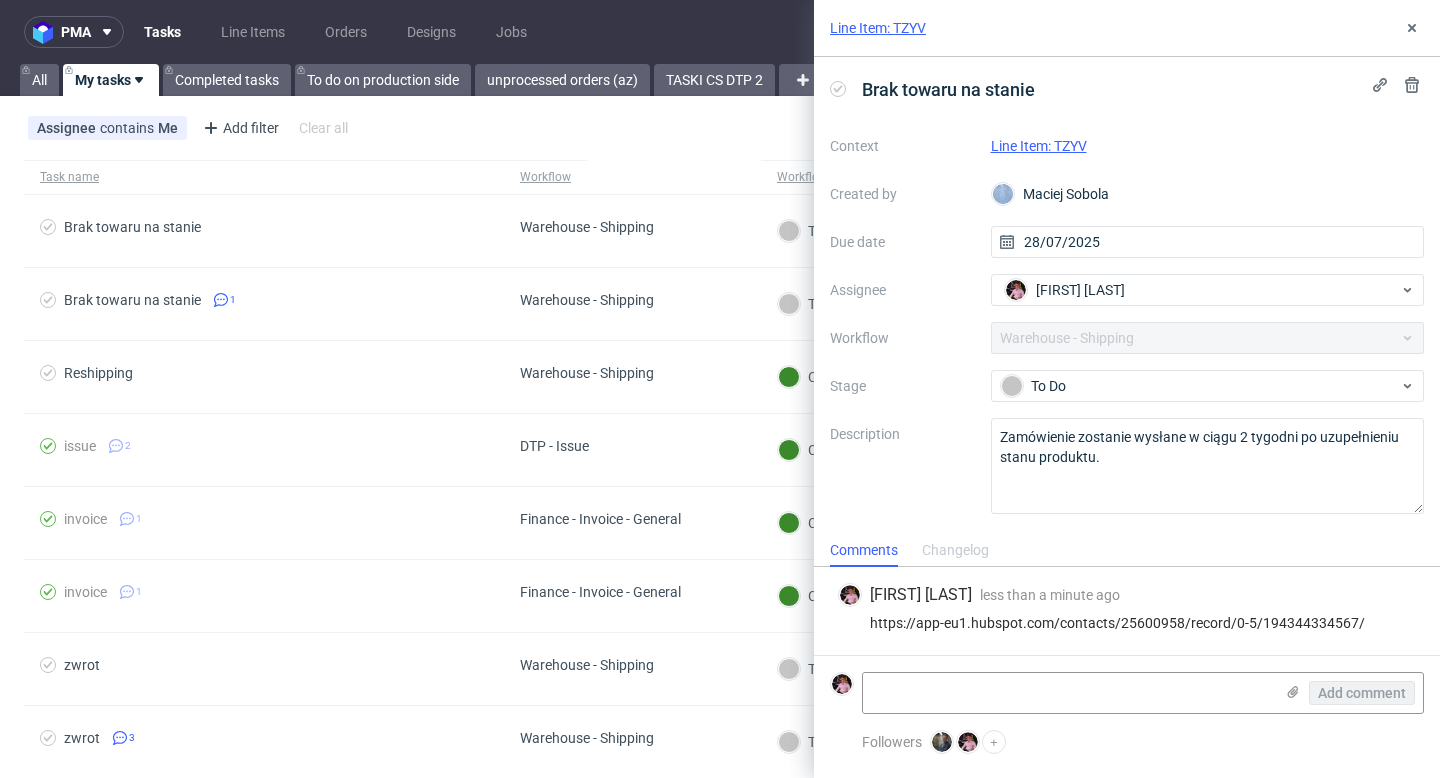 drag, startPoint x: 1126, startPoint y: 187, endPoint x: 971, endPoint y: 187, distance: 155 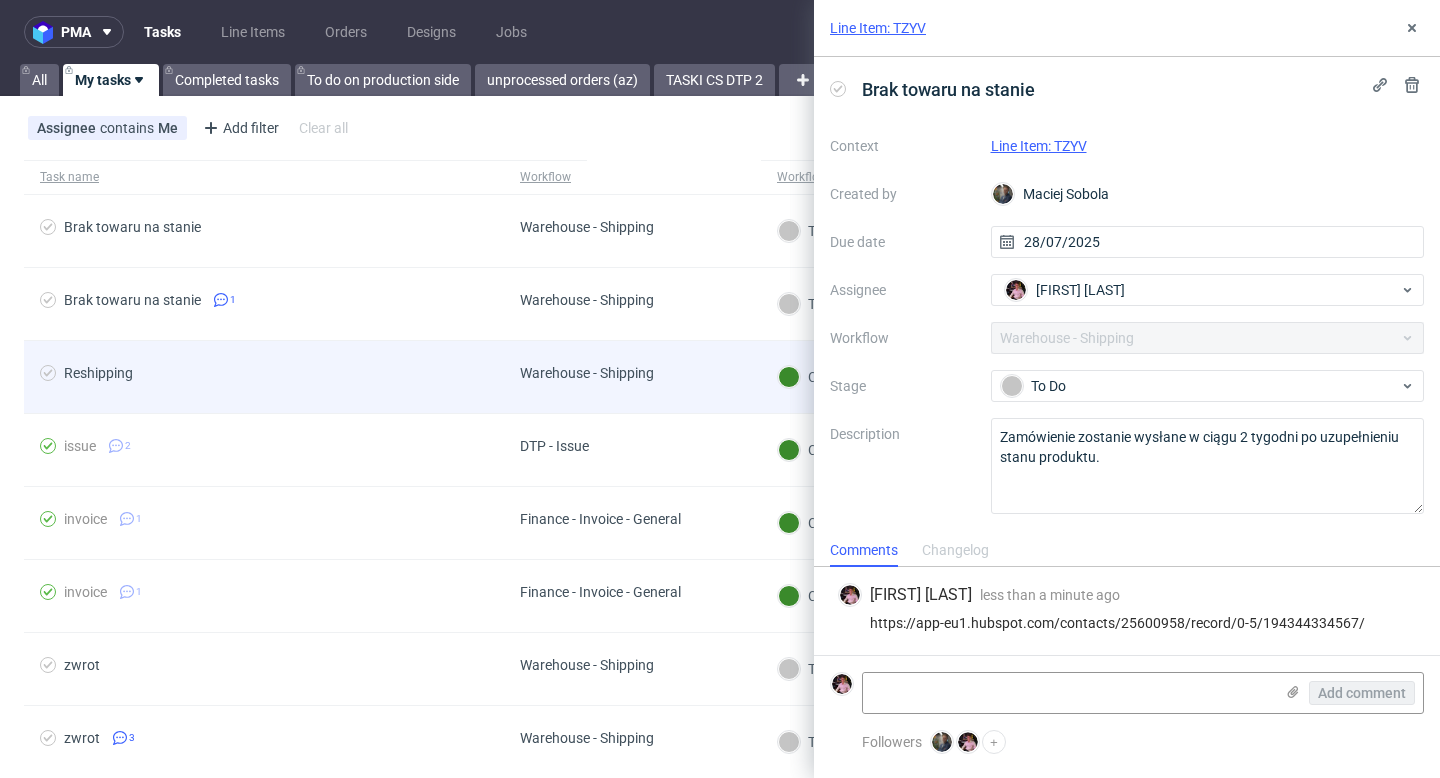 click on "Warehouse - Shipping" at bounding box center [587, 377] 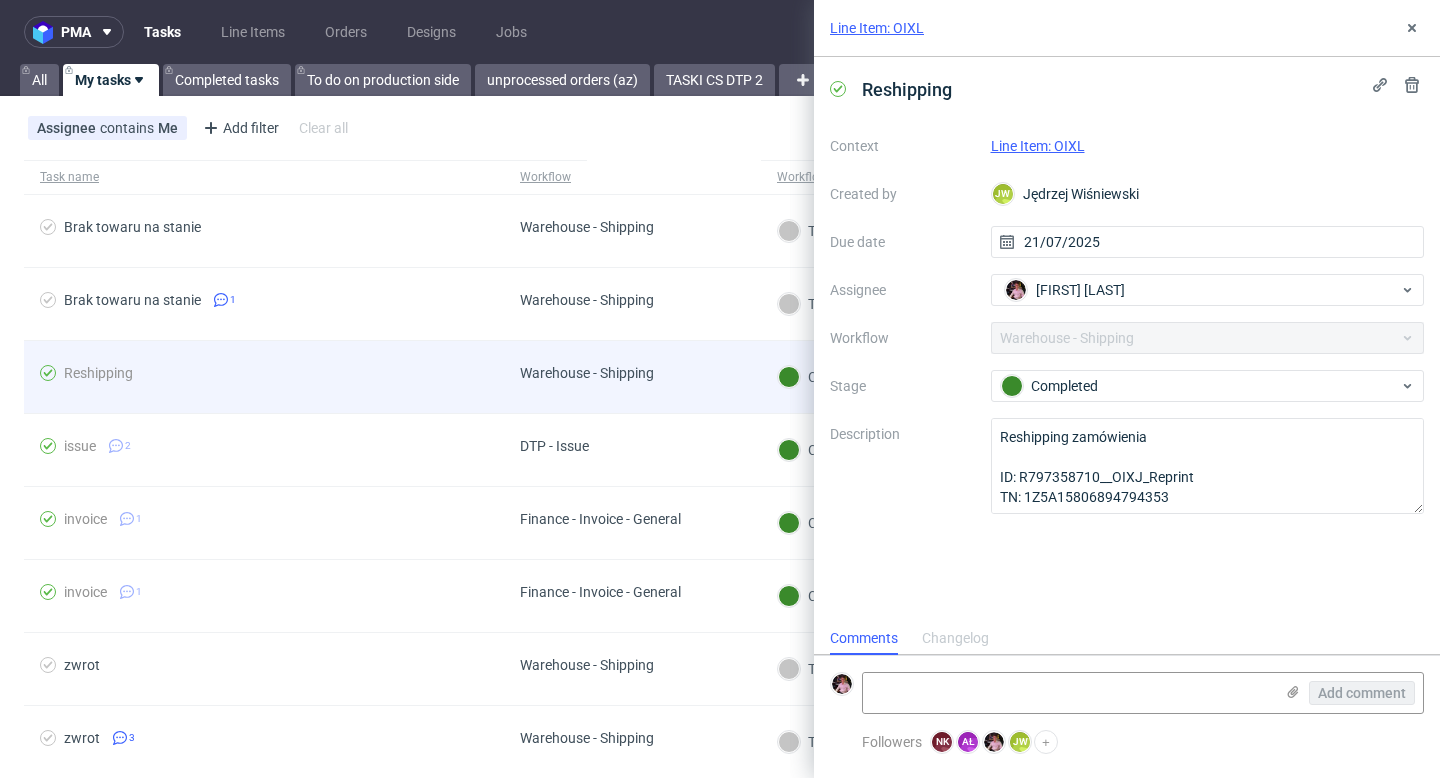 scroll, scrollTop: 16, scrollLeft: 0, axis: vertical 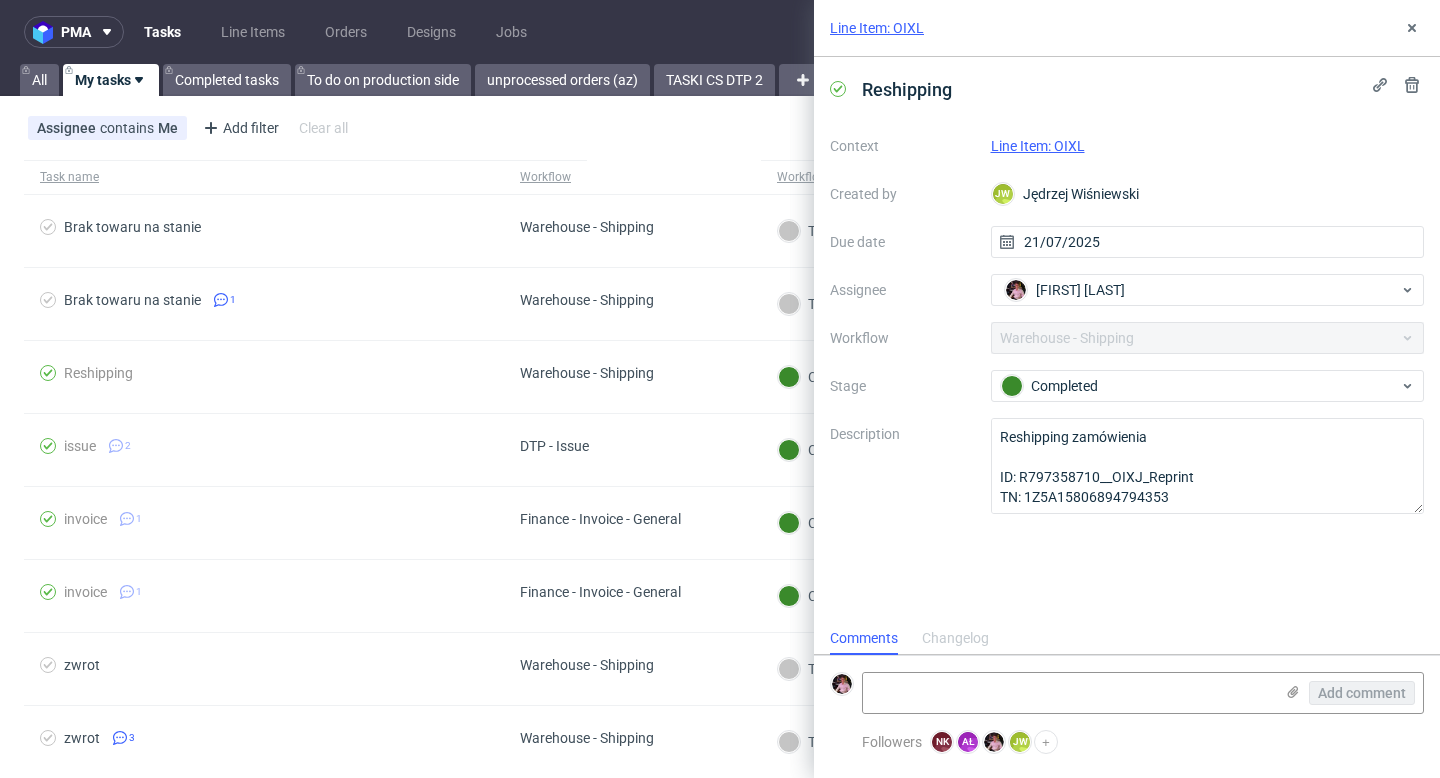 click on "JW Jędrzej Wiśniewski" at bounding box center (1208, 194) 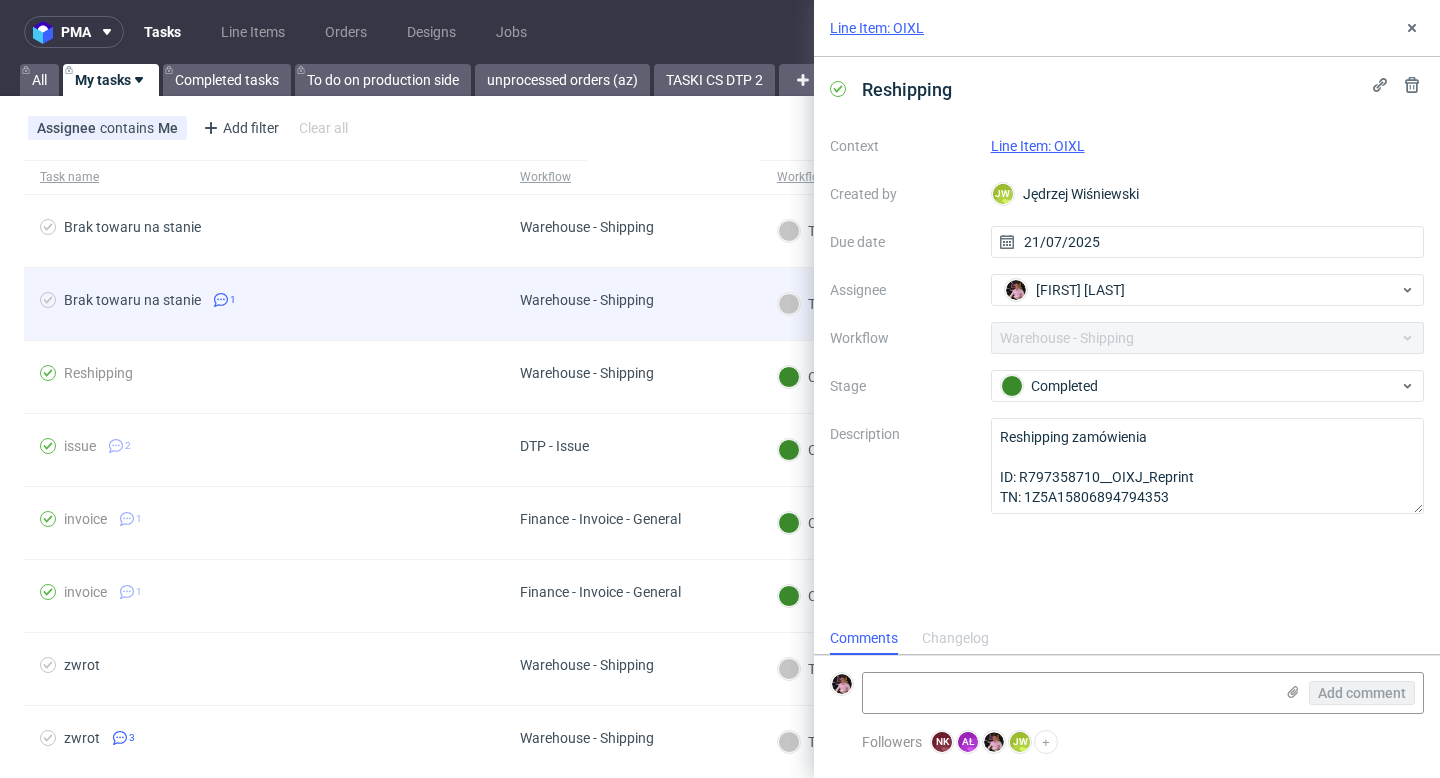 click on "Brak towaru na stanie 1" at bounding box center [264, 304] 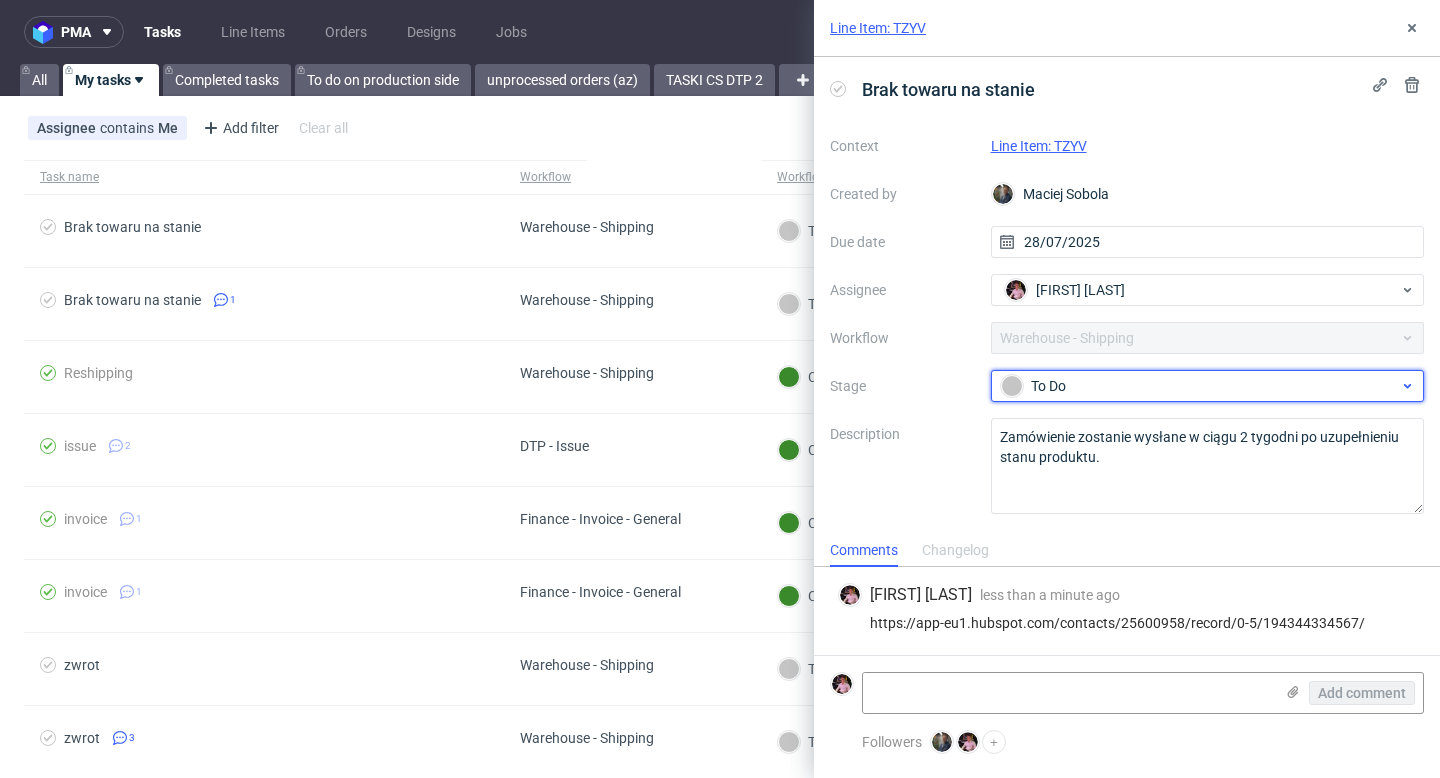 click on "To Do" at bounding box center (1200, 386) 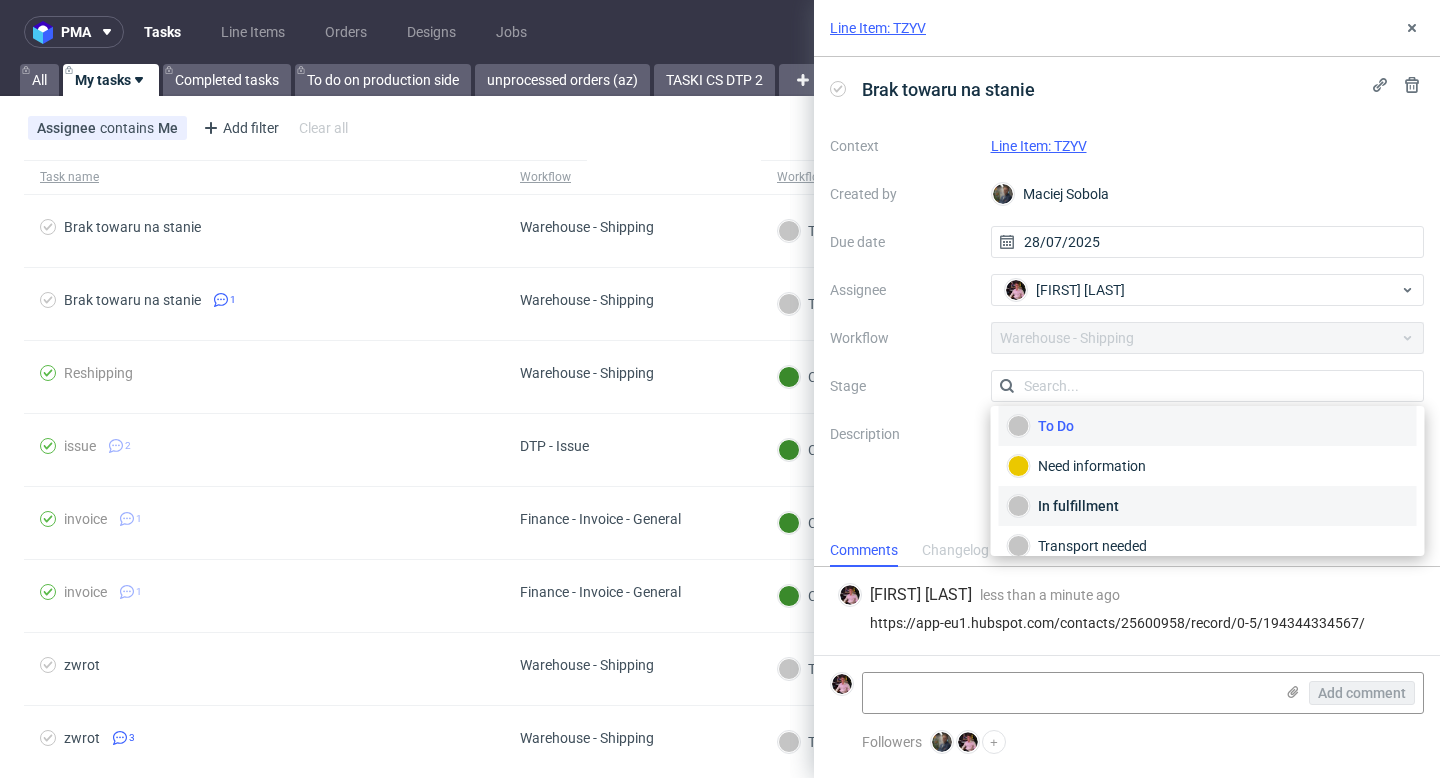 scroll, scrollTop: 66, scrollLeft: 0, axis: vertical 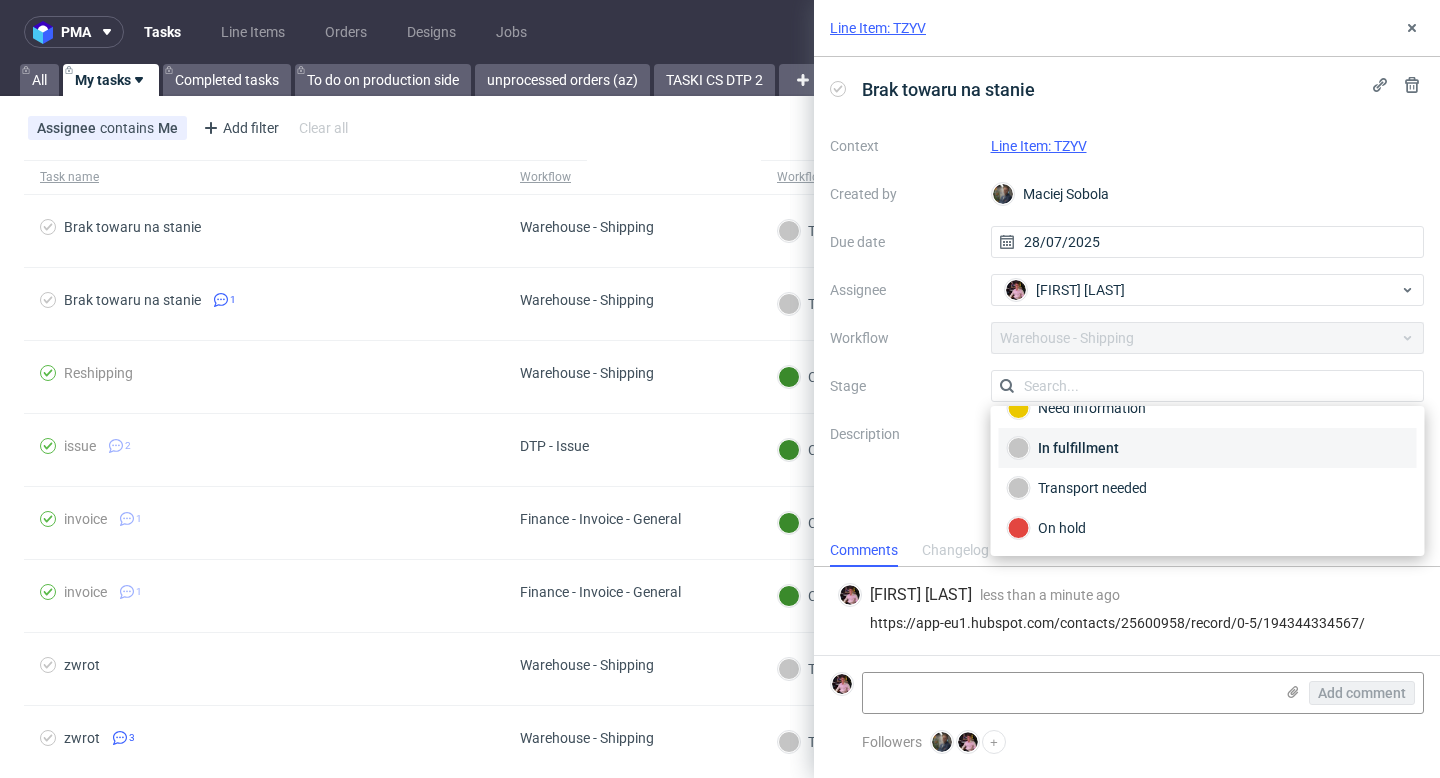 click on "In fulfillment" at bounding box center (1208, 448) 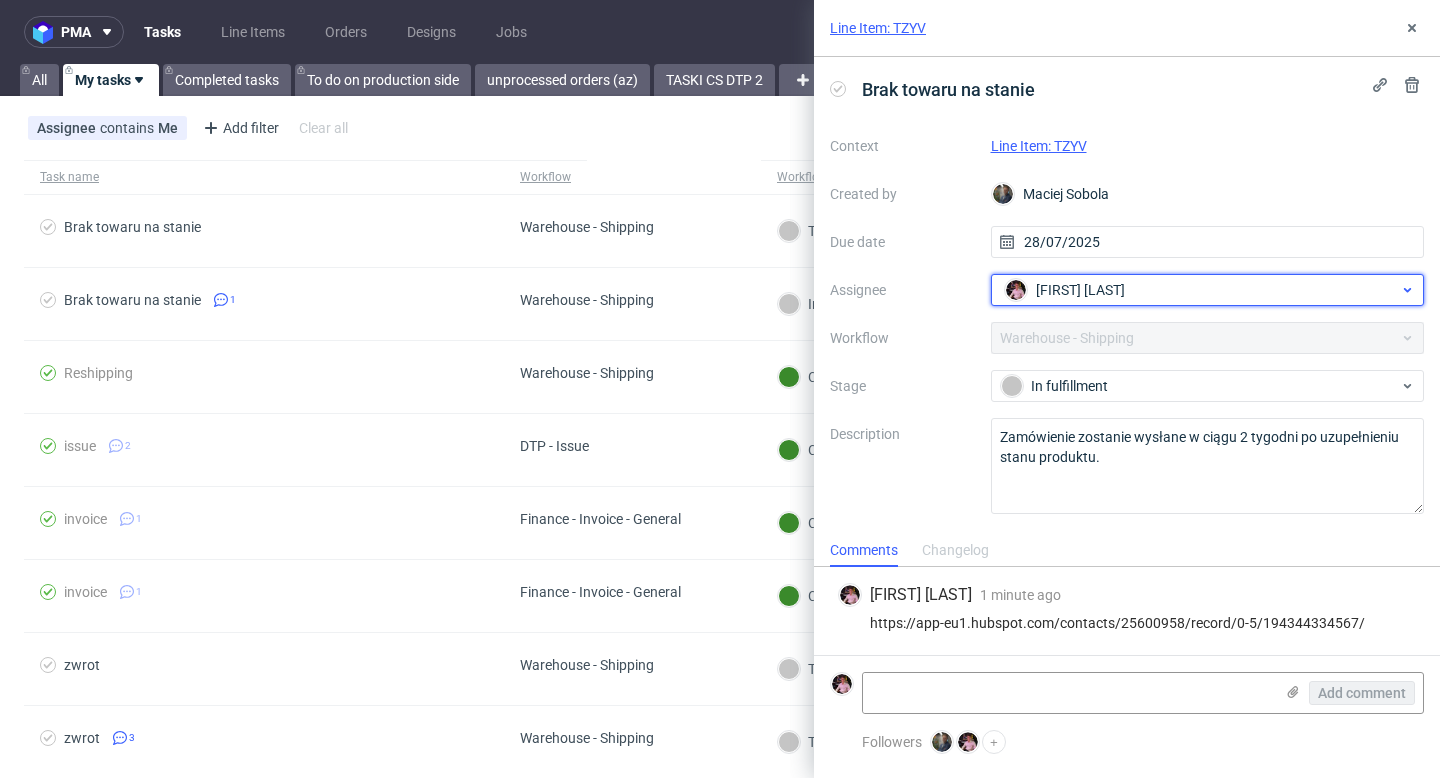 click on "[FIRST] [LAST]" at bounding box center [1080, 290] 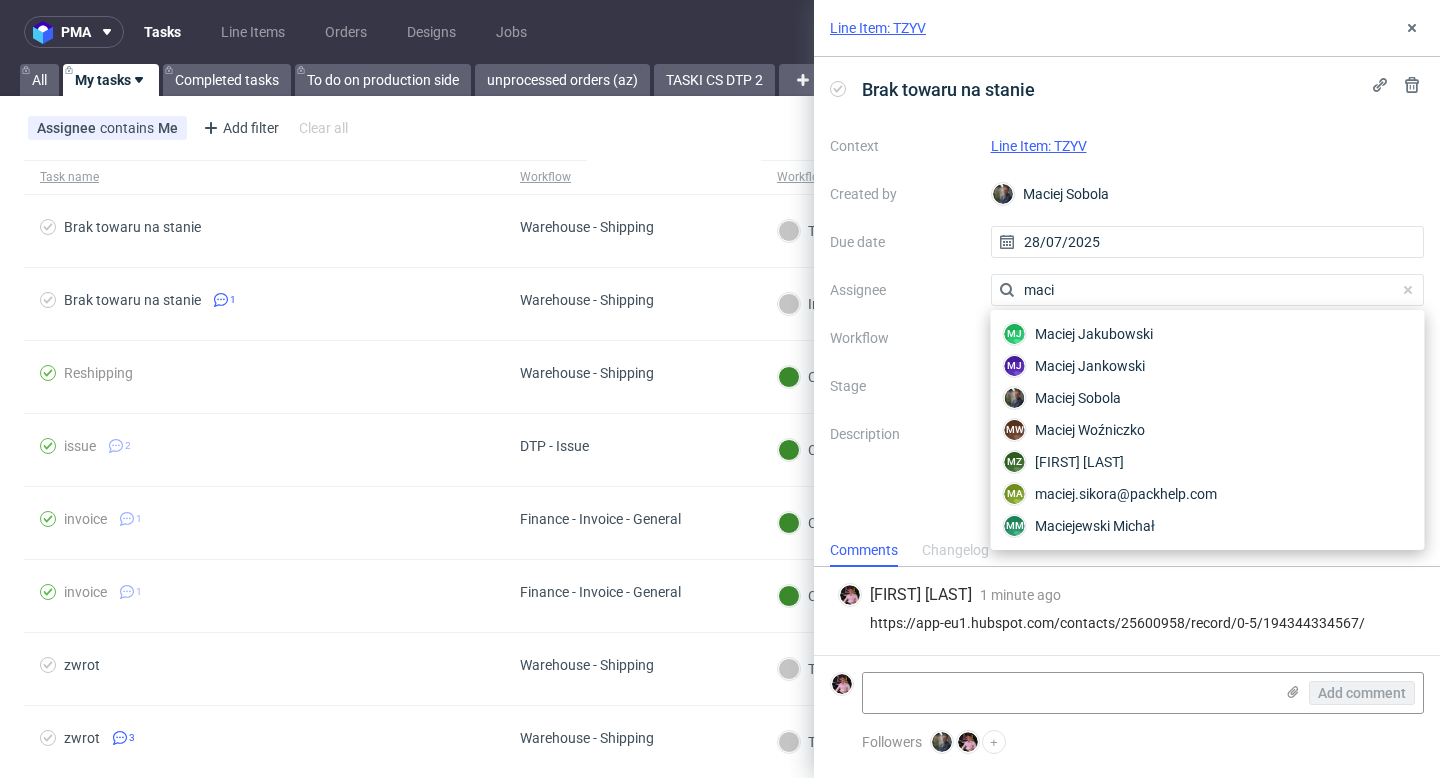 type on "maci" 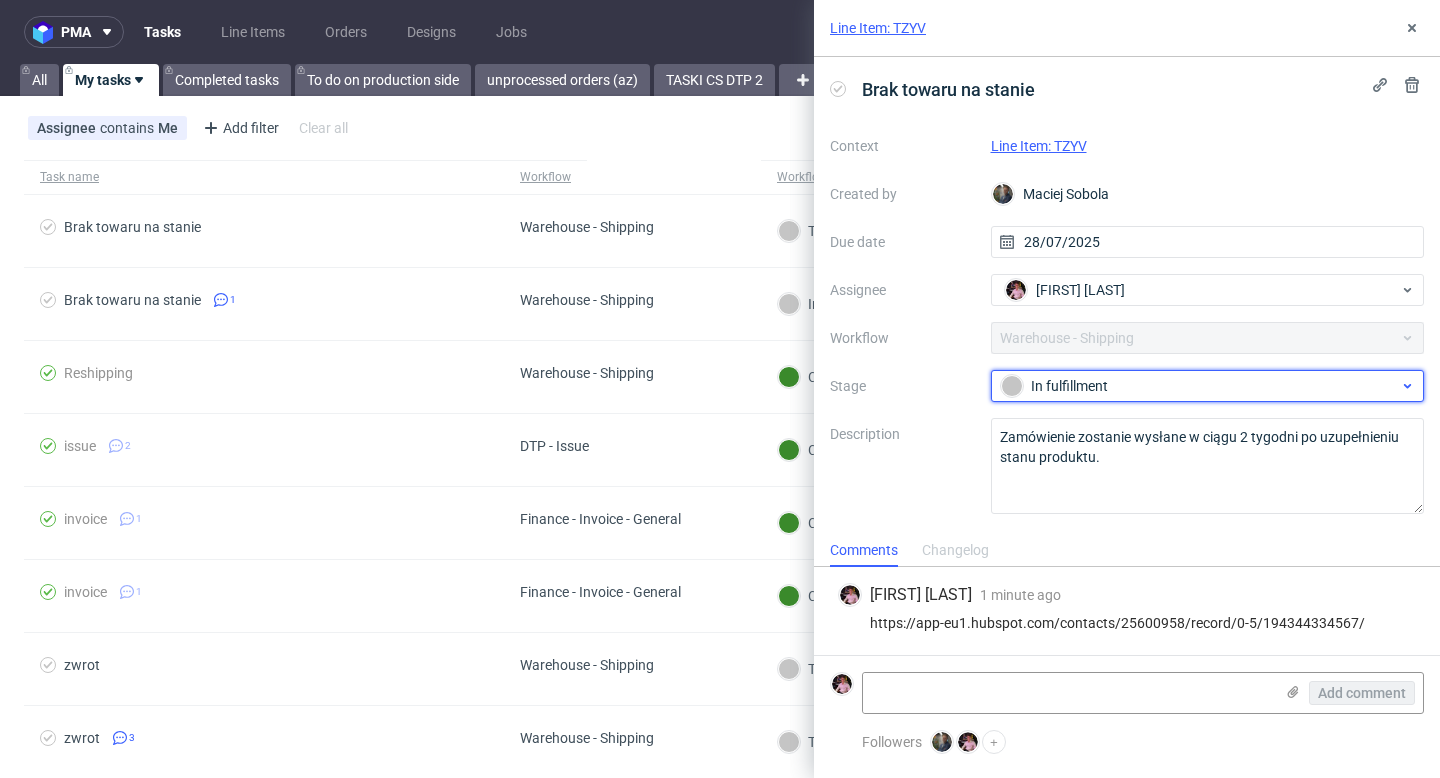 click on "In fulfillment" at bounding box center (1200, 386) 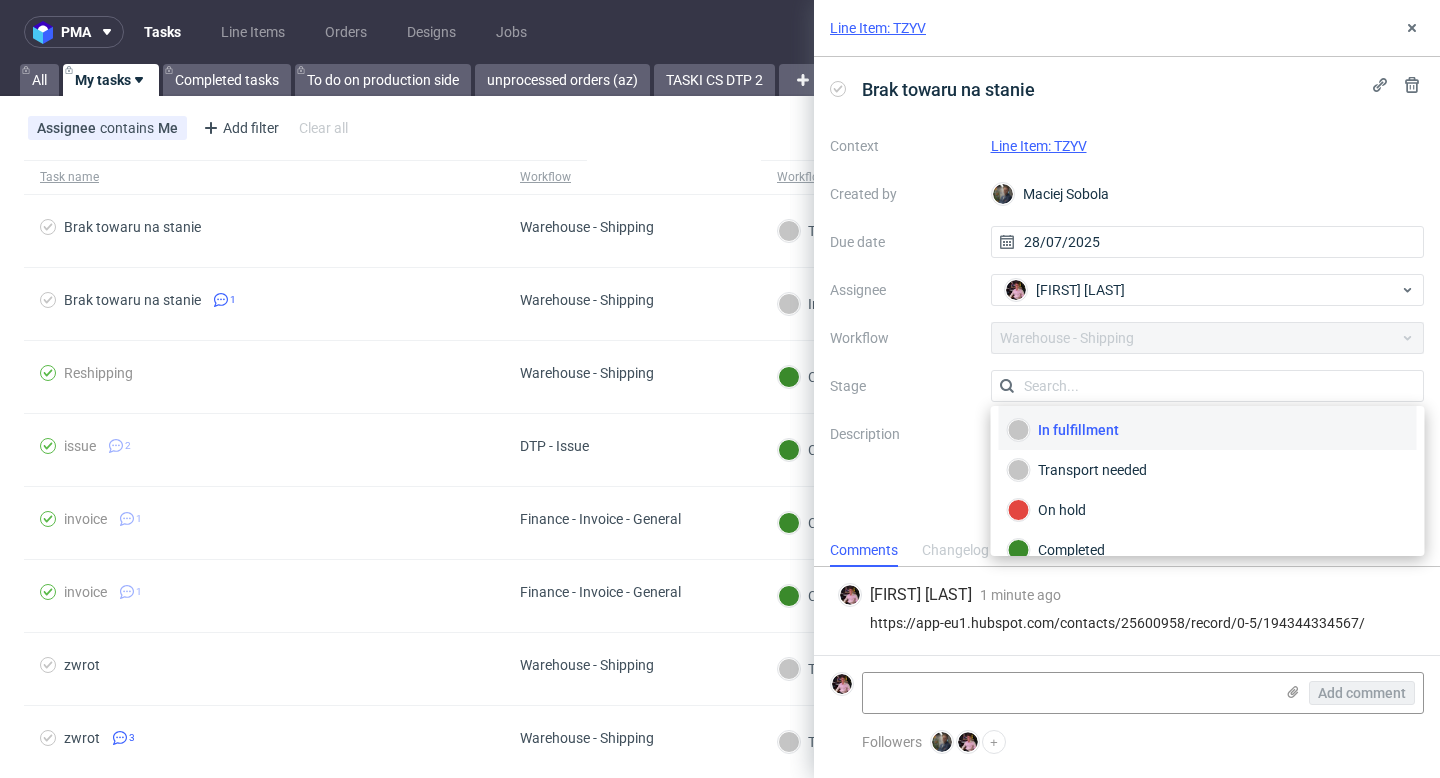 scroll, scrollTop: 95, scrollLeft: 0, axis: vertical 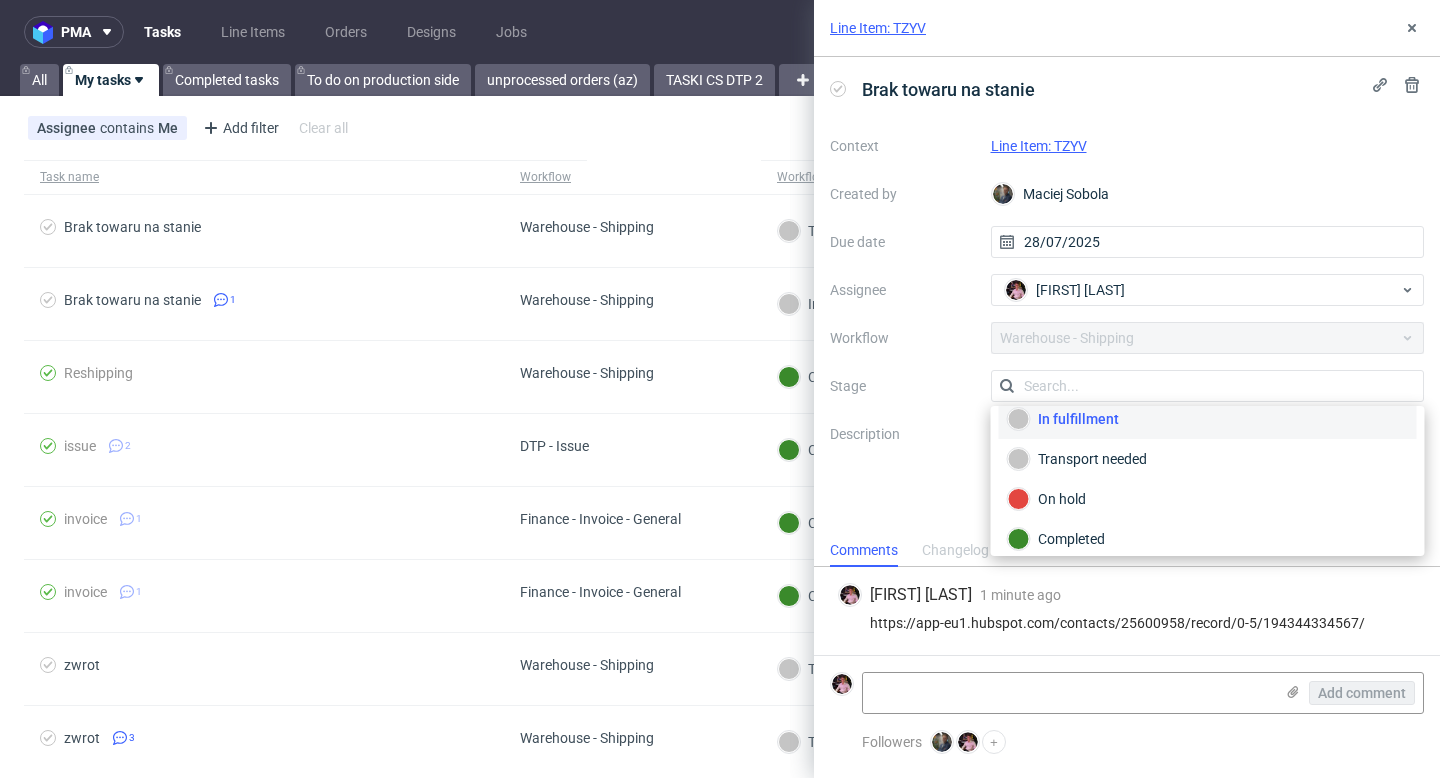 click on "Description" at bounding box center (902, 466) 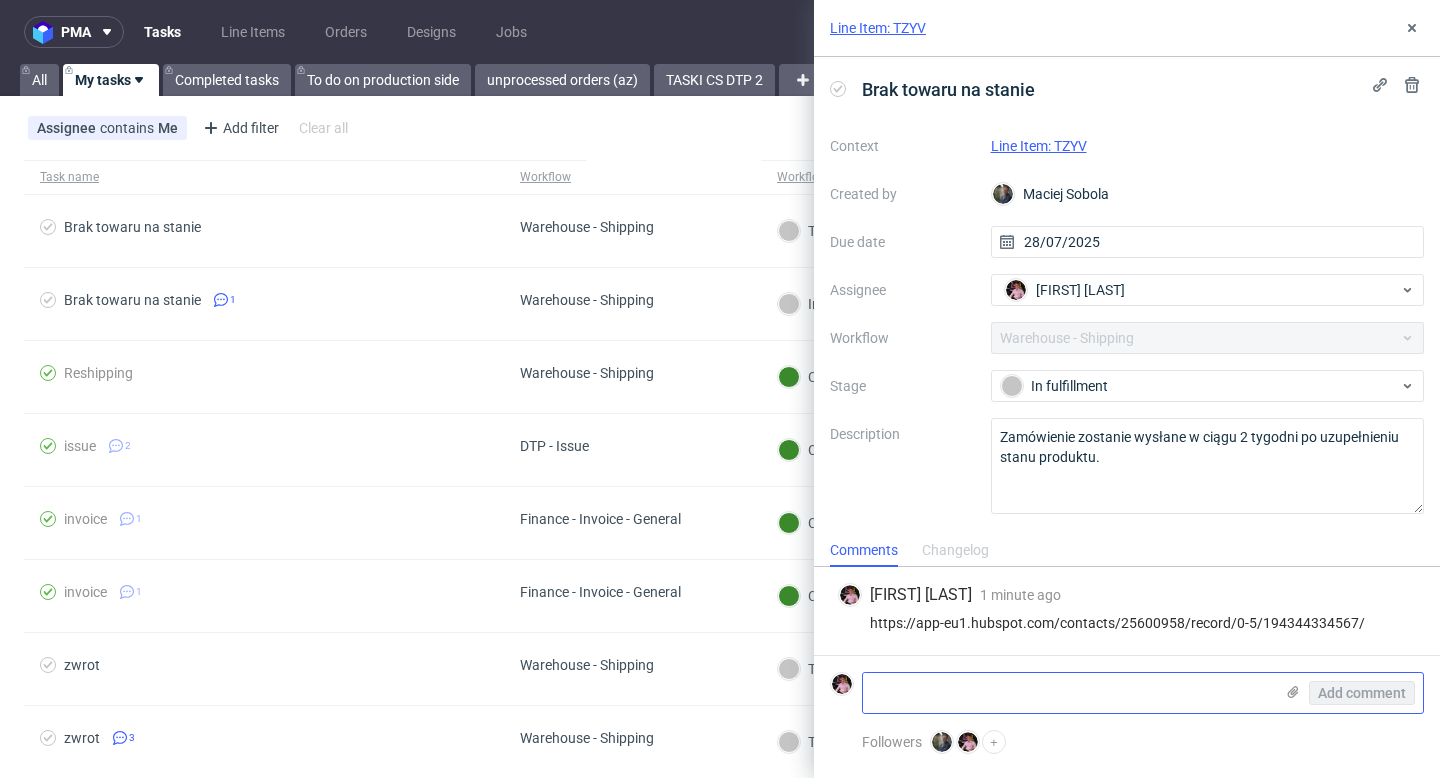 click at bounding box center [1068, 693] 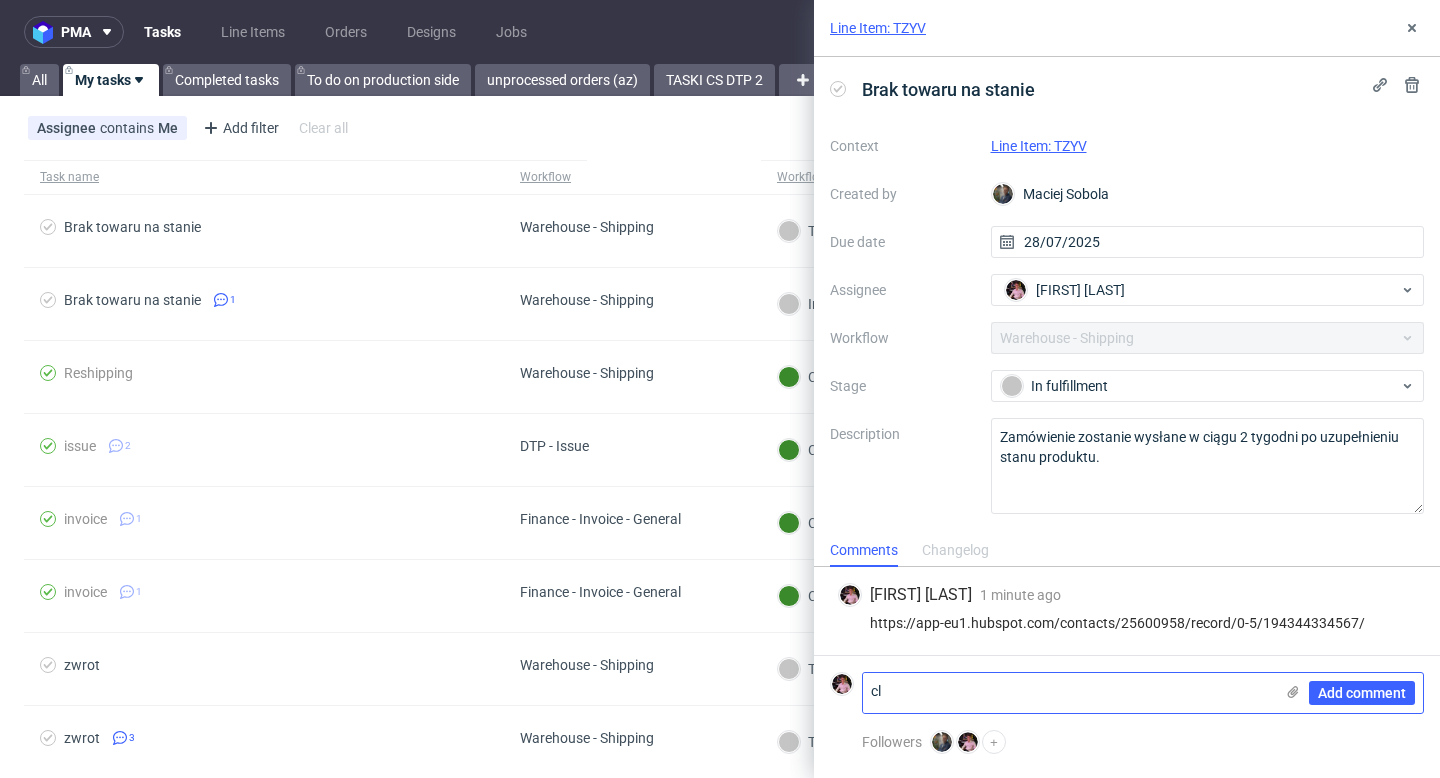 type on "c" 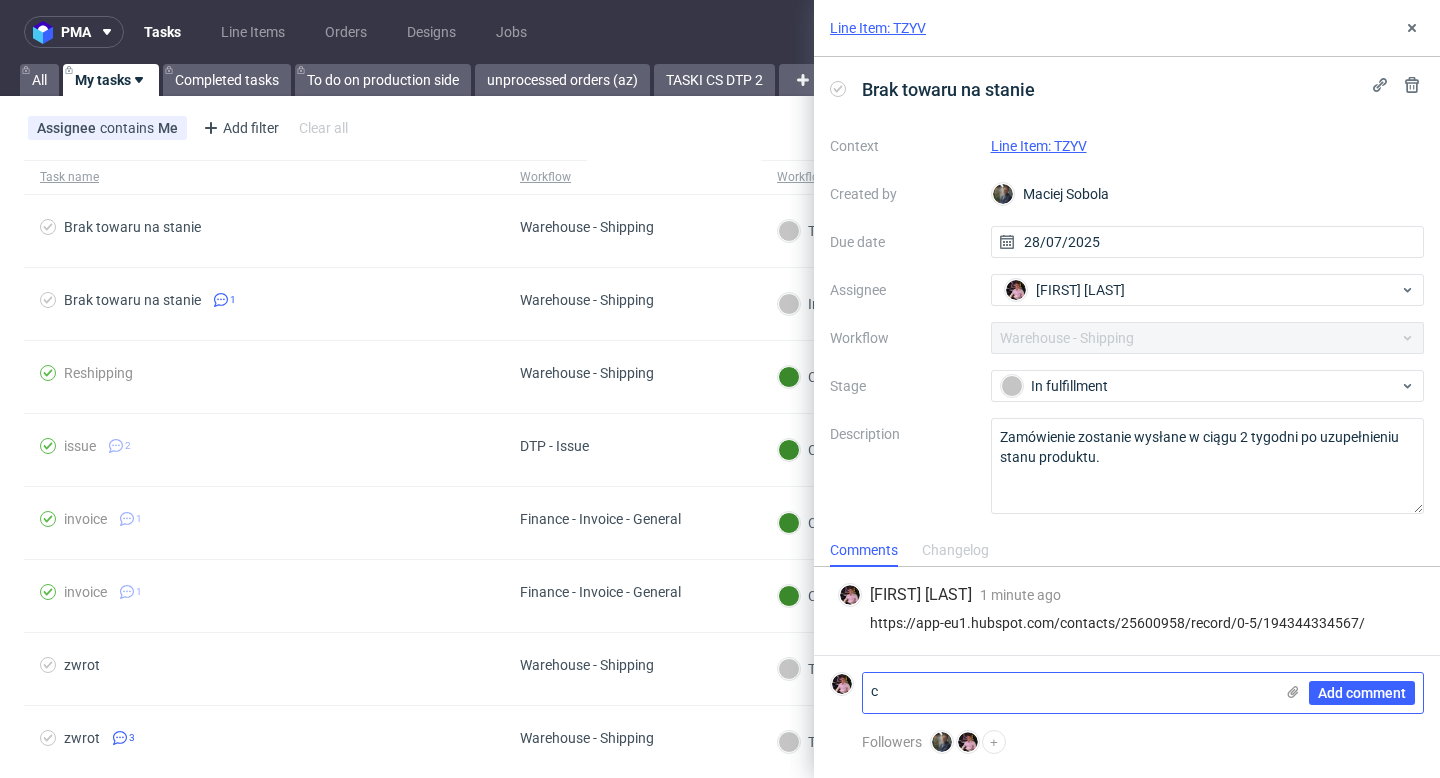 type 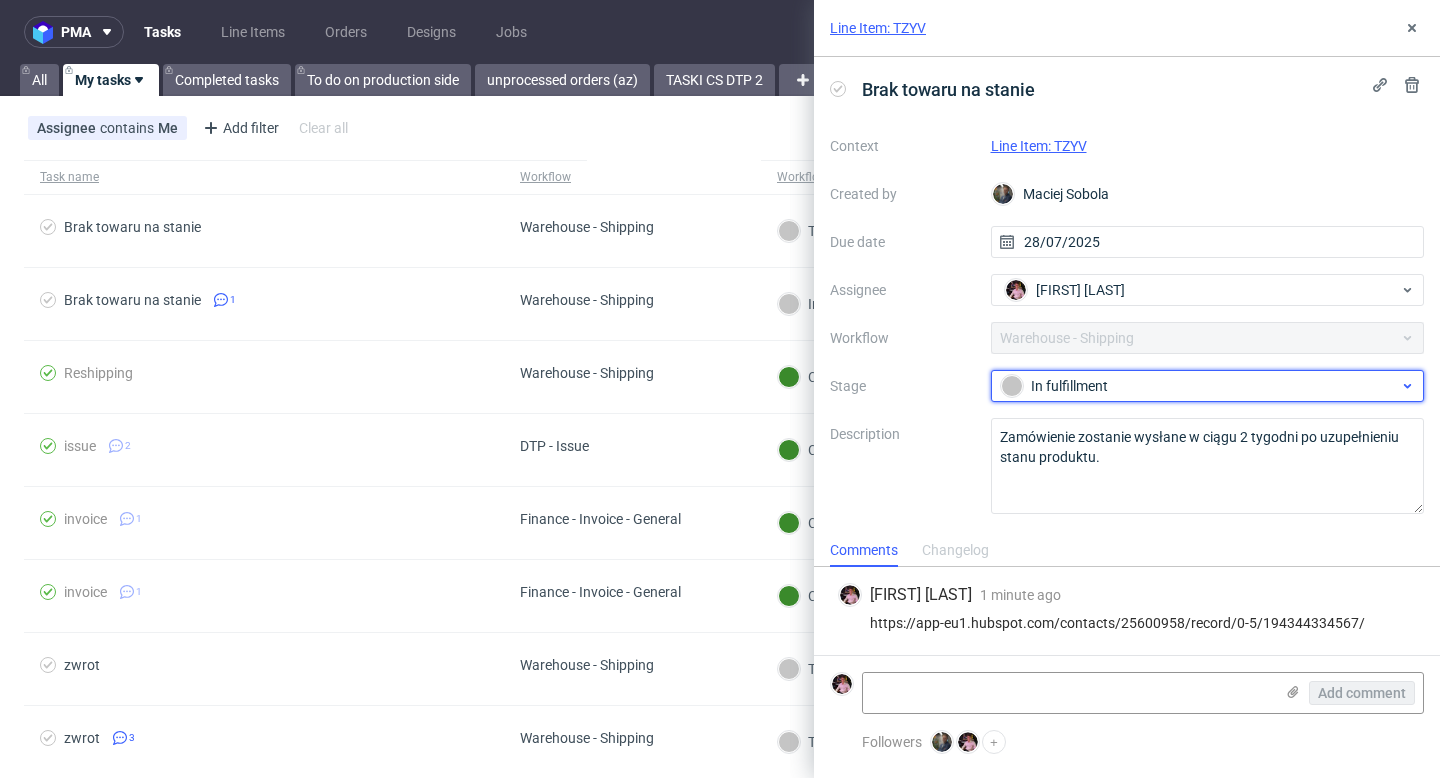 click on "In fulfillment" at bounding box center [1200, 386] 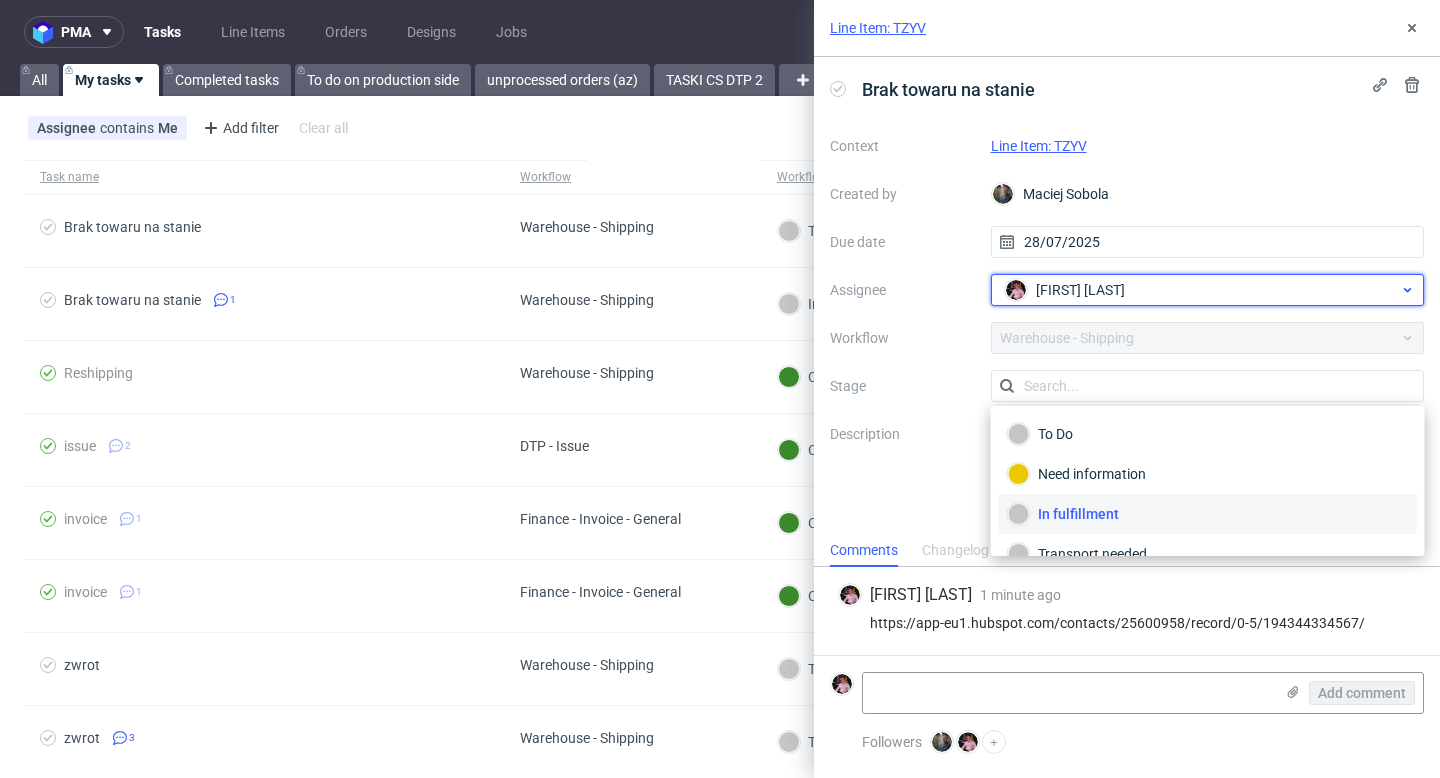click on "[FIRST] [LAST]" at bounding box center [1080, 290] 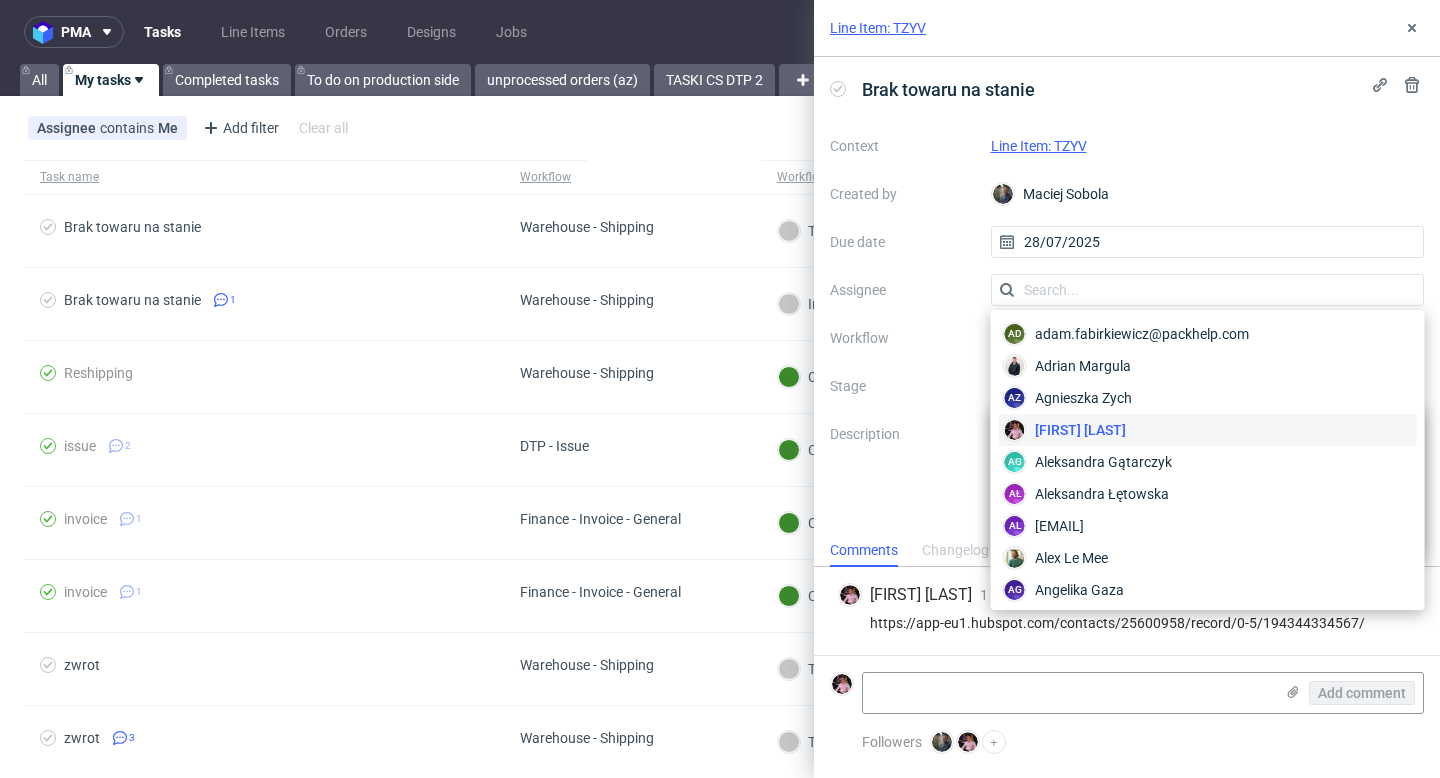 click on "Due date" at bounding box center [902, 242] 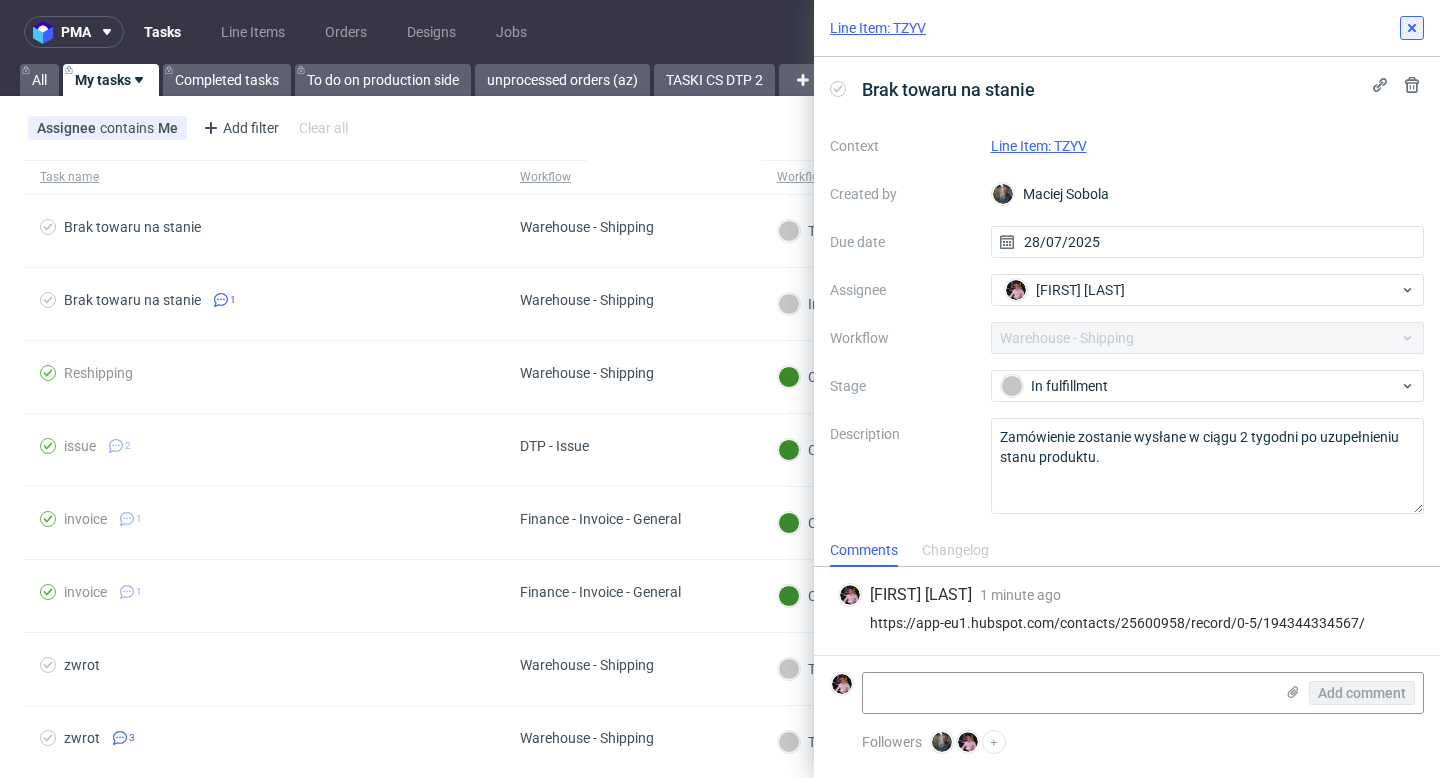 click 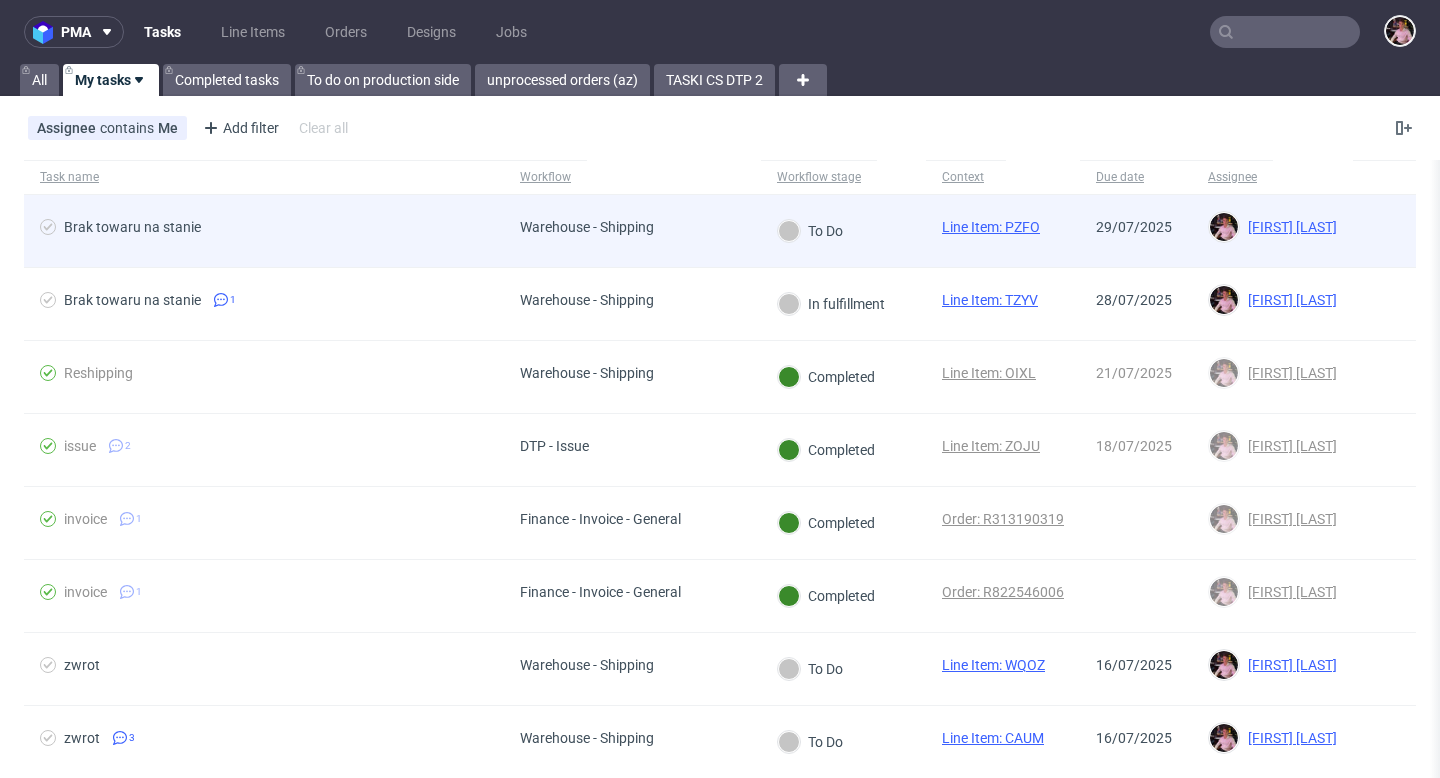 click on "Brak towaru na stanie" at bounding box center (264, 231) 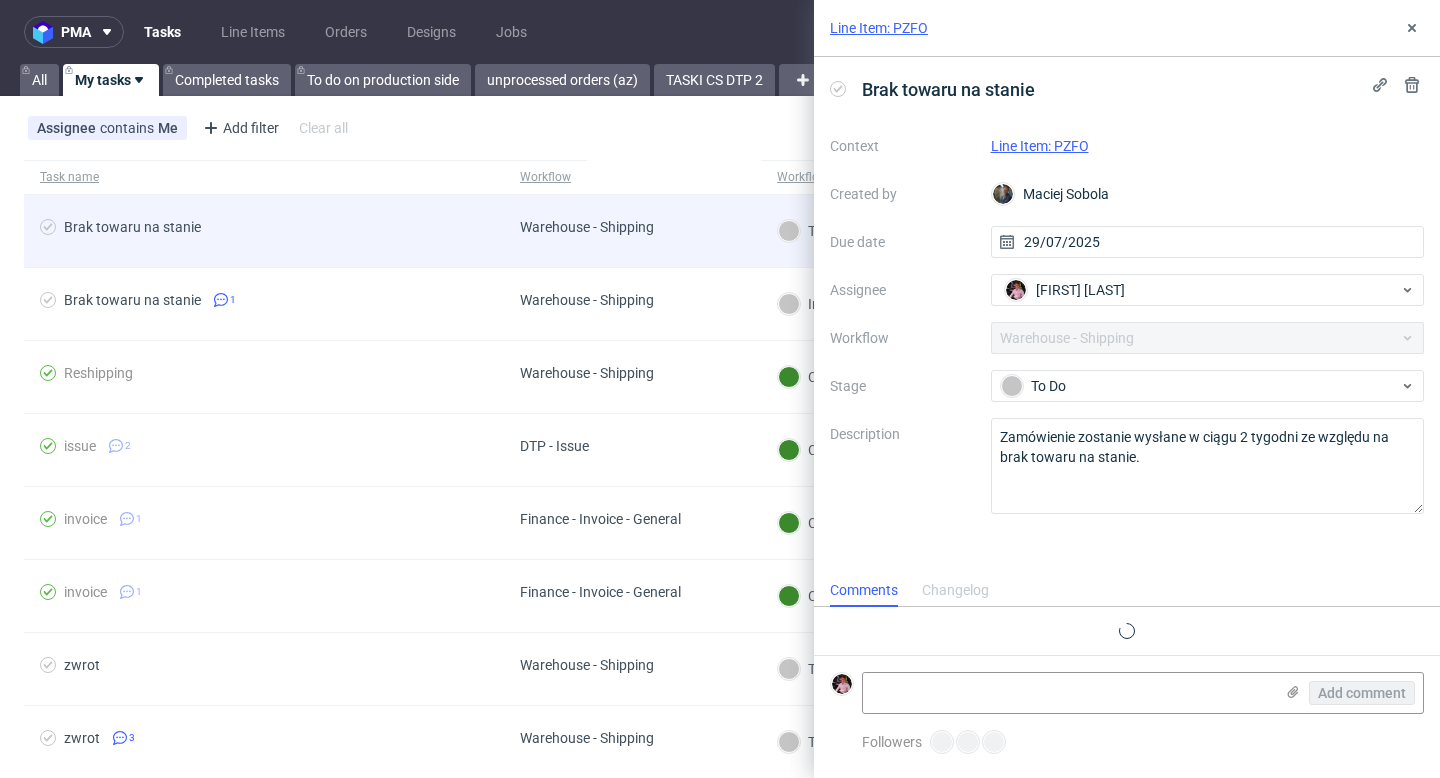 scroll, scrollTop: 16, scrollLeft: 0, axis: vertical 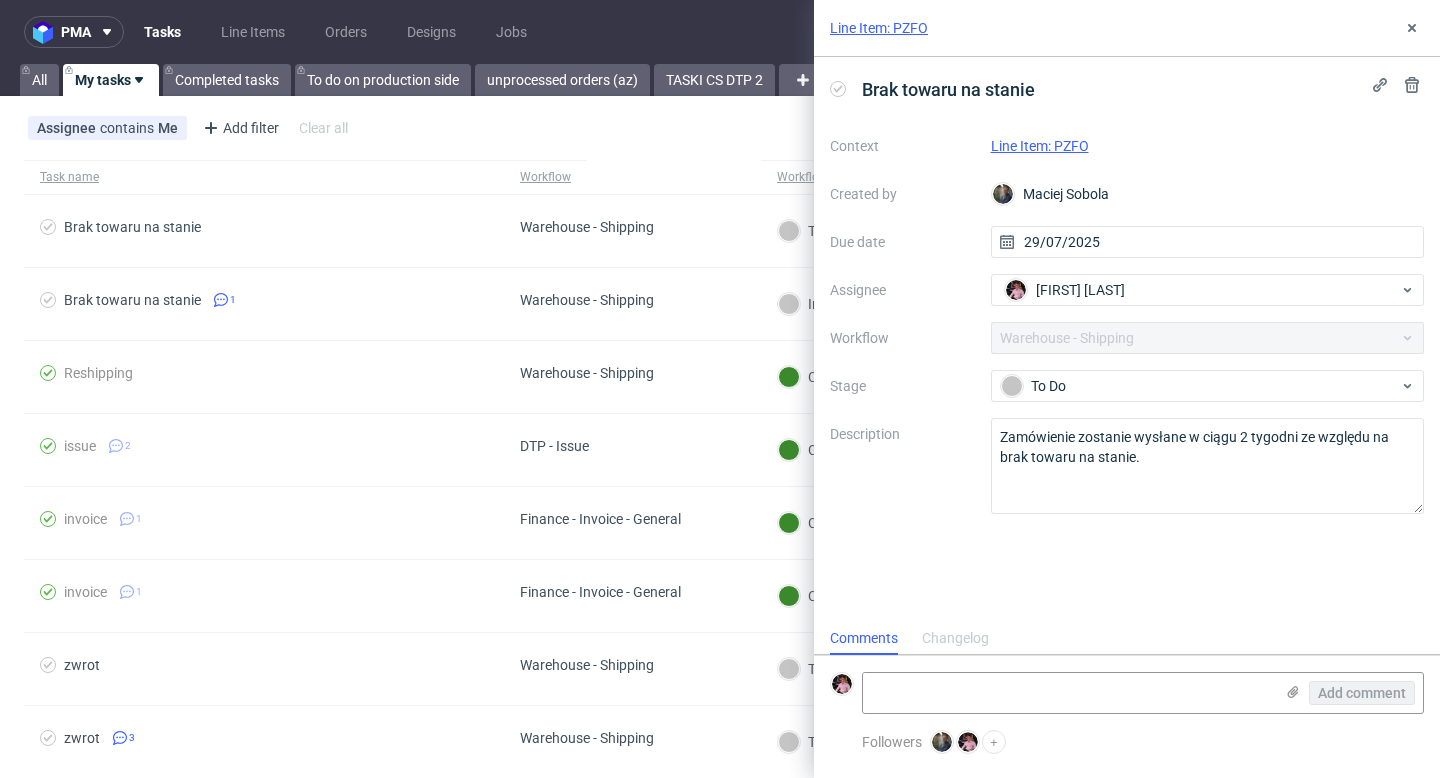 click on "Line Item: PZFO" at bounding box center [1040, 146] 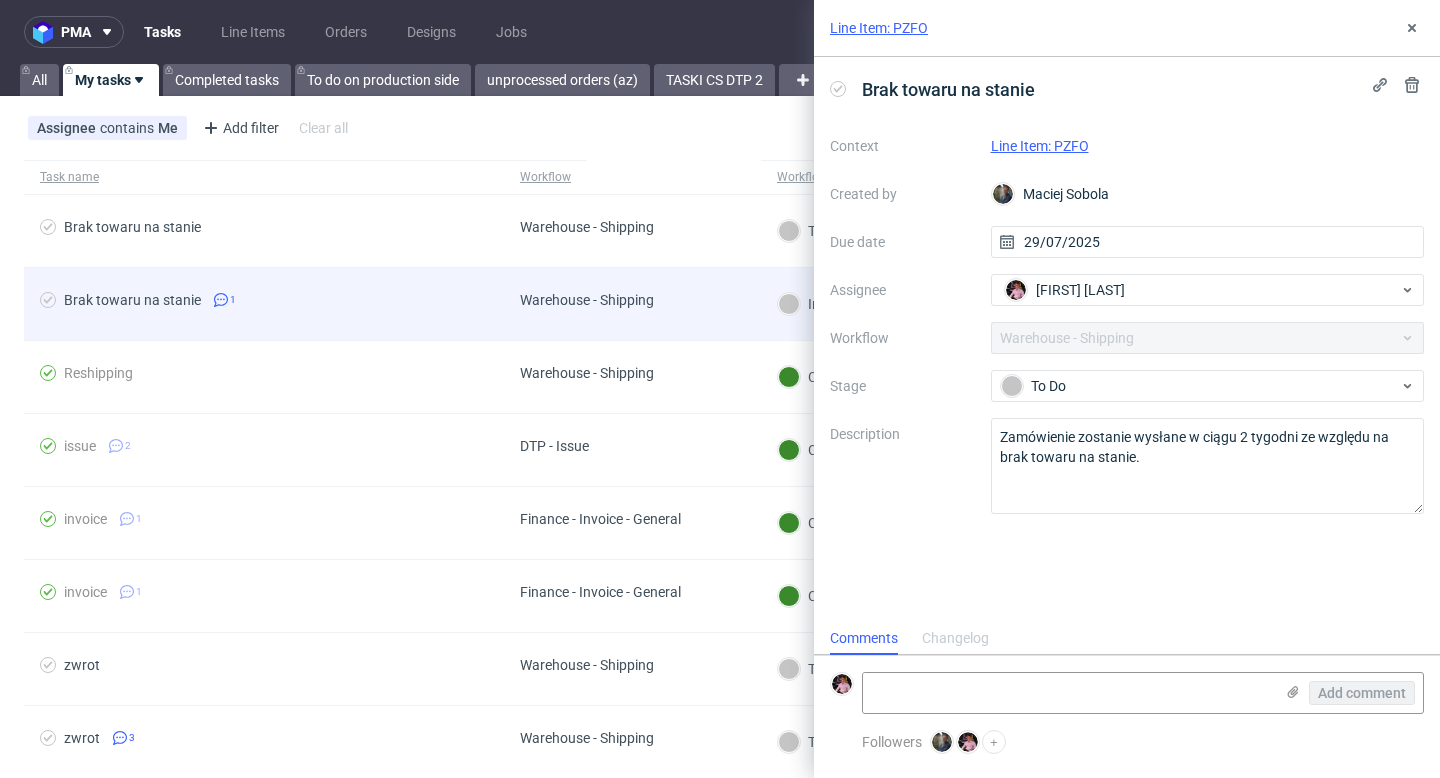 click on "Brak towaru na stanie 1" at bounding box center (264, 304) 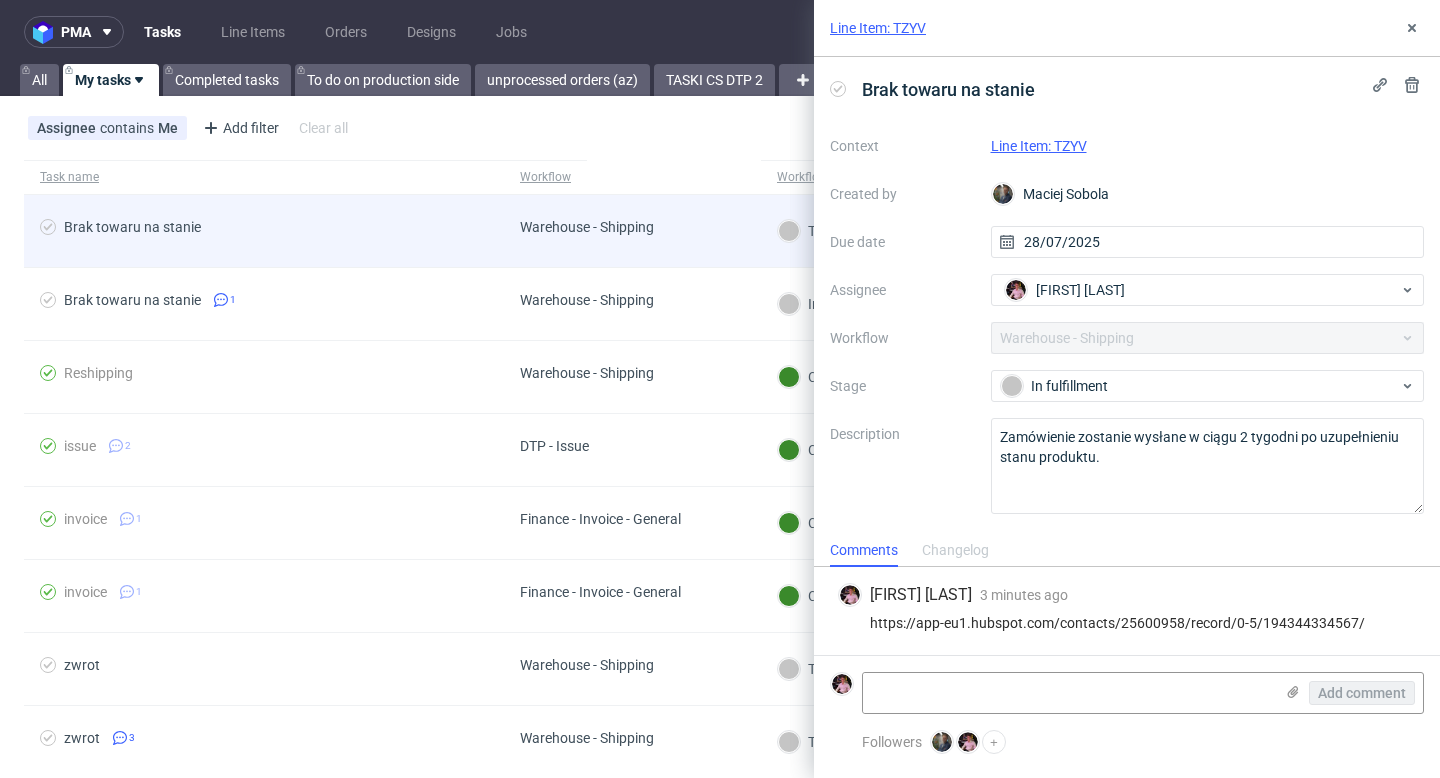 click on "Brak towaru na stanie" at bounding box center [264, 231] 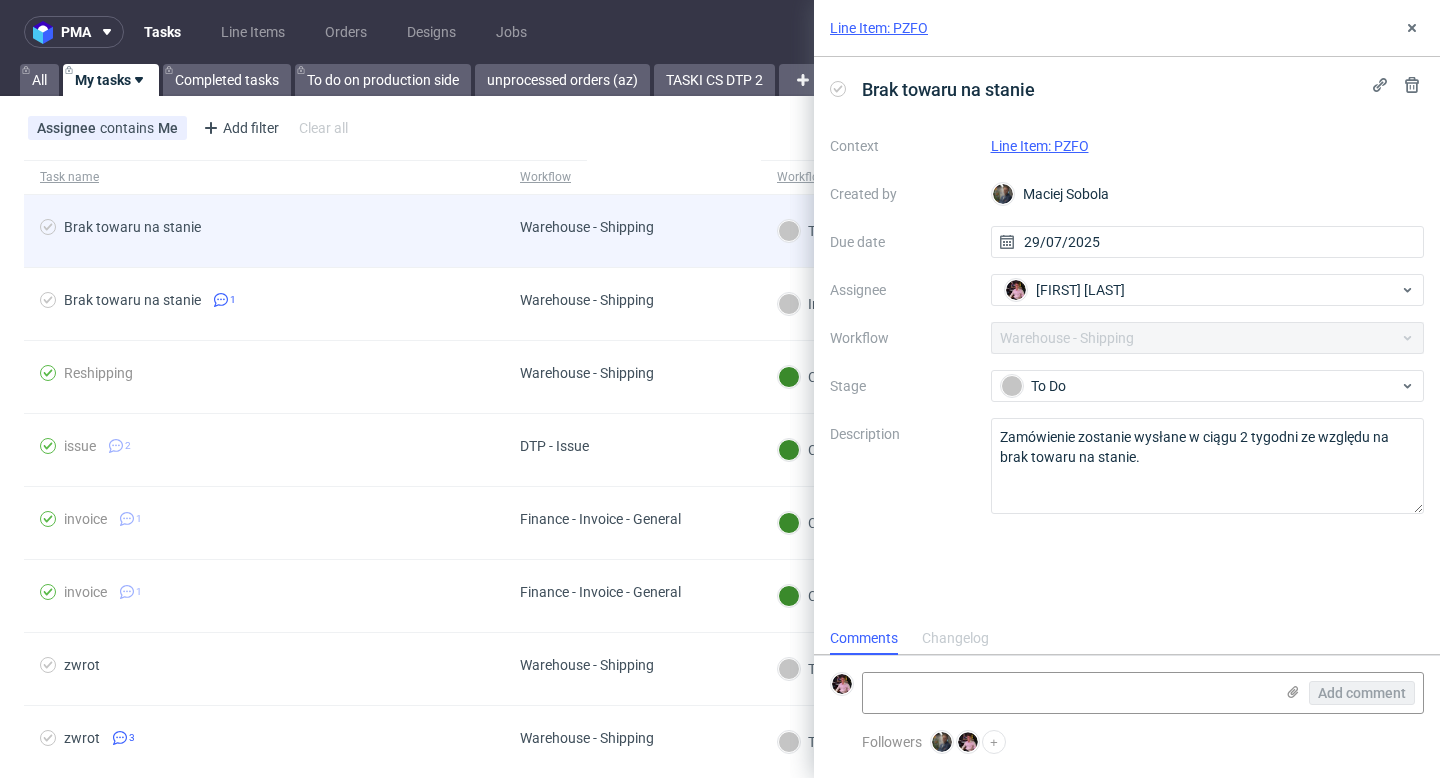 scroll, scrollTop: 16, scrollLeft: 0, axis: vertical 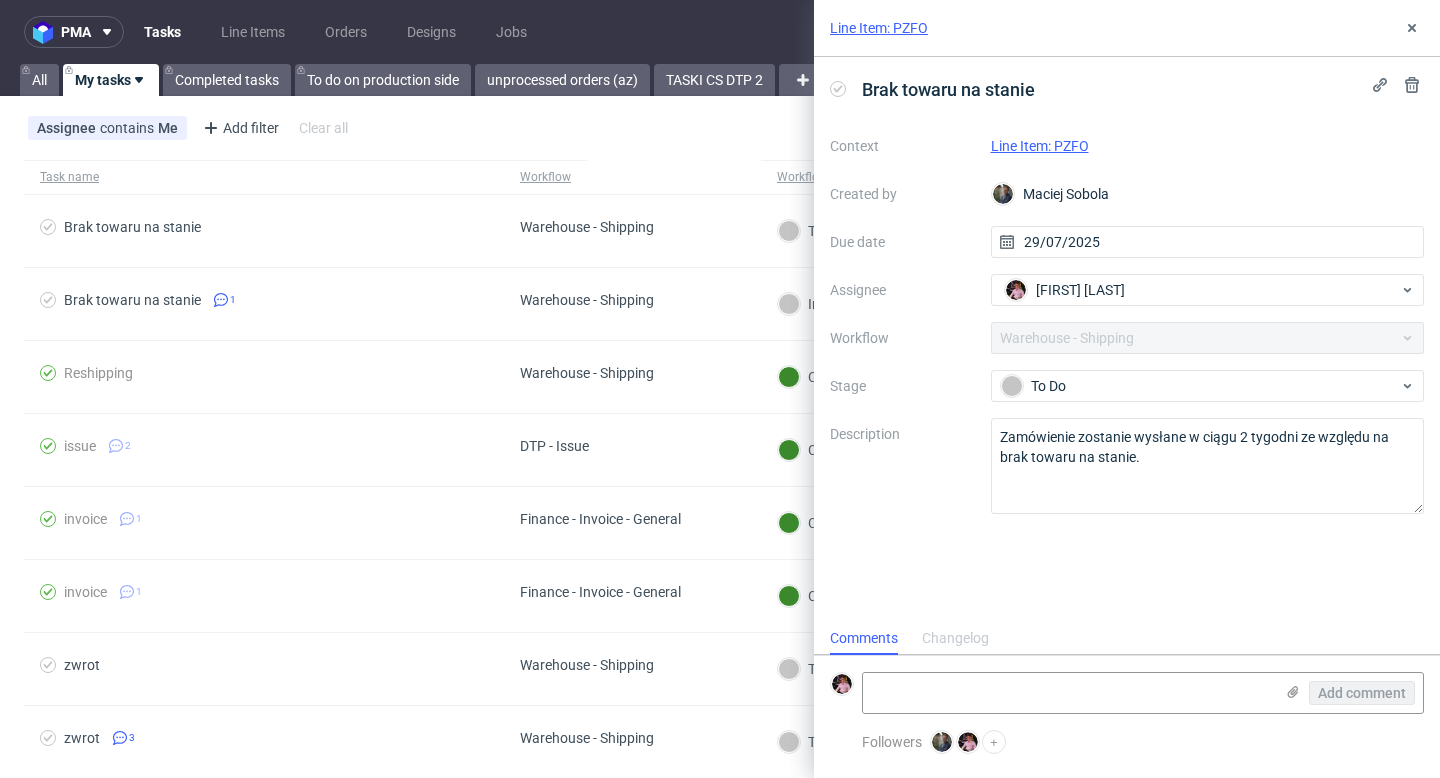 click on "Line Item: PZFO" at bounding box center (1040, 146) 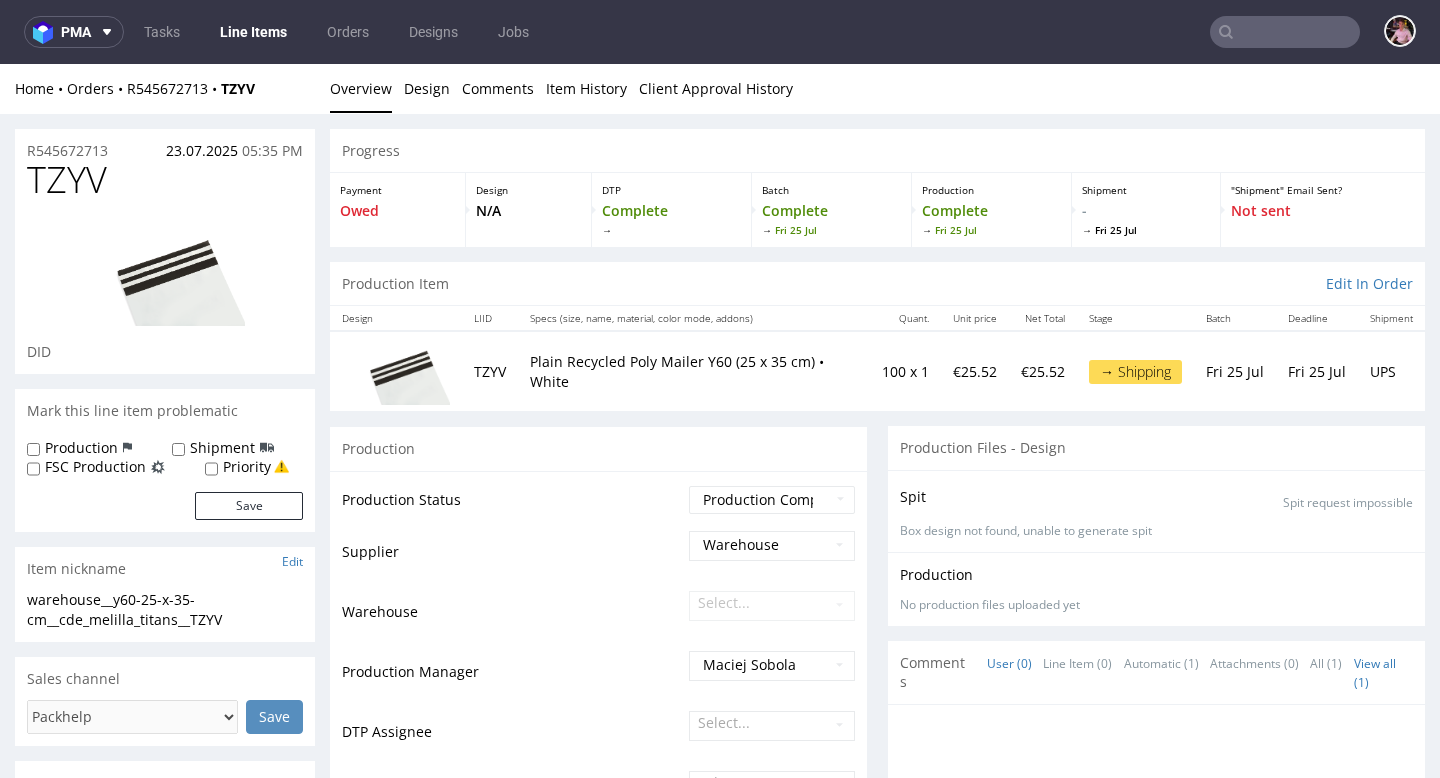 scroll, scrollTop: 0, scrollLeft: 0, axis: both 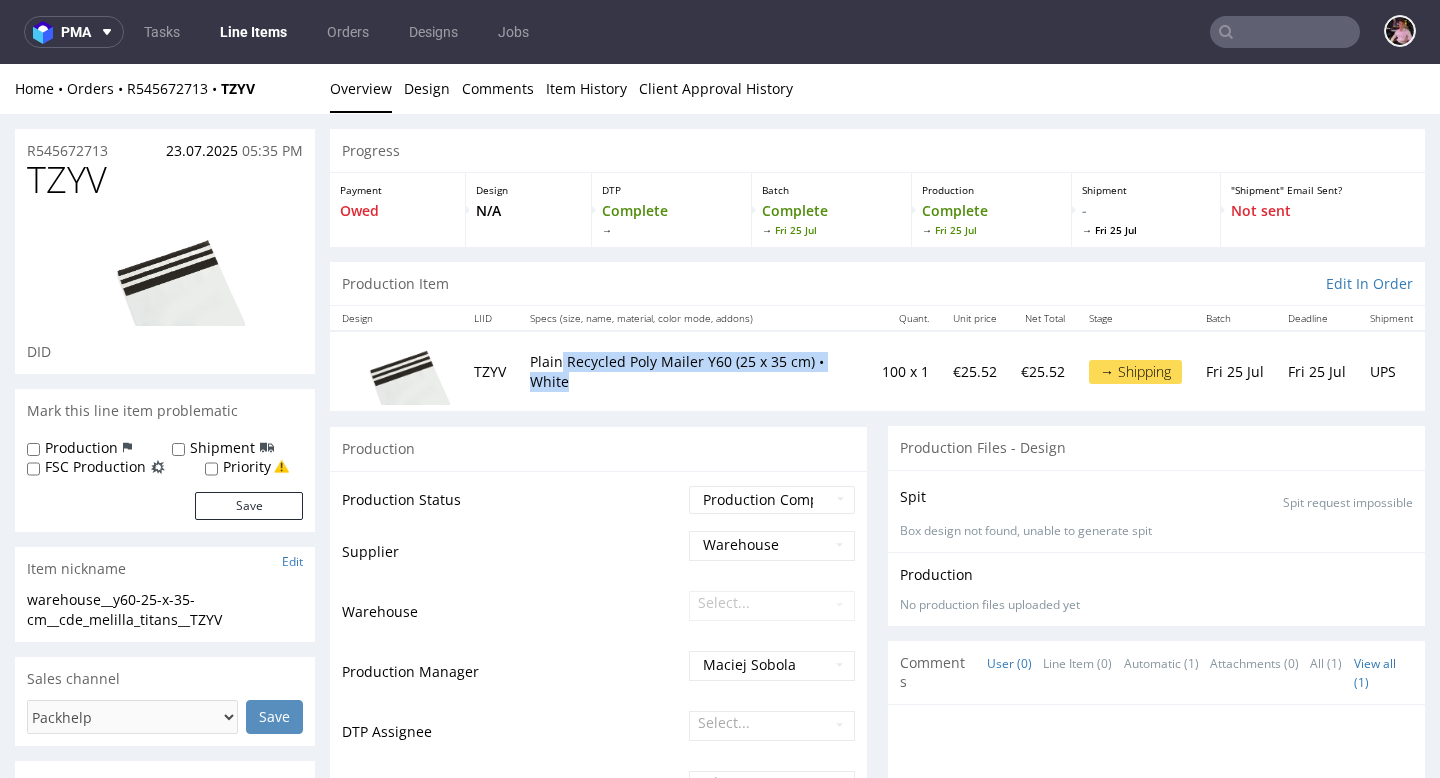 drag, startPoint x: 574, startPoint y: 375, endPoint x: 552, endPoint y: 367, distance: 23.409399 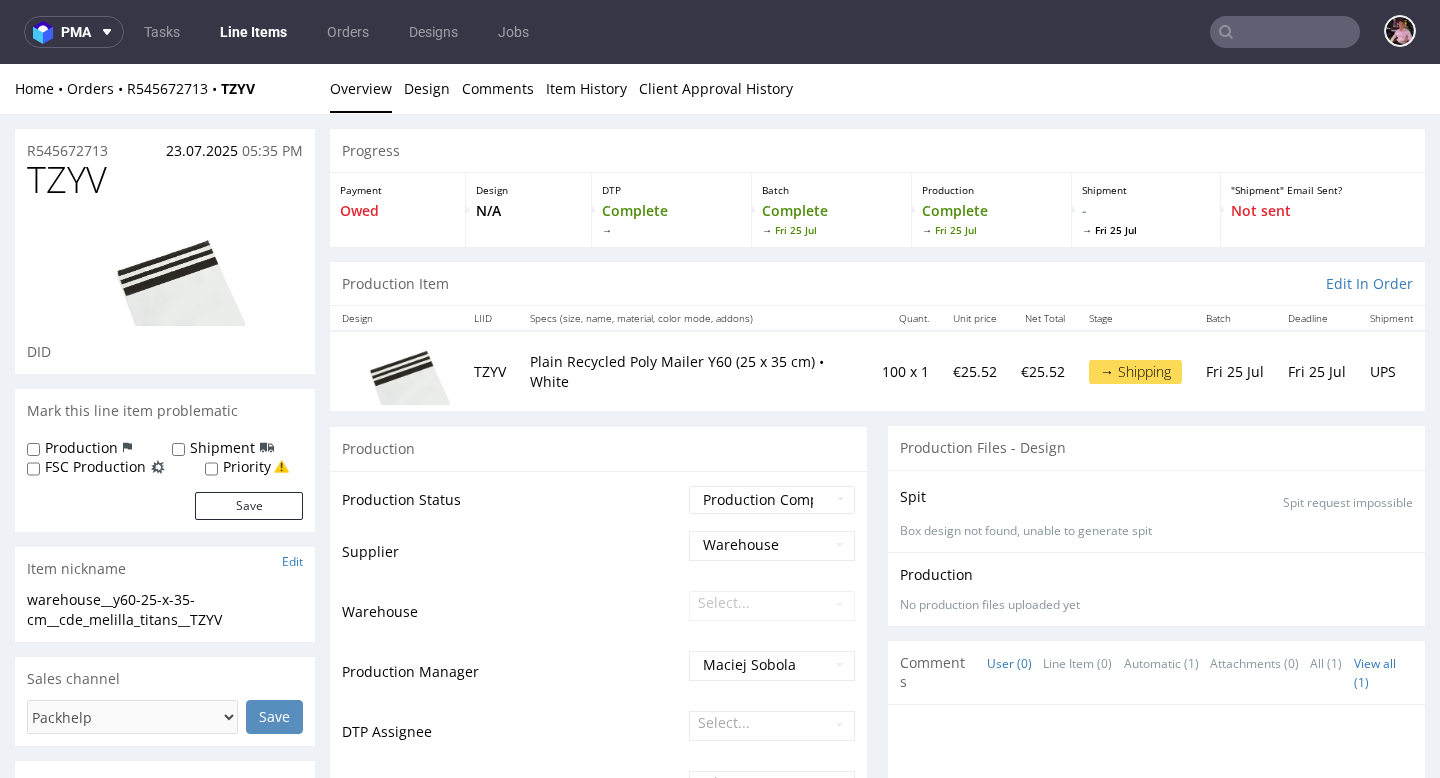 click on "Plain Recycled Poly Mailer Y60 (25 x 35 cm) • White" at bounding box center (694, 371) 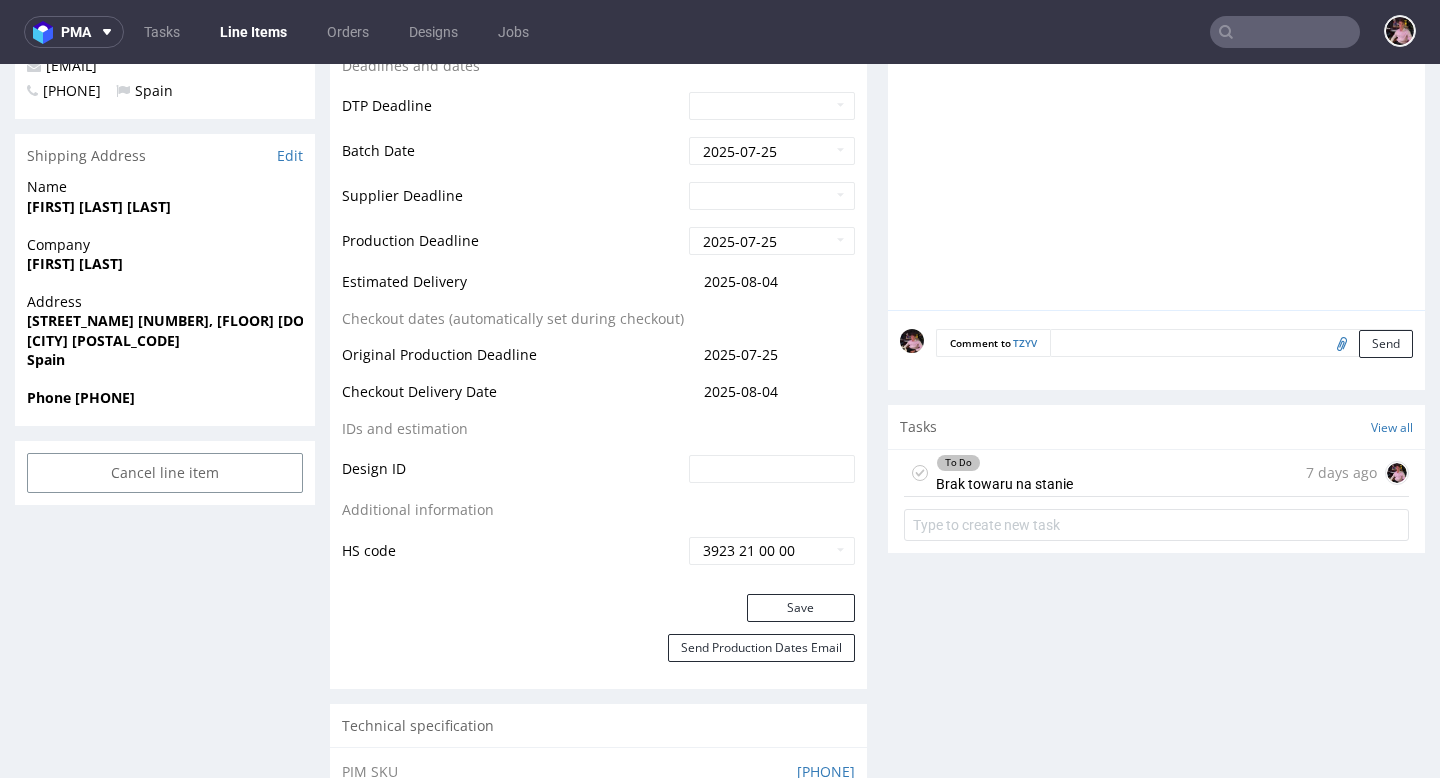 scroll, scrollTop: 793, scrollLeft: 0, axis: vertical 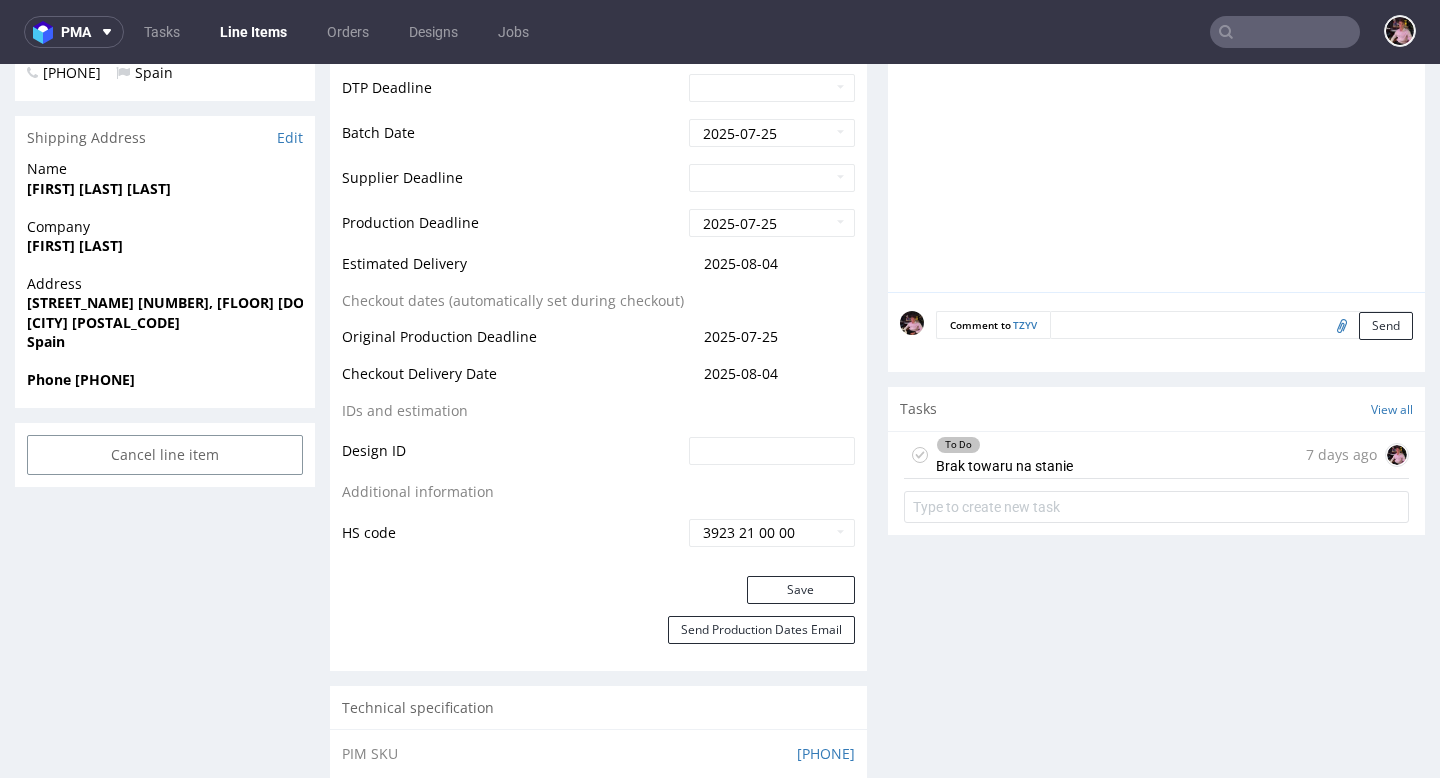 click on "To Do Brak towaru na stanie 7 days ago" at bounding box center [1156, 455] 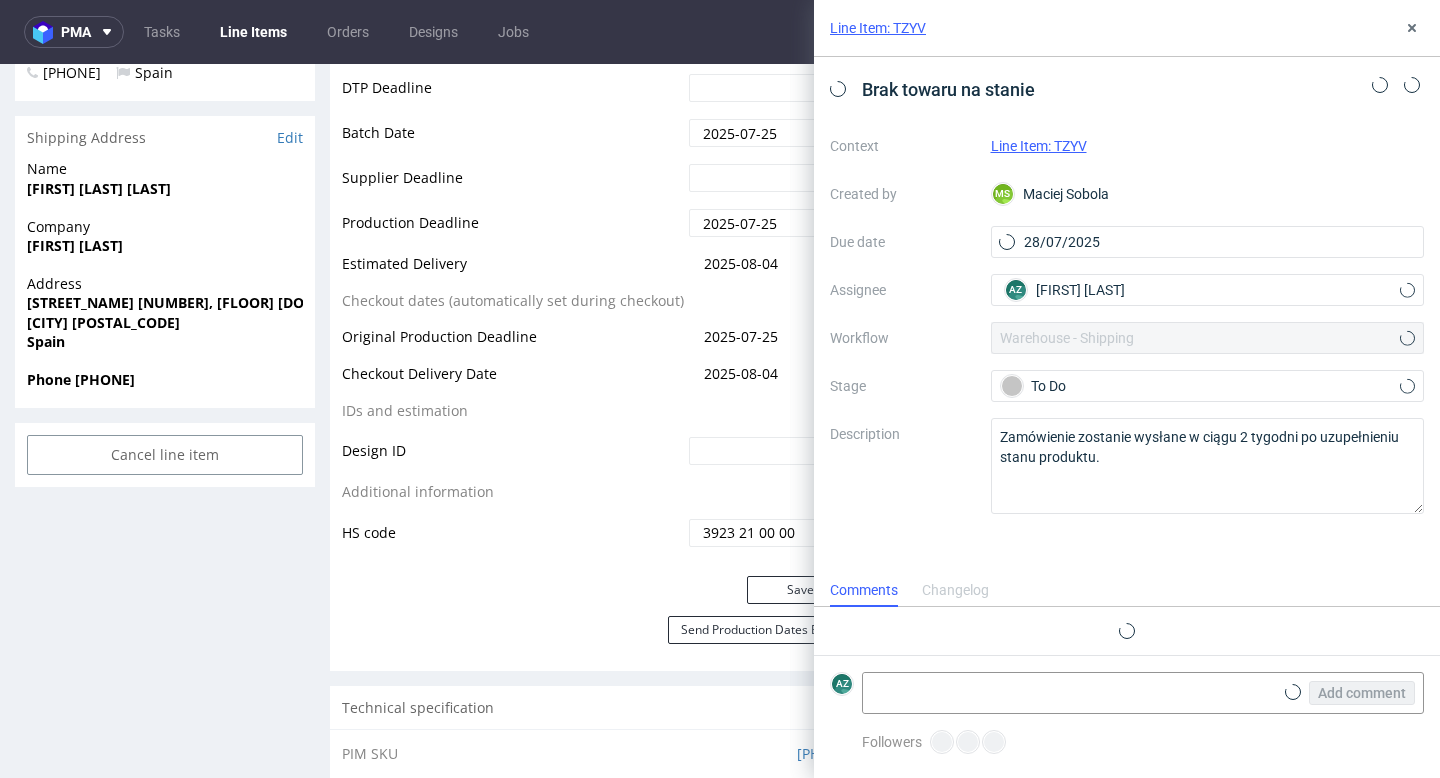 scroll, scrollTop: 16, scrollLeft: 0, axis: vertical 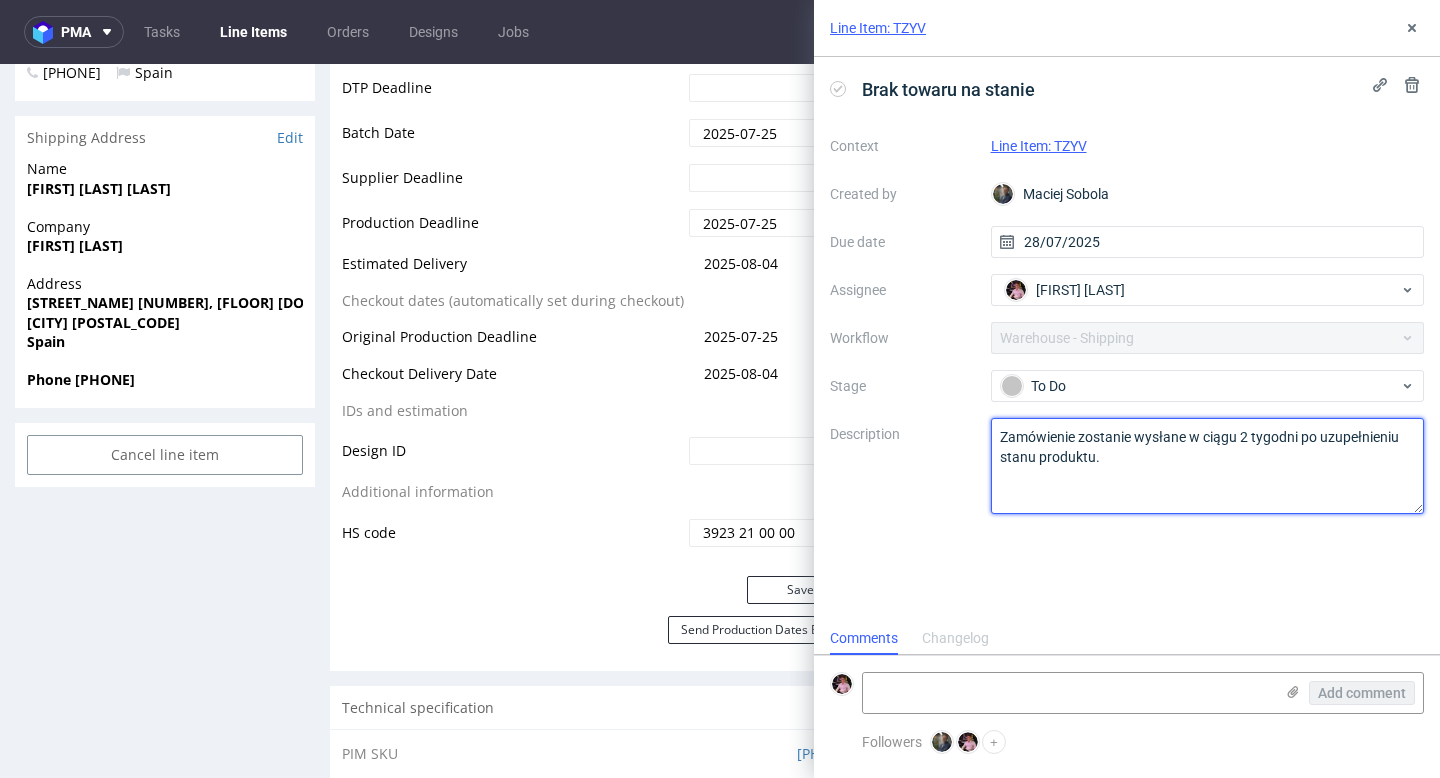 drag, startPoint x: 1177, startPoint y: 461, endPoint x: 973, endPoint y: 422, distance: 207.69449 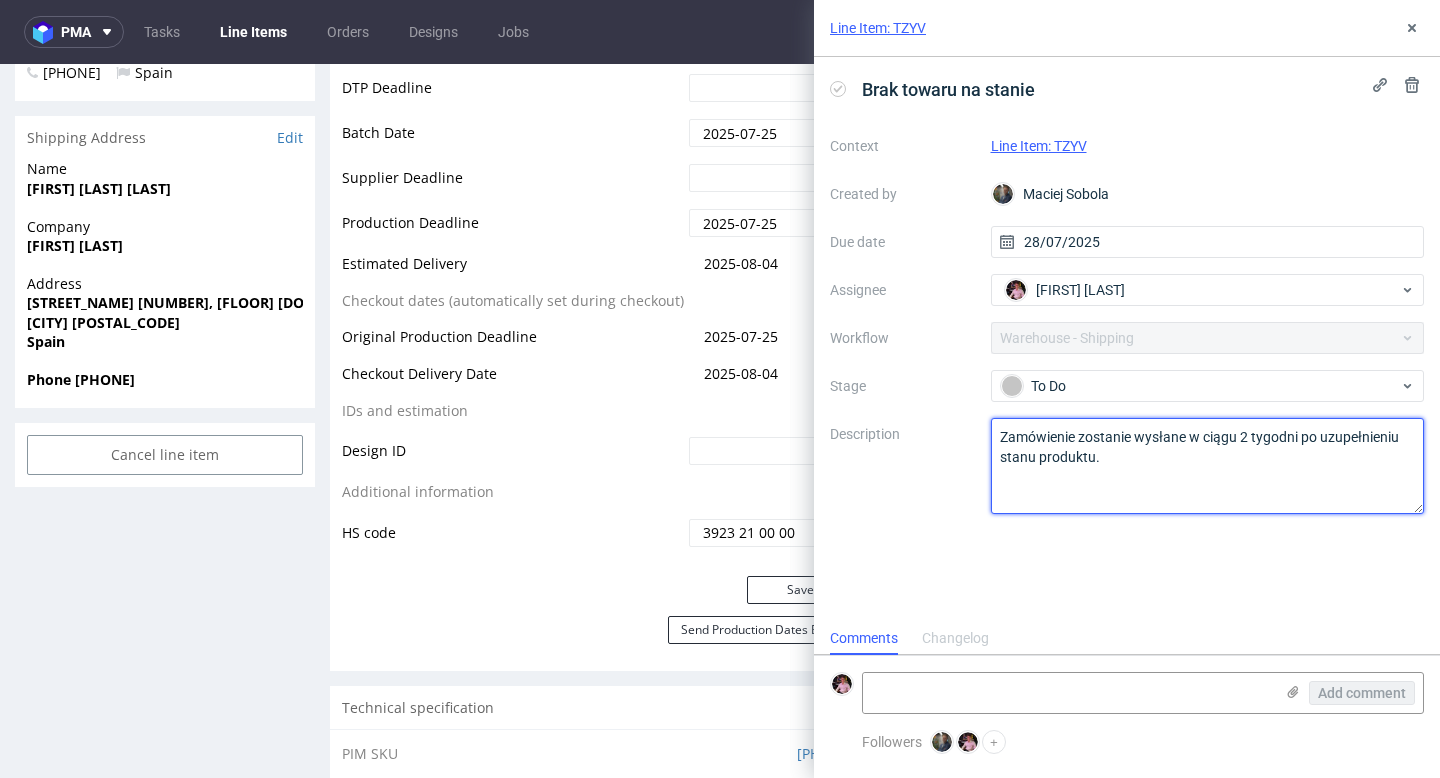 click on "Zamówienie zostanie wysłane w ciągu 2 tygodni po uzupełnieniu stanu produktu." at bounding box center (1208, 466) 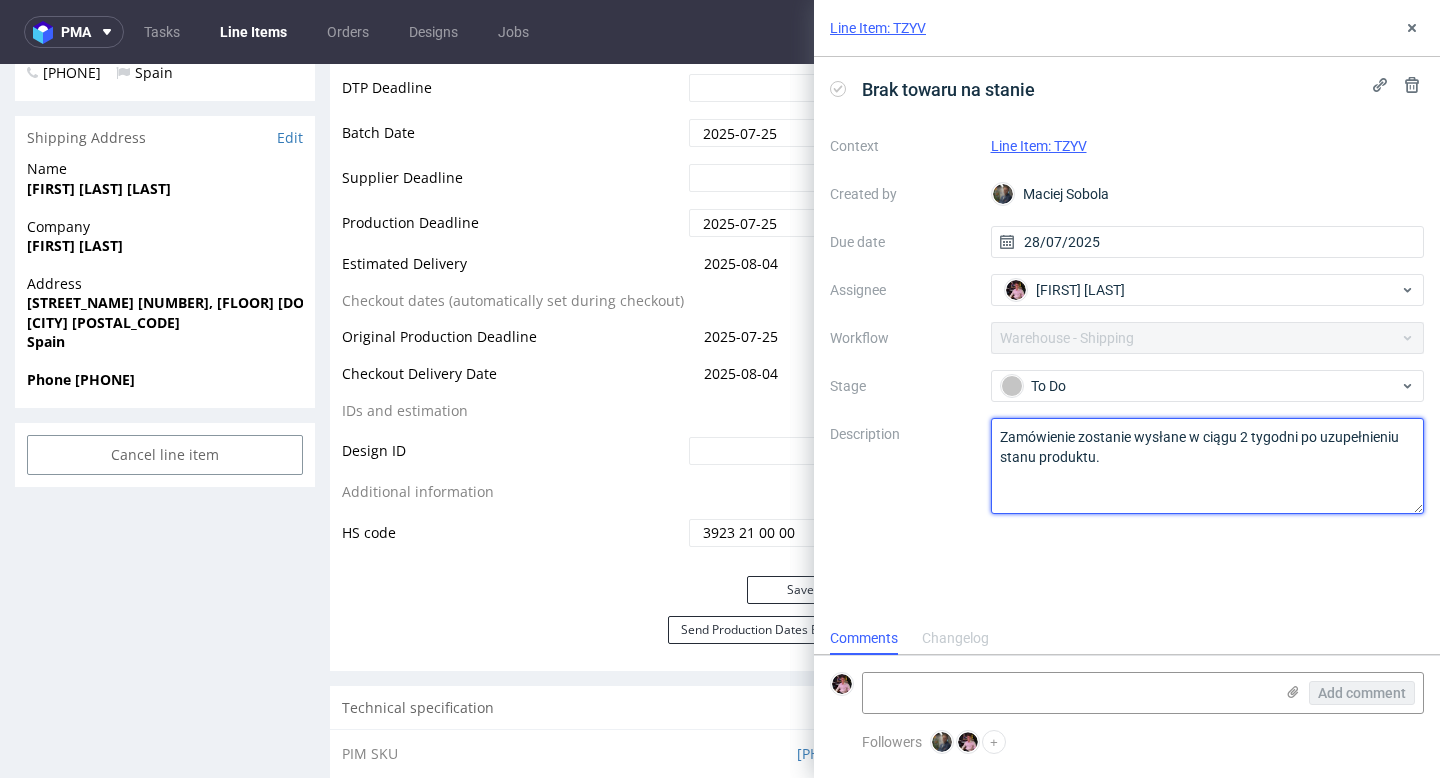 scroll, scrollTop: 0, scrollLeft: 0, axis: both 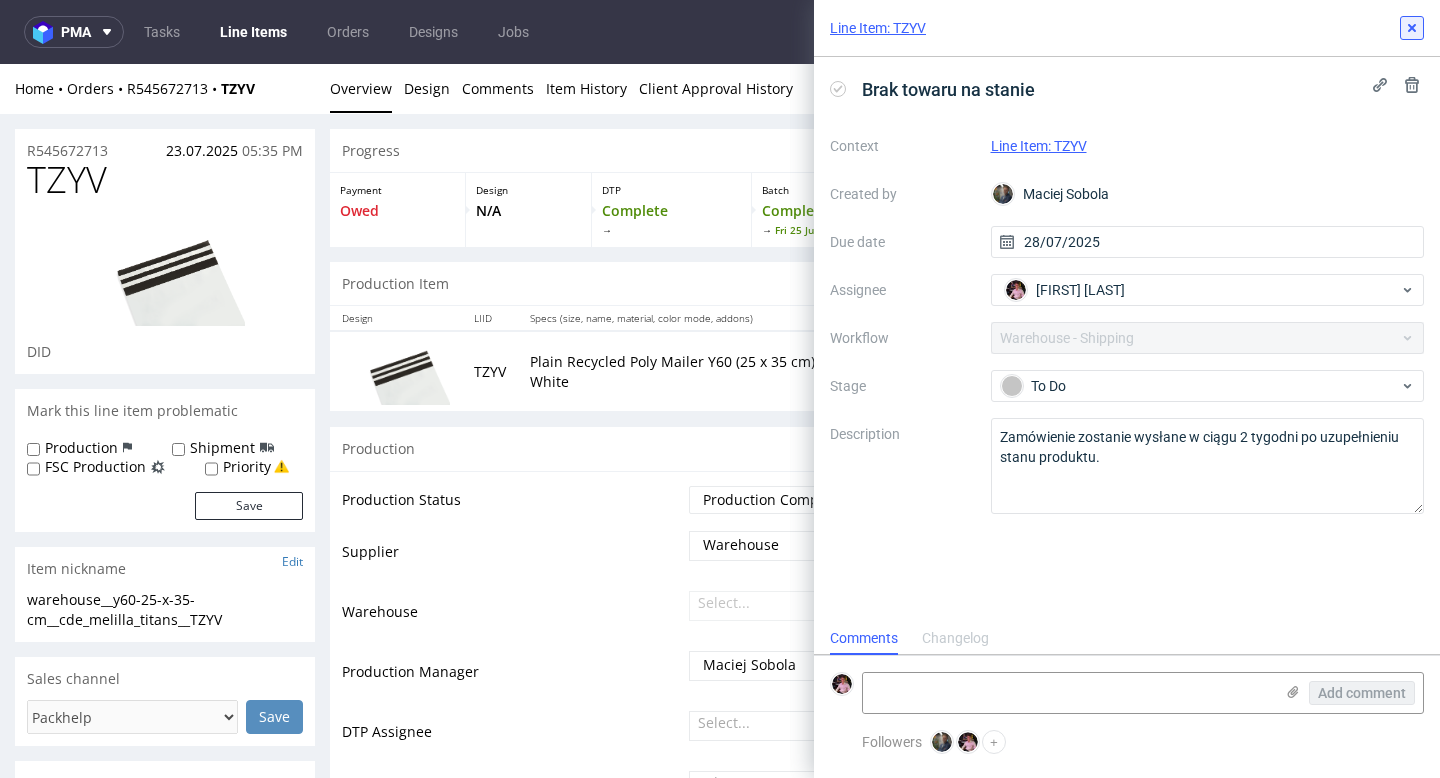 click 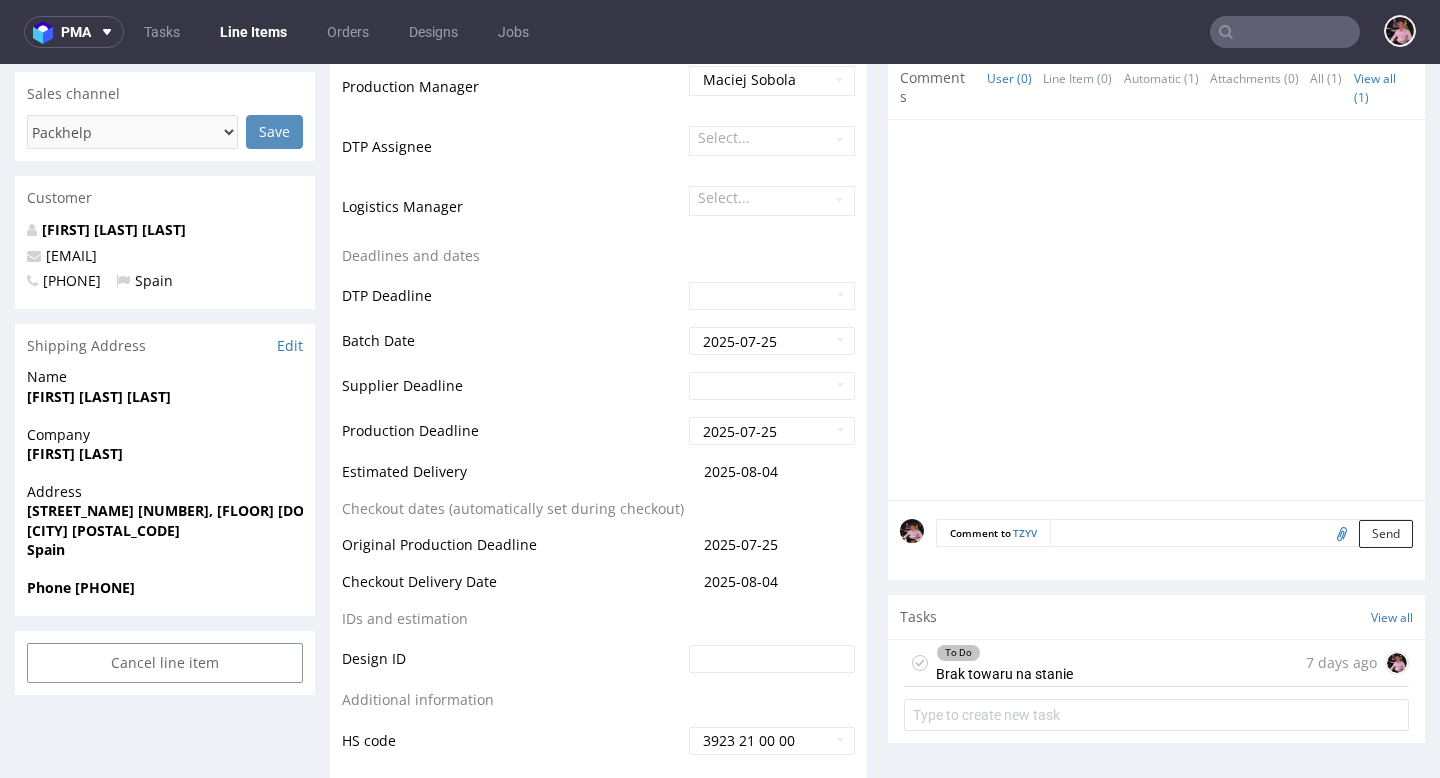 scroll, scrollTop: 580, scrollLeft: 0, axis: vertical 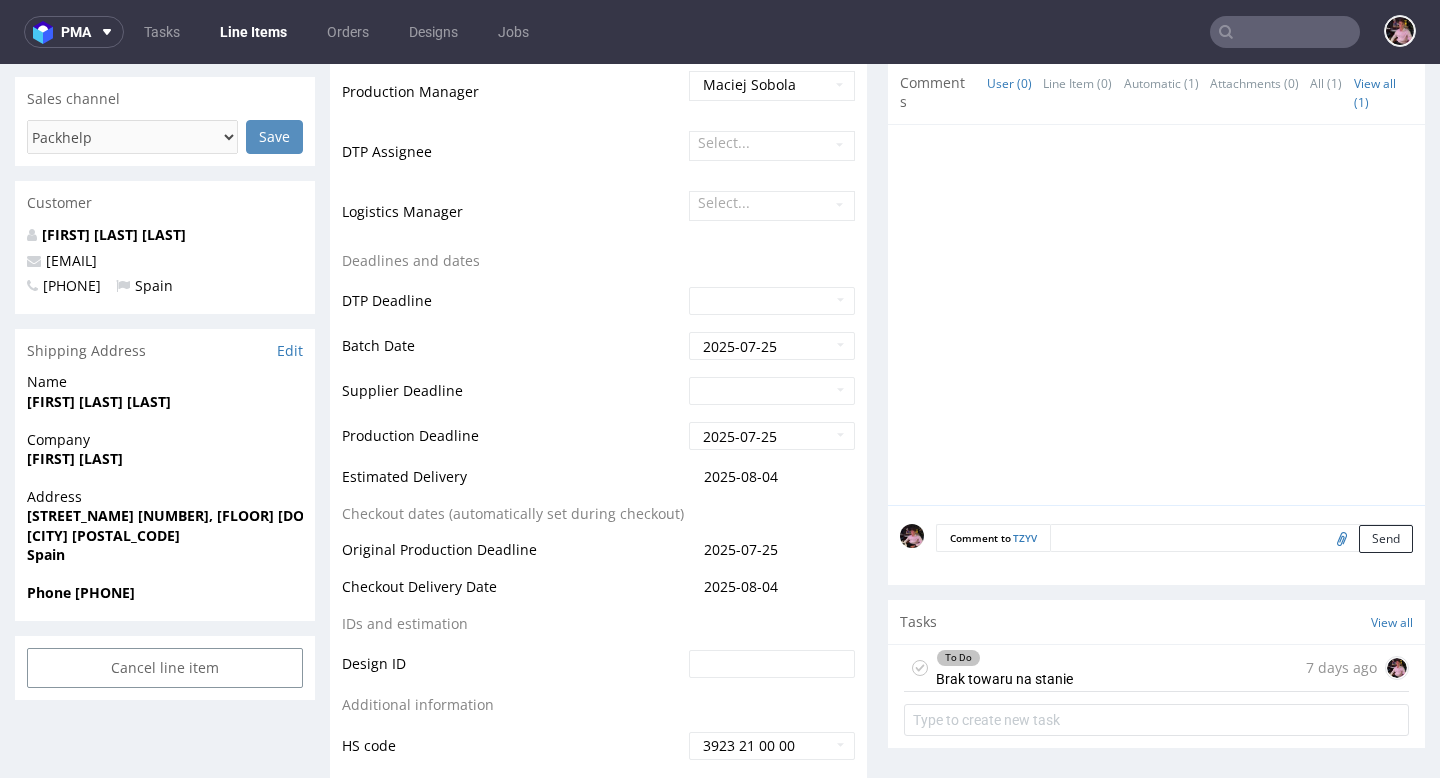 click on "To Do Brak towaru na stanie 7 days ago" at bounding box center [1156, 668] 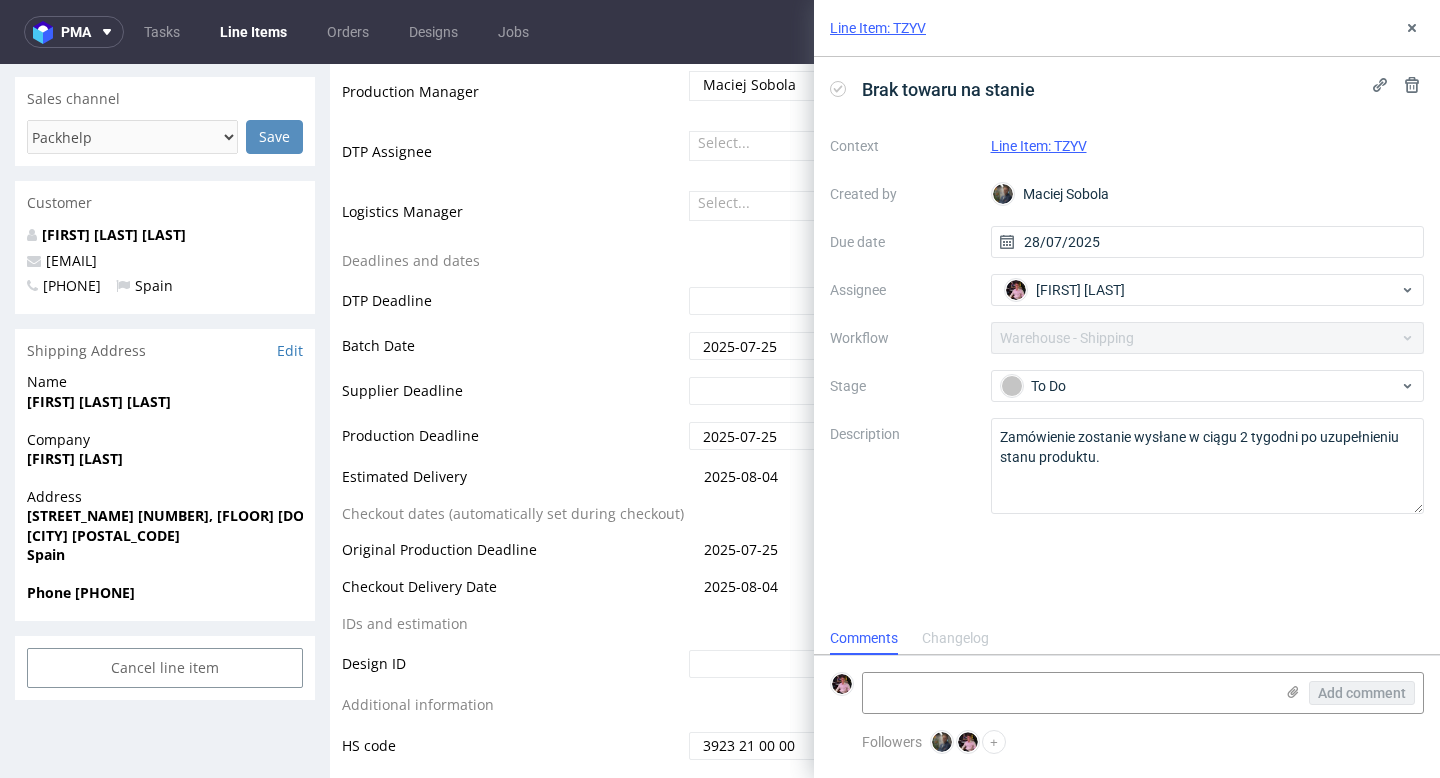 scroll, scrollTop: 16, scrollLeft: 0, axis: vertical 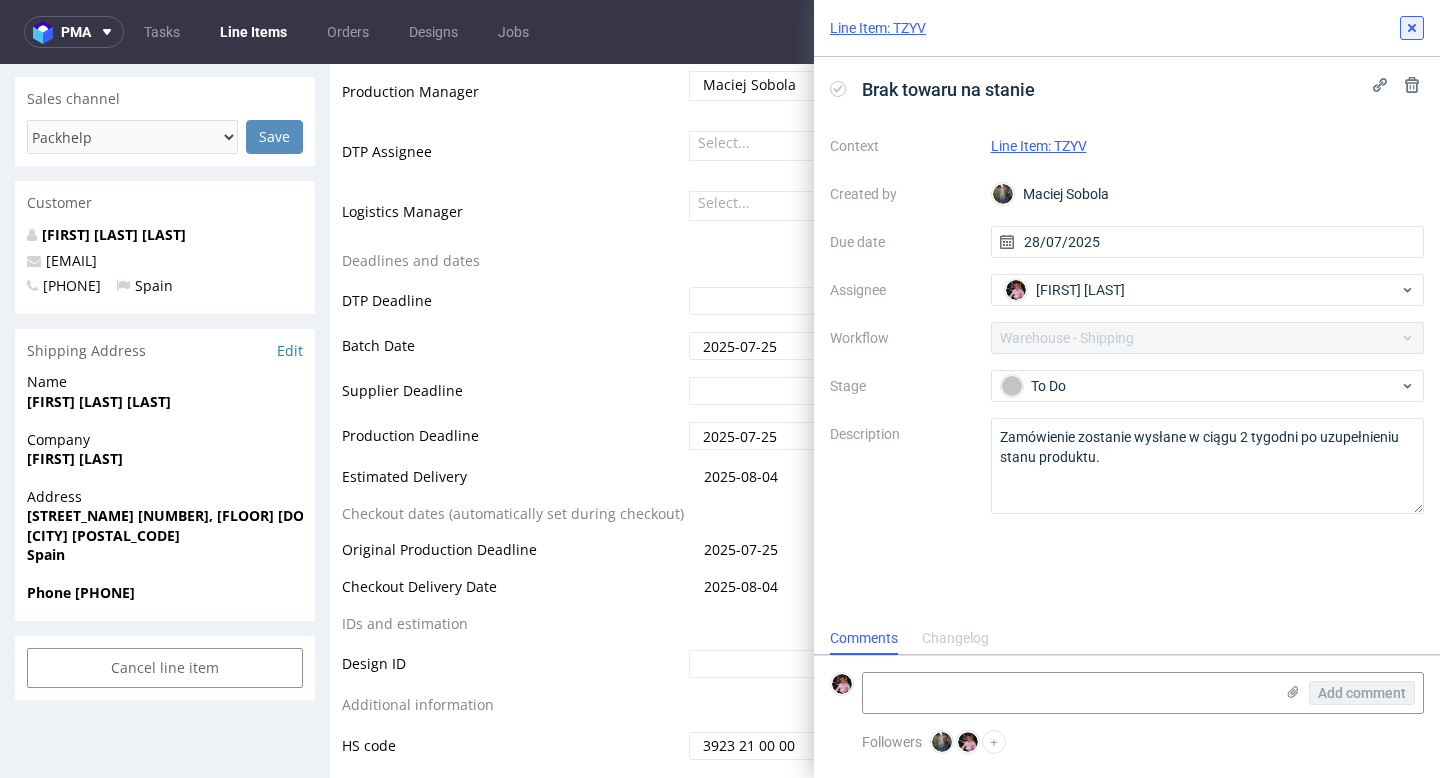 click at bounding box center (1412, 28) 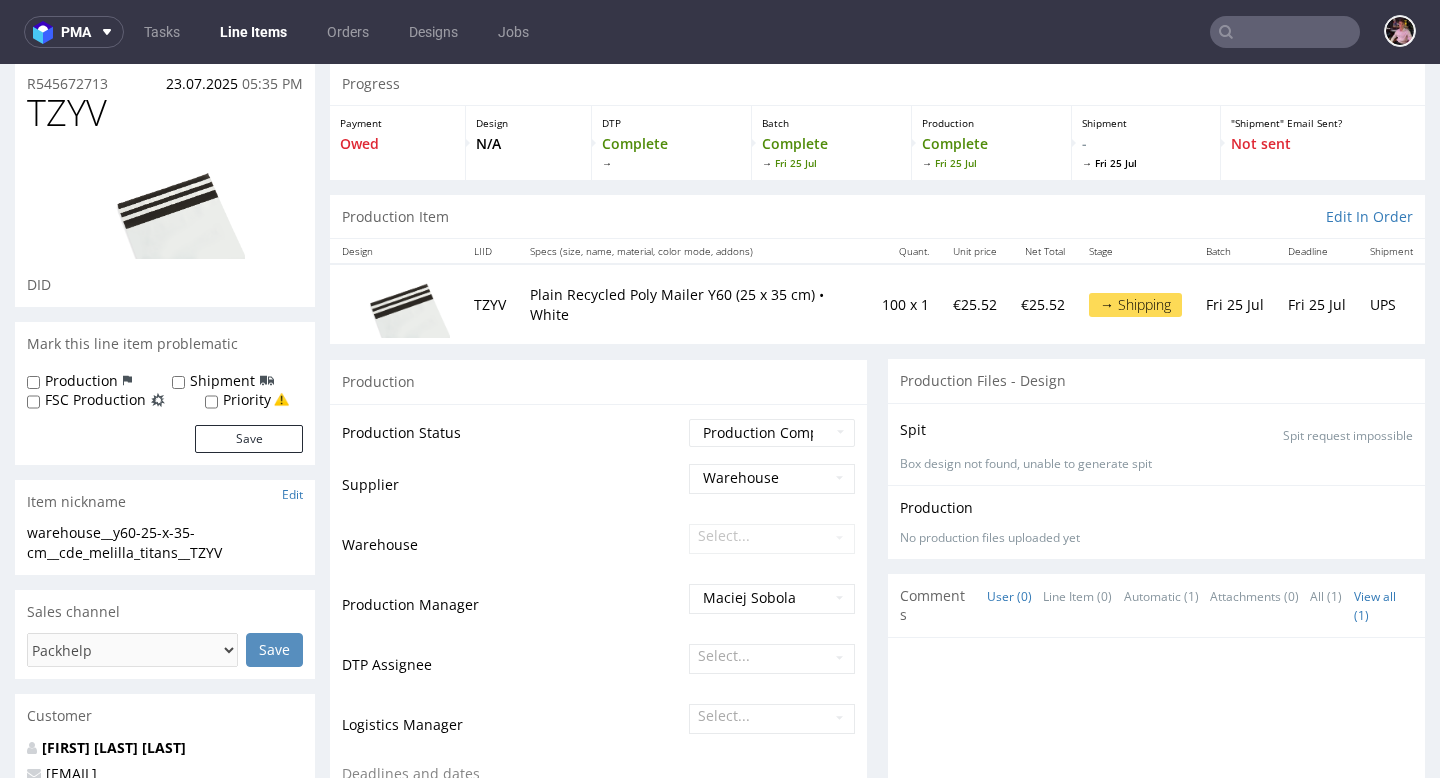 scroll, scrollTop: 0, scrollLeft: 0, axis: both 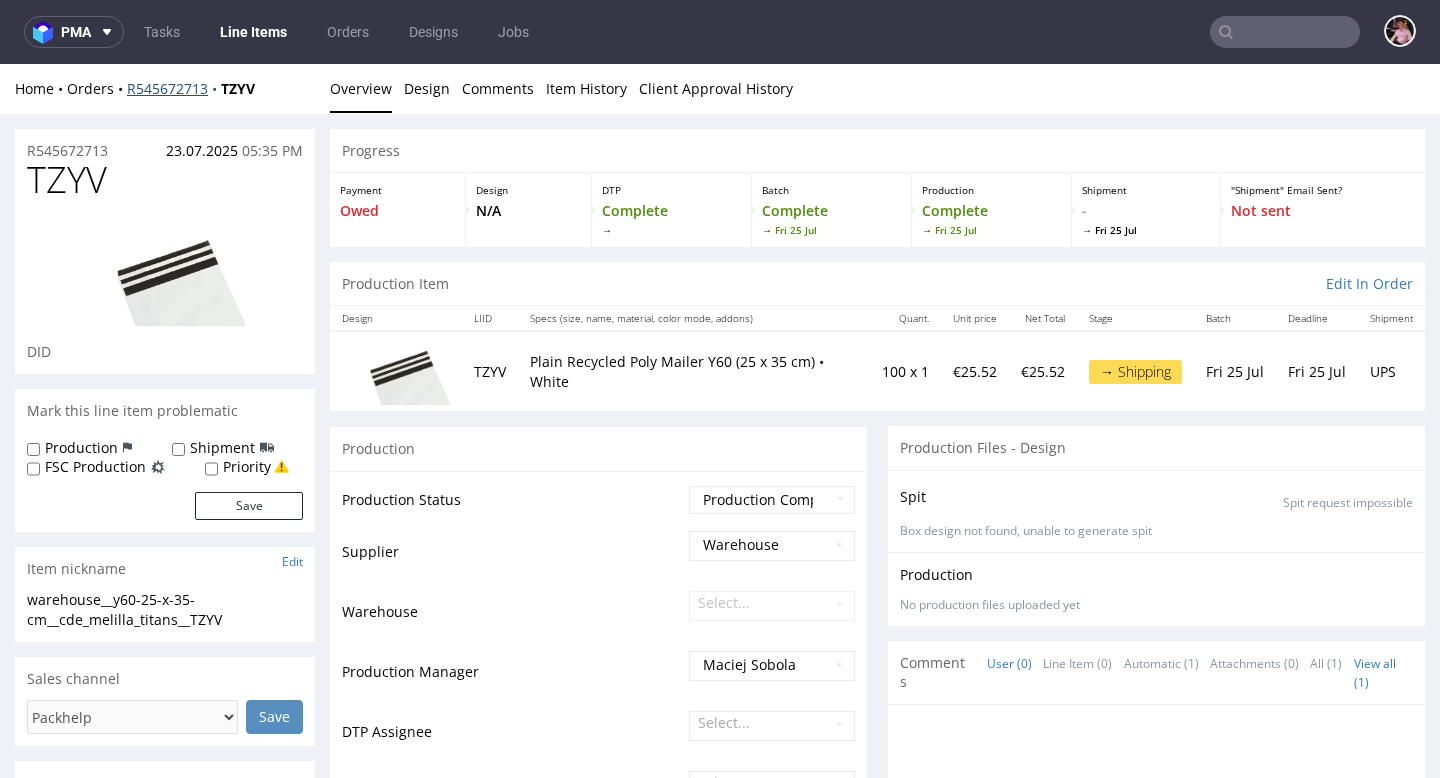type 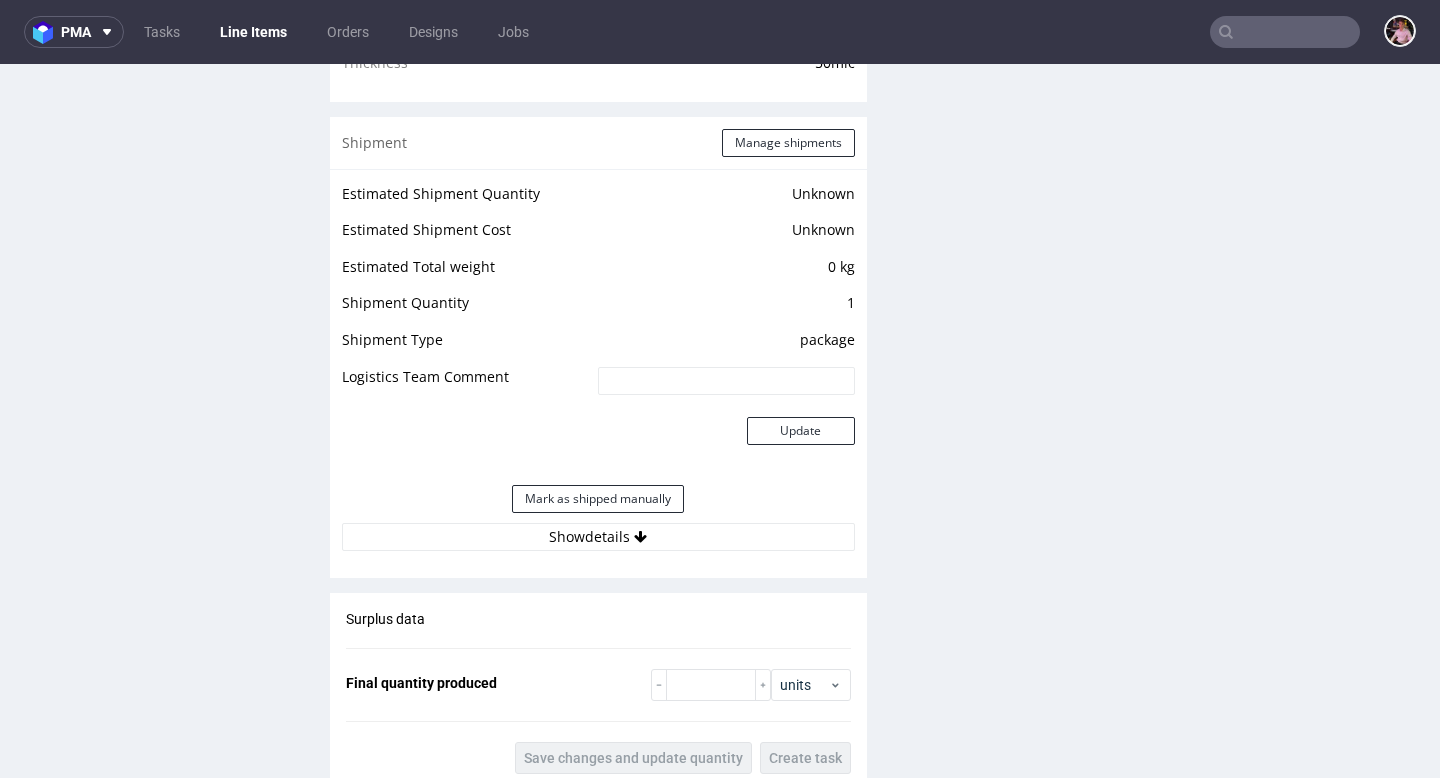 scroll, scrollTop: 1716, scrollLeft: 0, axis: vertical 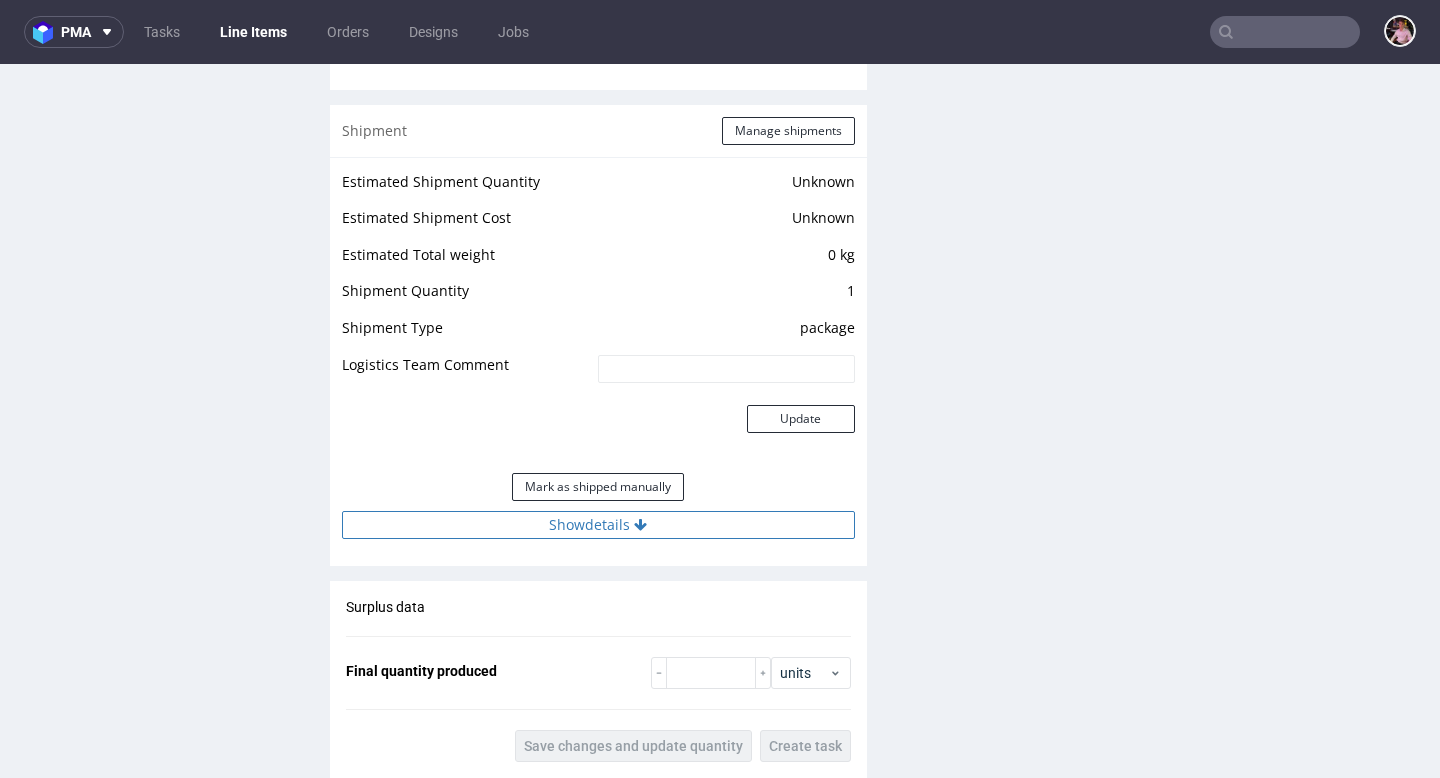 click on "Show  details" at bounding box center [598, 525] 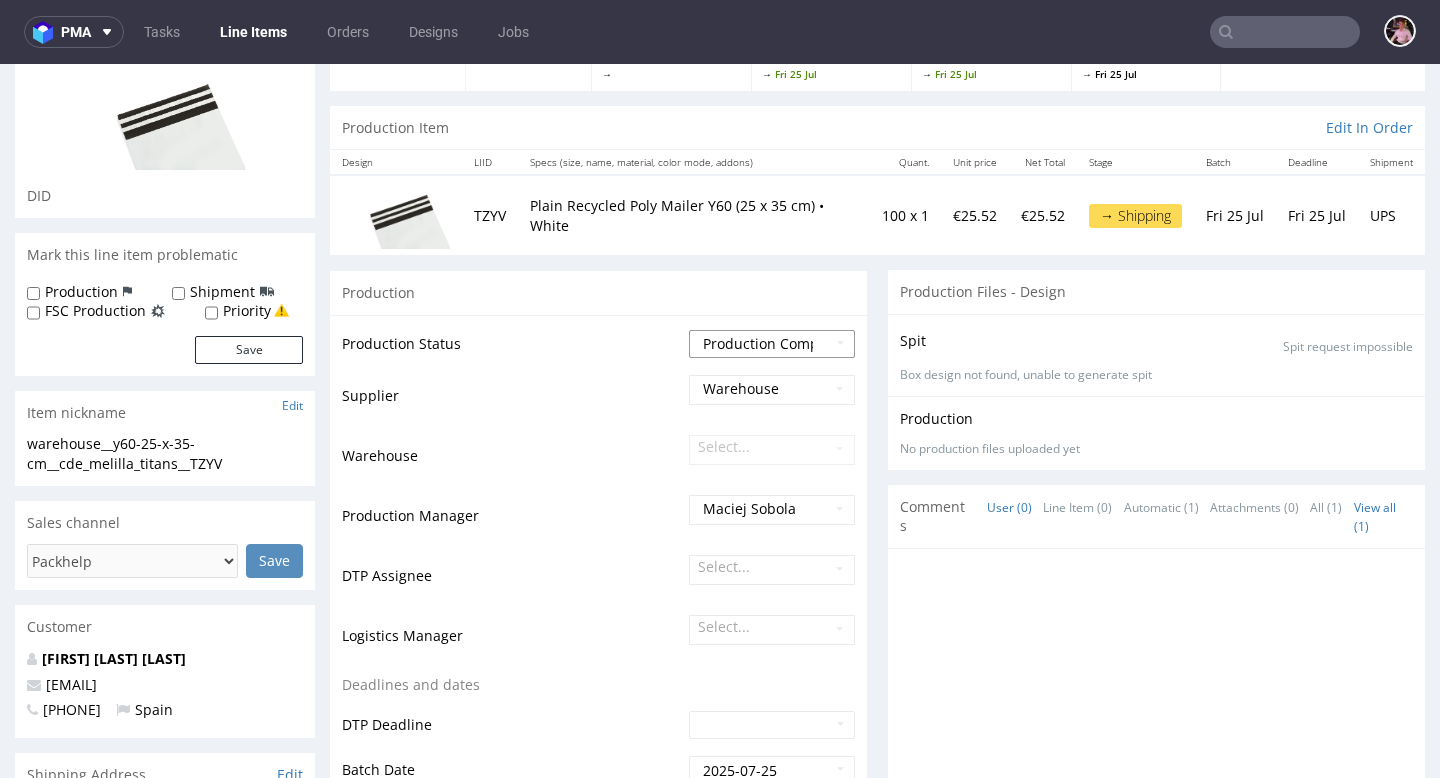 scroll, scrollTop: 47, scrollLeft: 0, axis: vertical 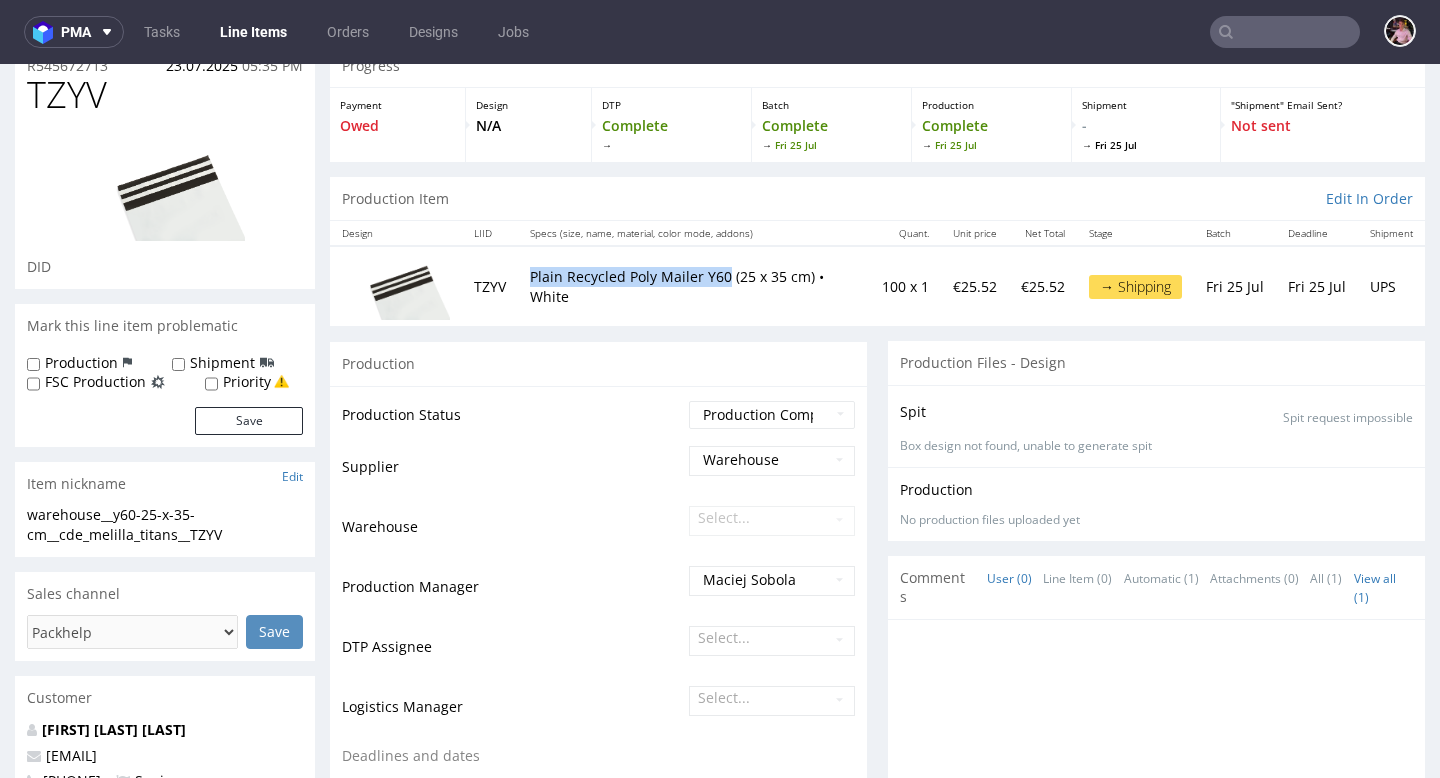 drag, startPoint x: 733, startPoint y: 276, endPoint x: 537, endPoint y: 276, distance: 196 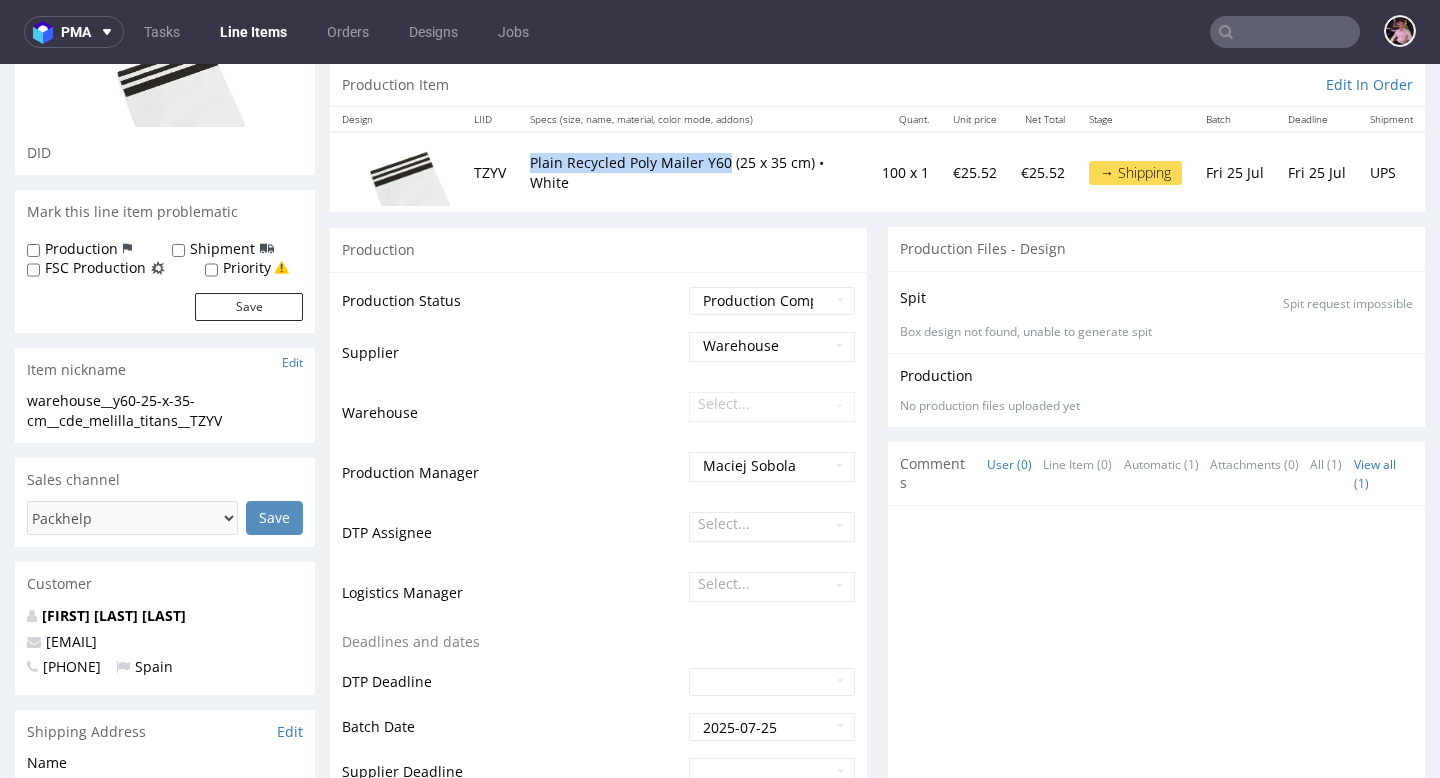 scroll, scrollTop: 198, scrollLeft: 0, axis: vertical 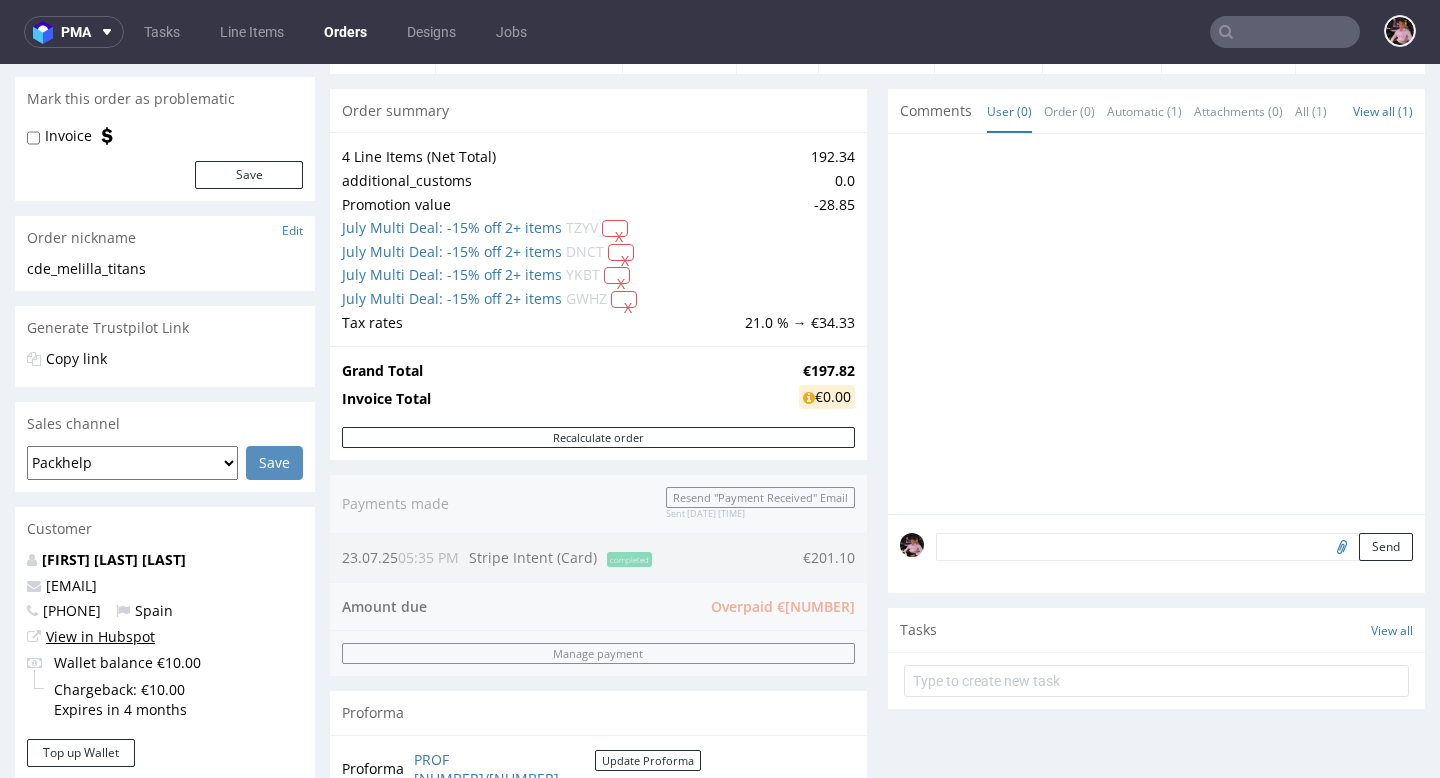 click on "View in Hubspot" at bounding box center [100, 636] 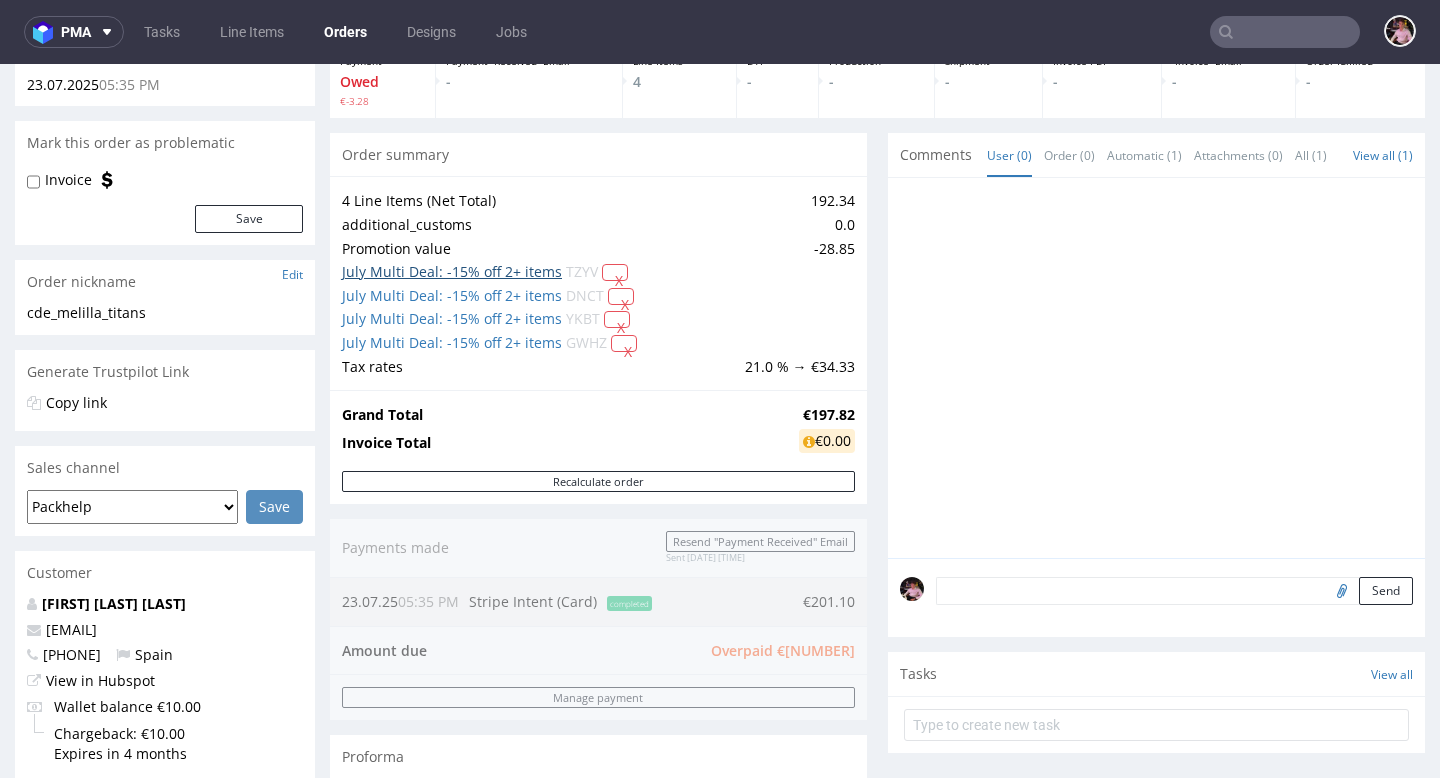 scroll, scrollTop: 871, scrollLeft: 0, axis: vertical 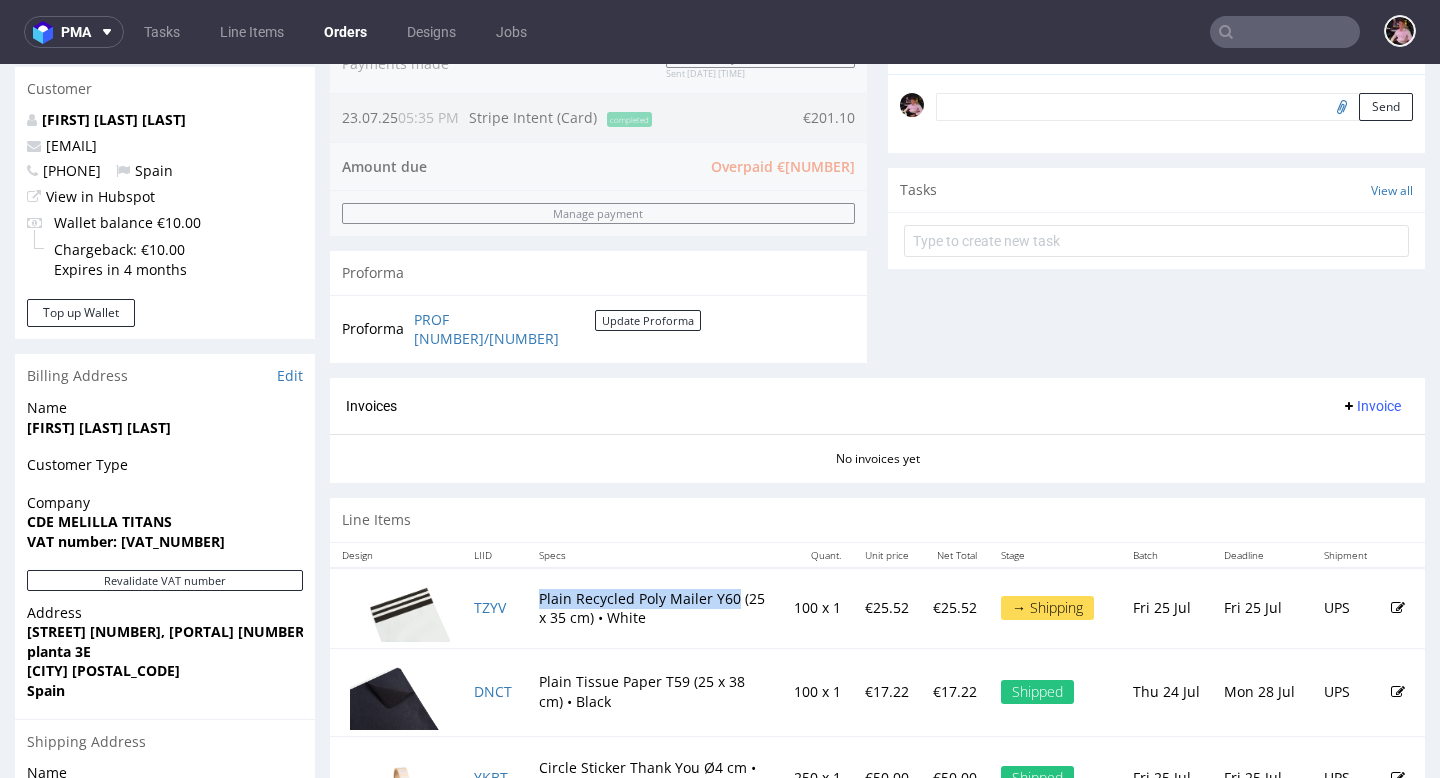 drag, startPoint x: 536, startPoint y: 596, endPoint x: 735, endPoint y: 600, distance: 199.04019 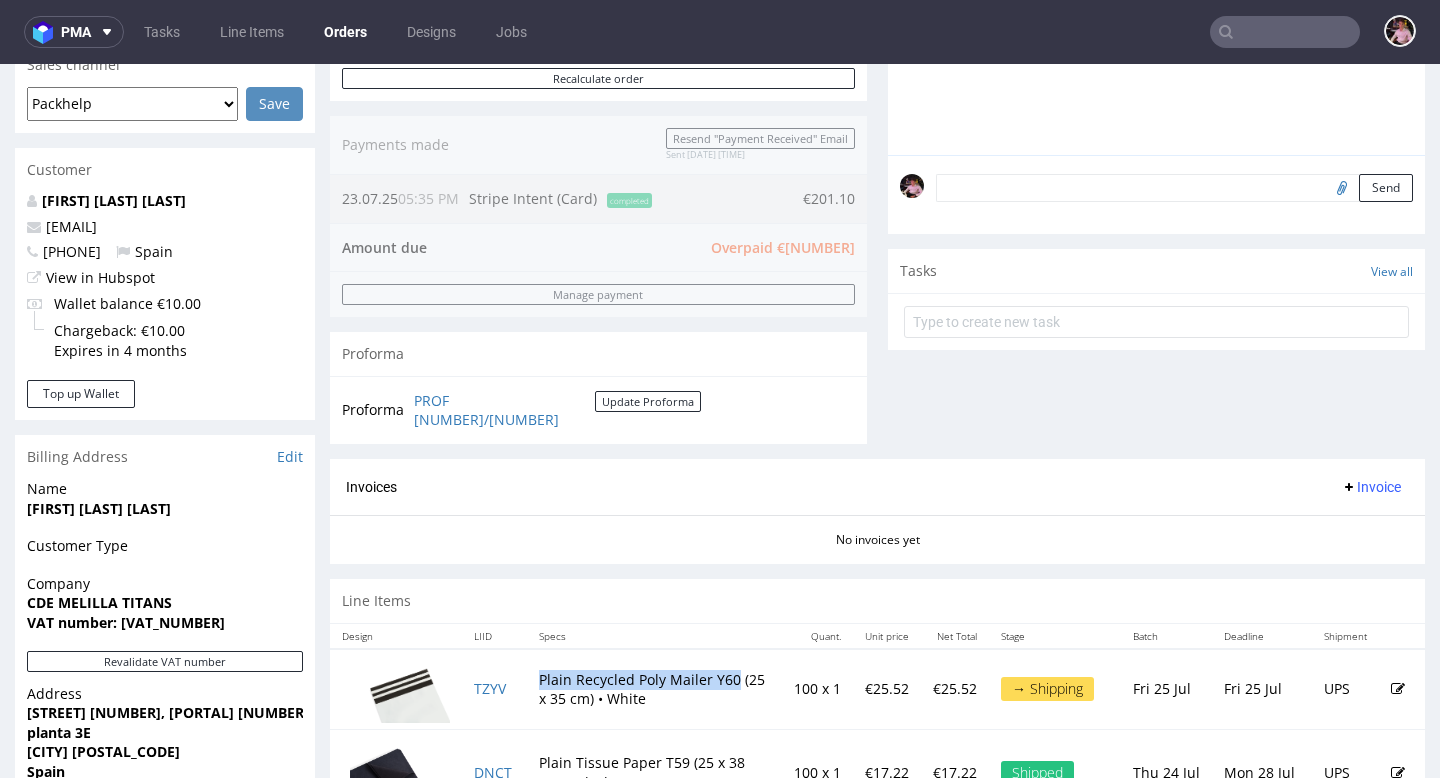 scroll, scrollTop: 448, scrollLeft: 0, axis: vertical 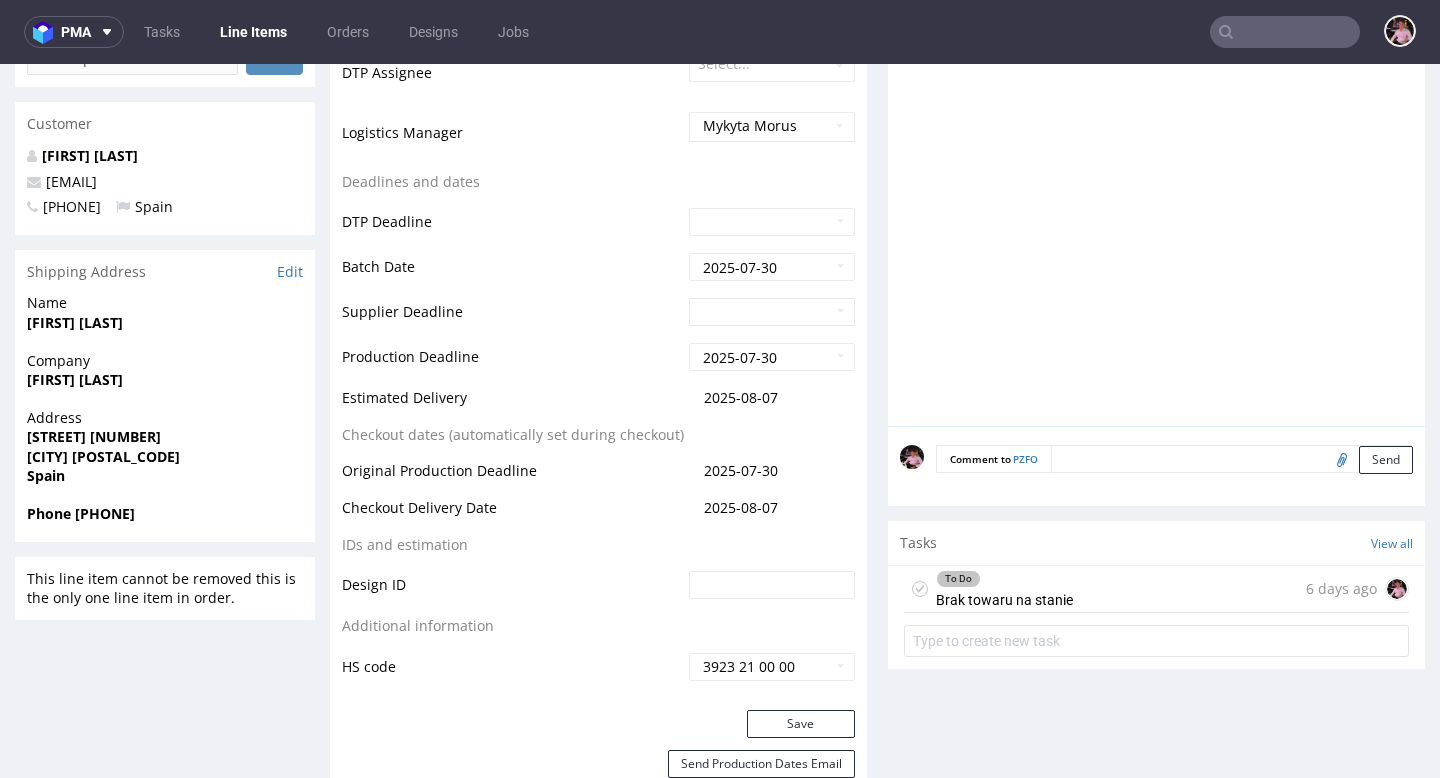 click on "To Do Brak towaru na stanie 6 days ago" at bounding box center (1156, 589) 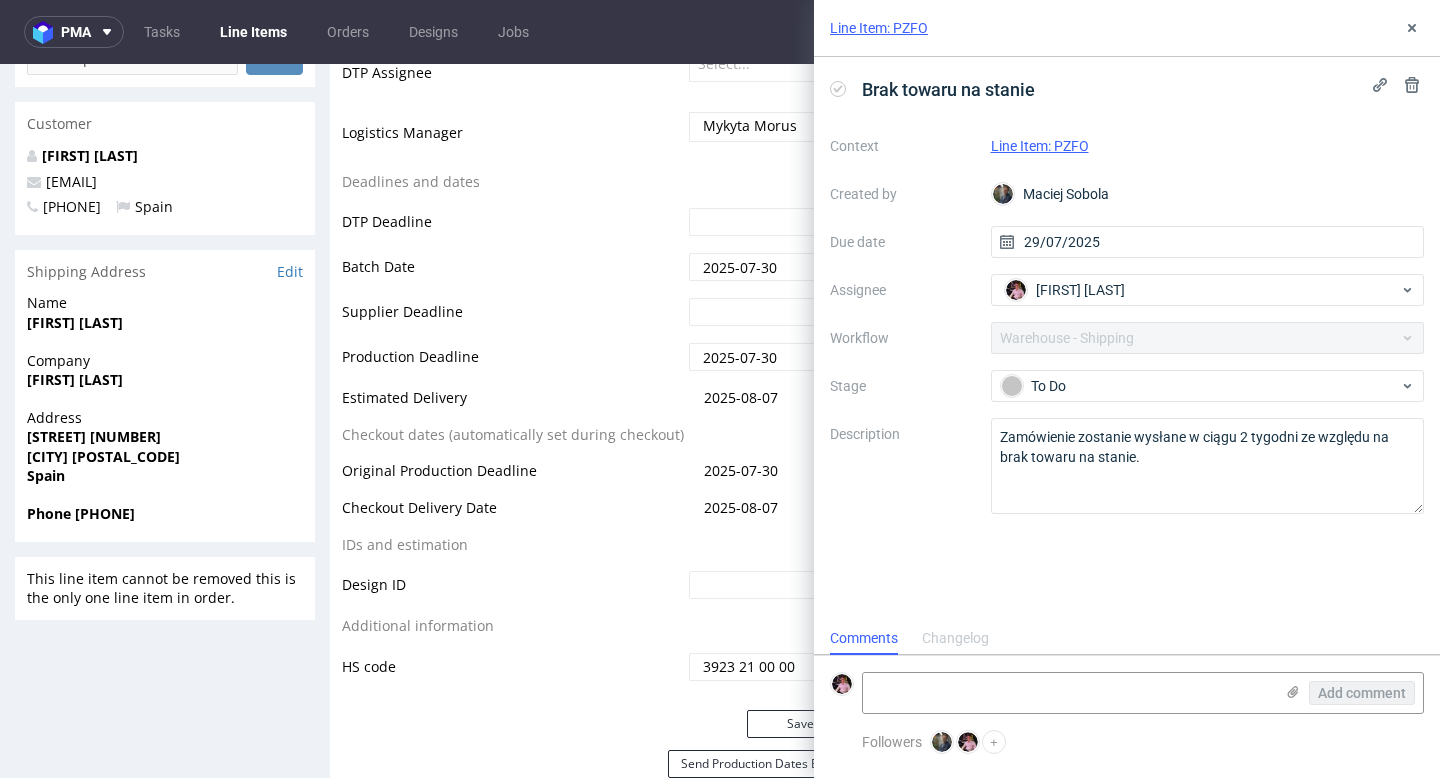 scroll, scrollTop: 16, scrollLeft: 0, axis: vertical 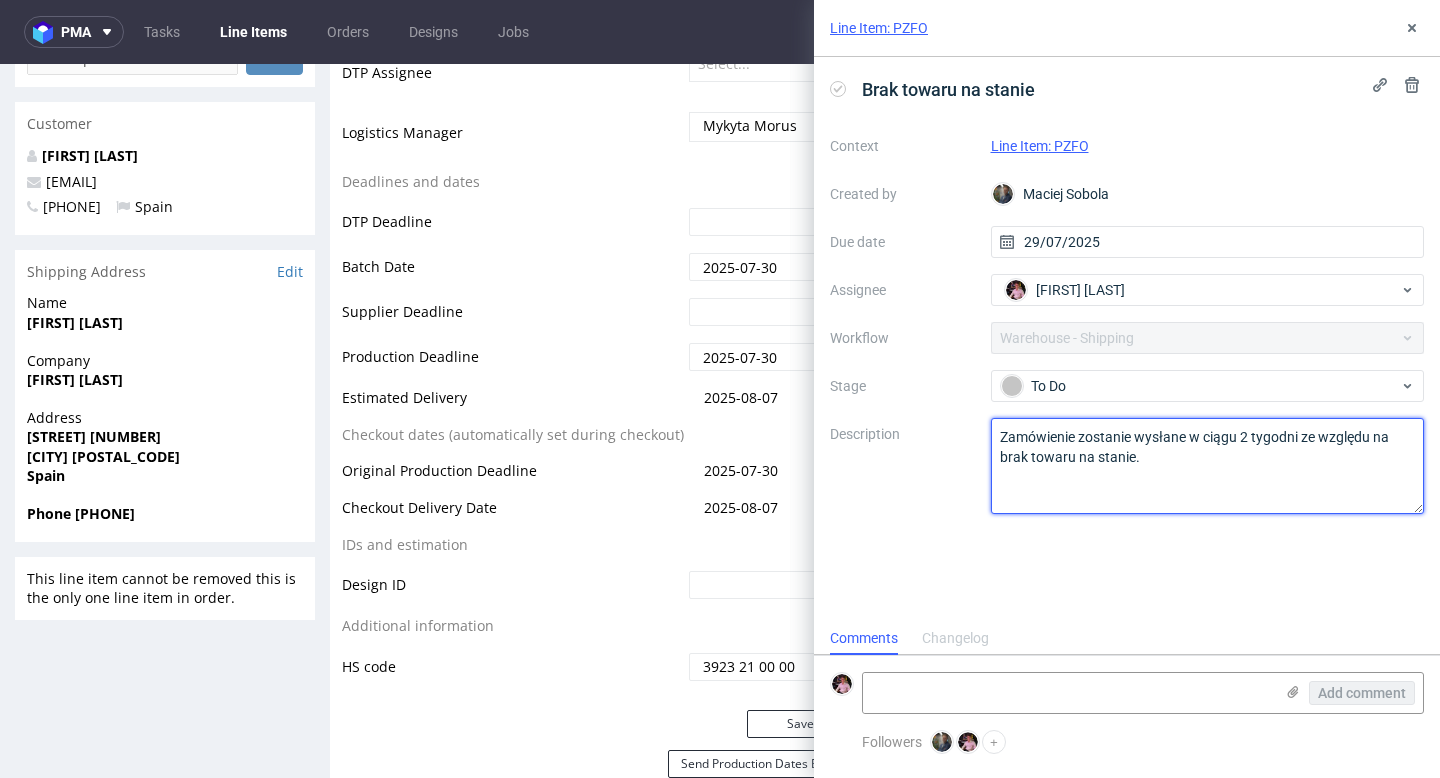 drag, startPoint x: 1163, startPoint y: 457, endPoint x: 971, endPoint y: 433, distance: 193.49419 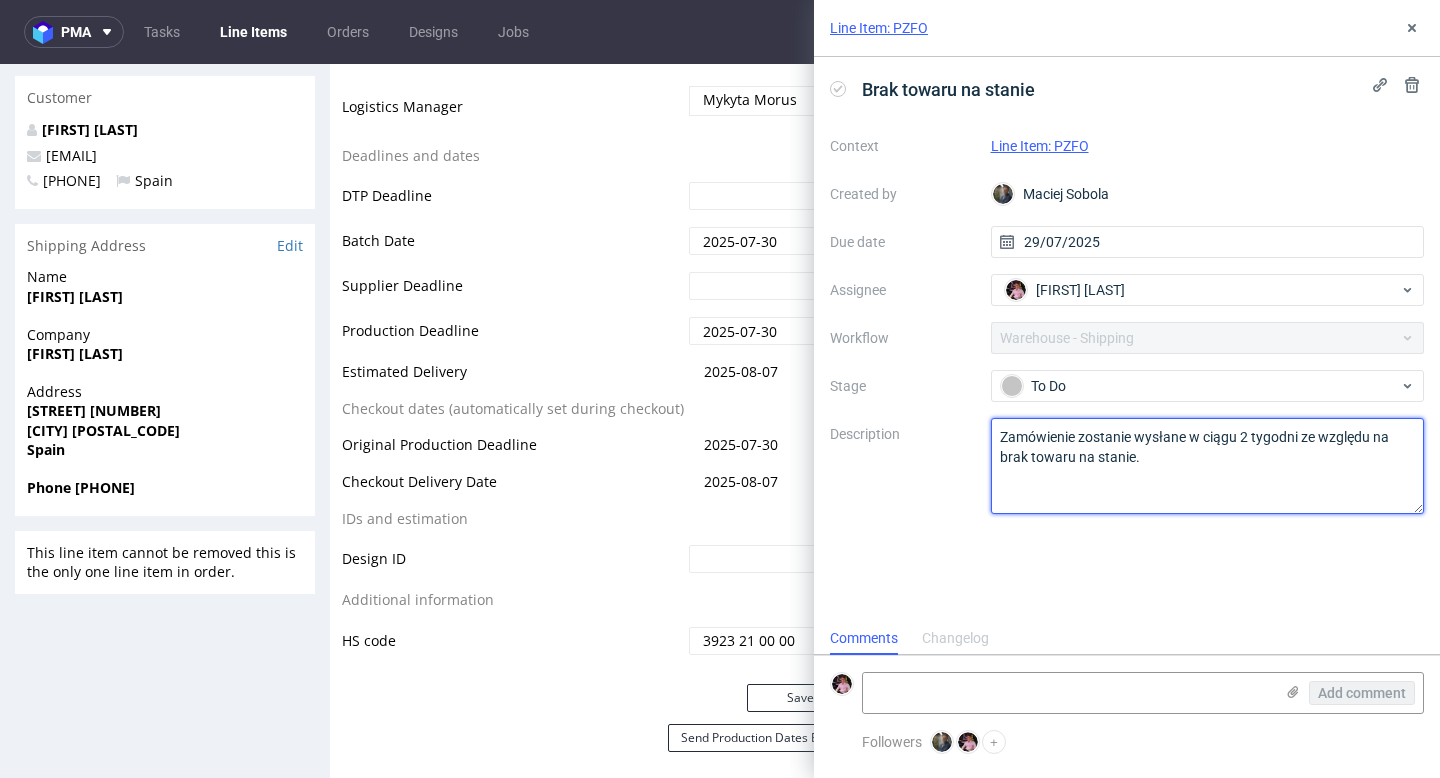 scroll, scrollTop: 689, scrollLeft: 0, axis: vertical 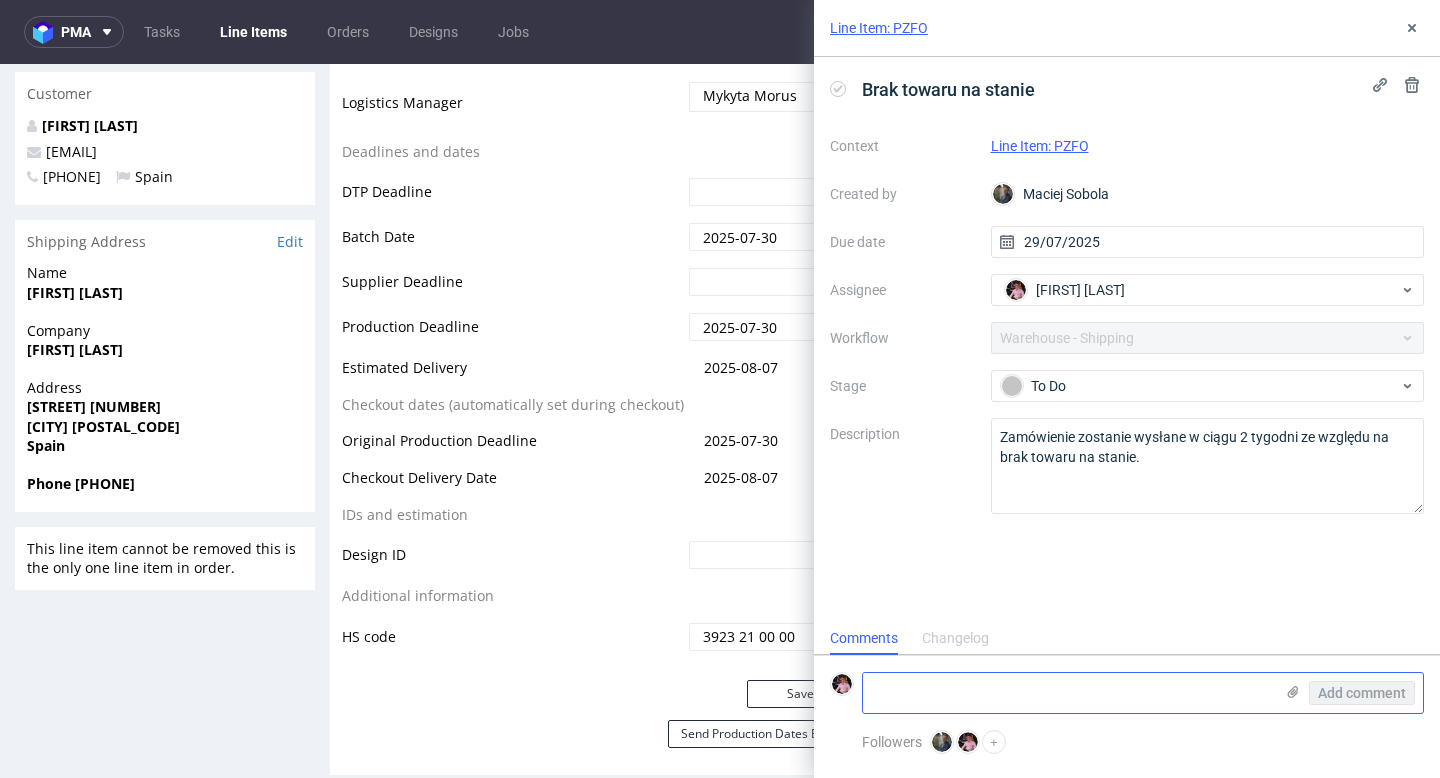 click at bounding box center (1068, 693) 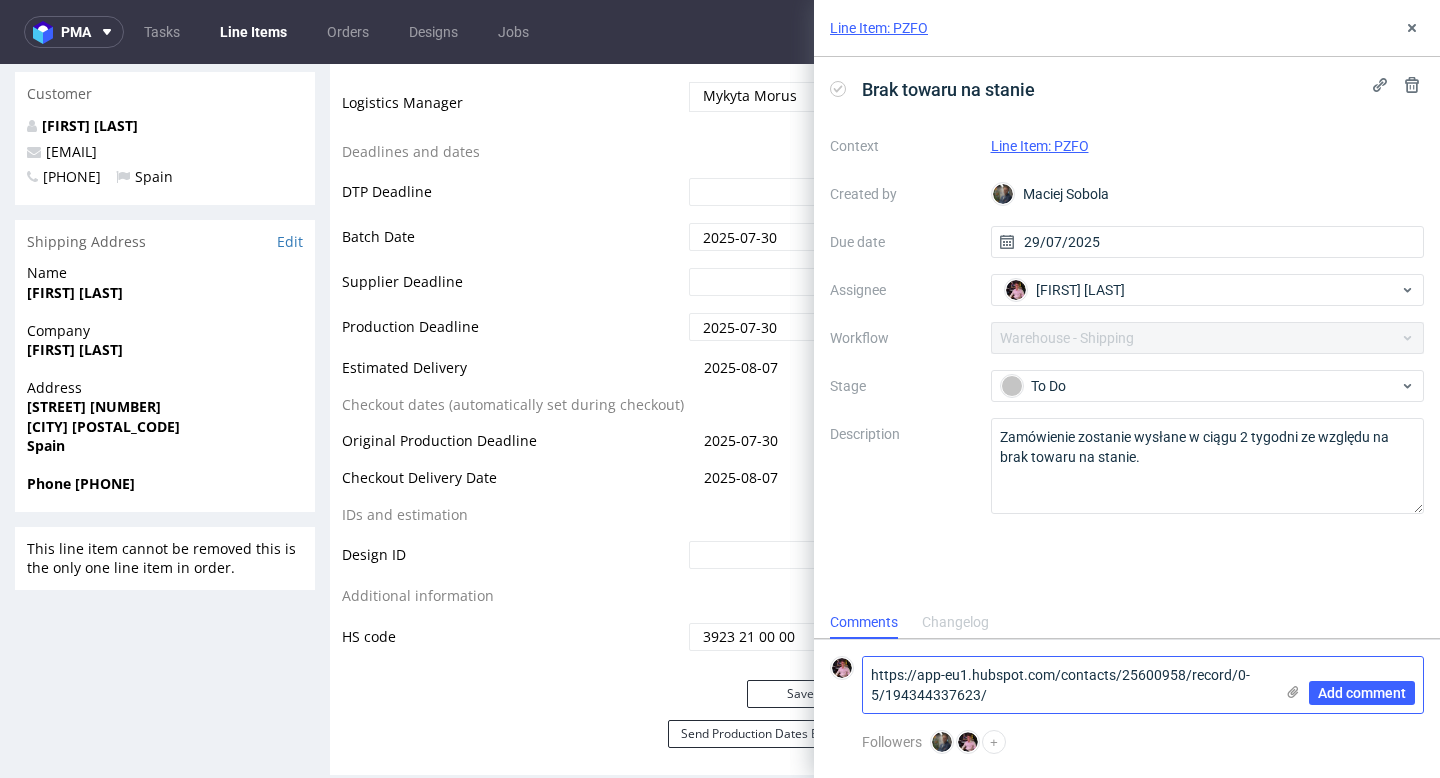 scroll, scrollTop: 0, scrollLeft: 0, axis: both 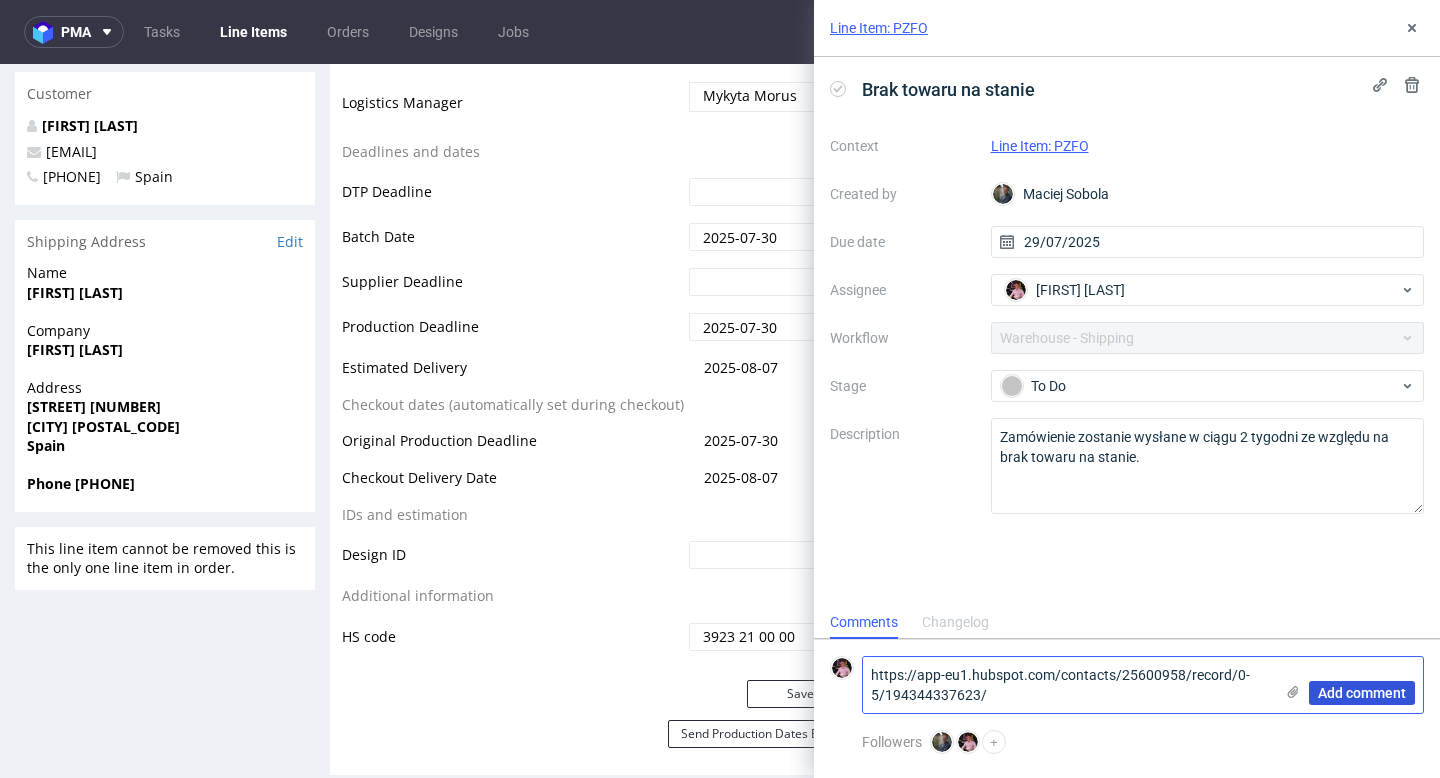 type on "https://app-eu1.hubspot.com/contacts/25600958/record/0-5/194344337623/" 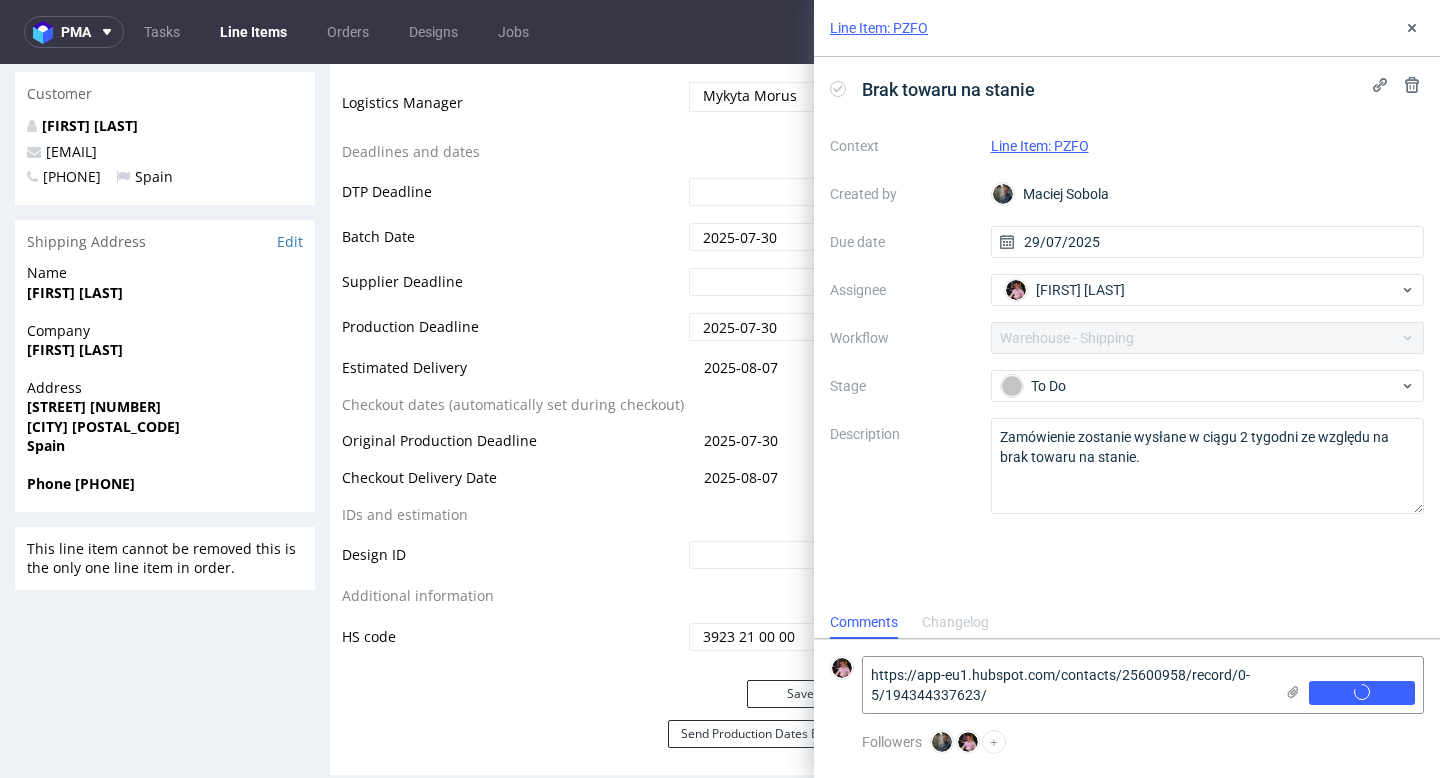 type 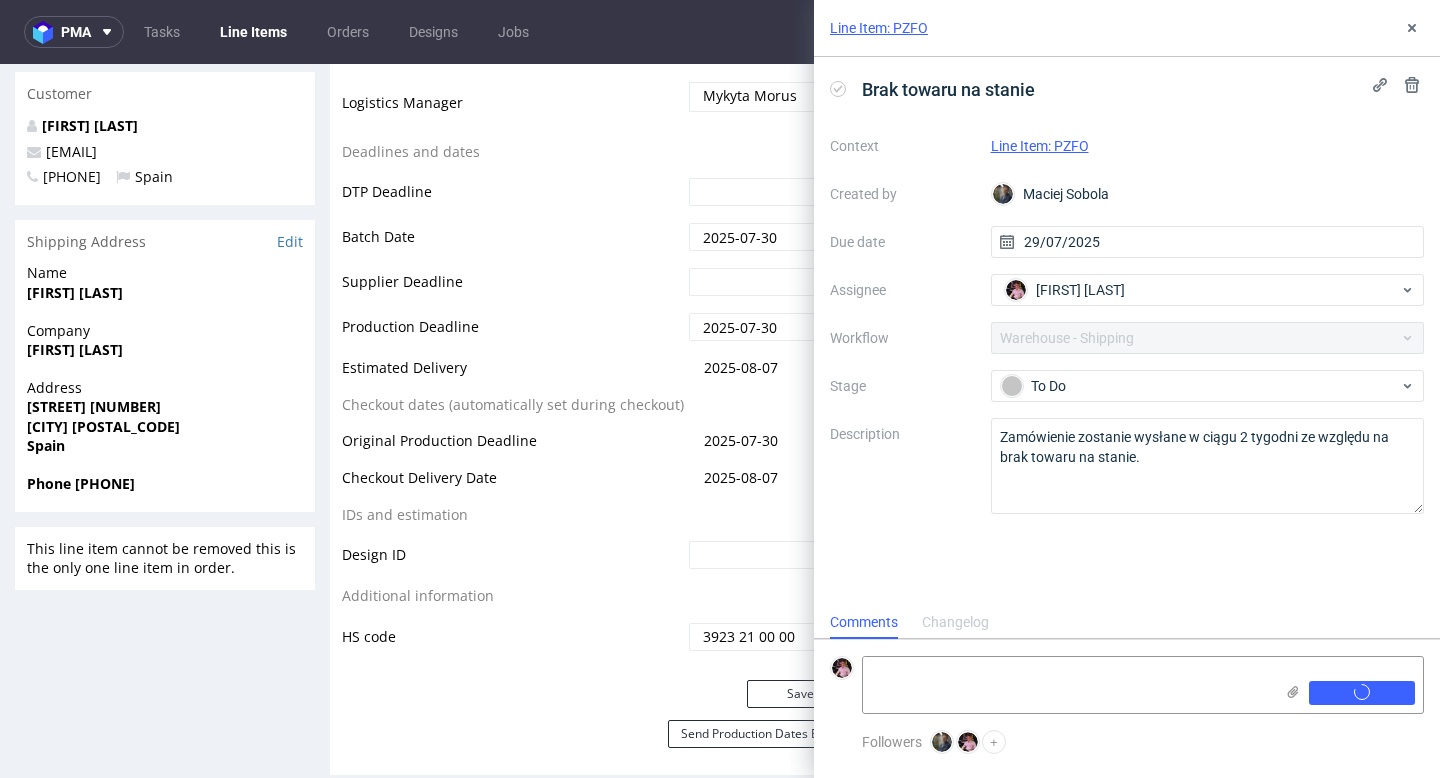 scroll, scrollTop: 0, scrollLeft: 0, axis: both 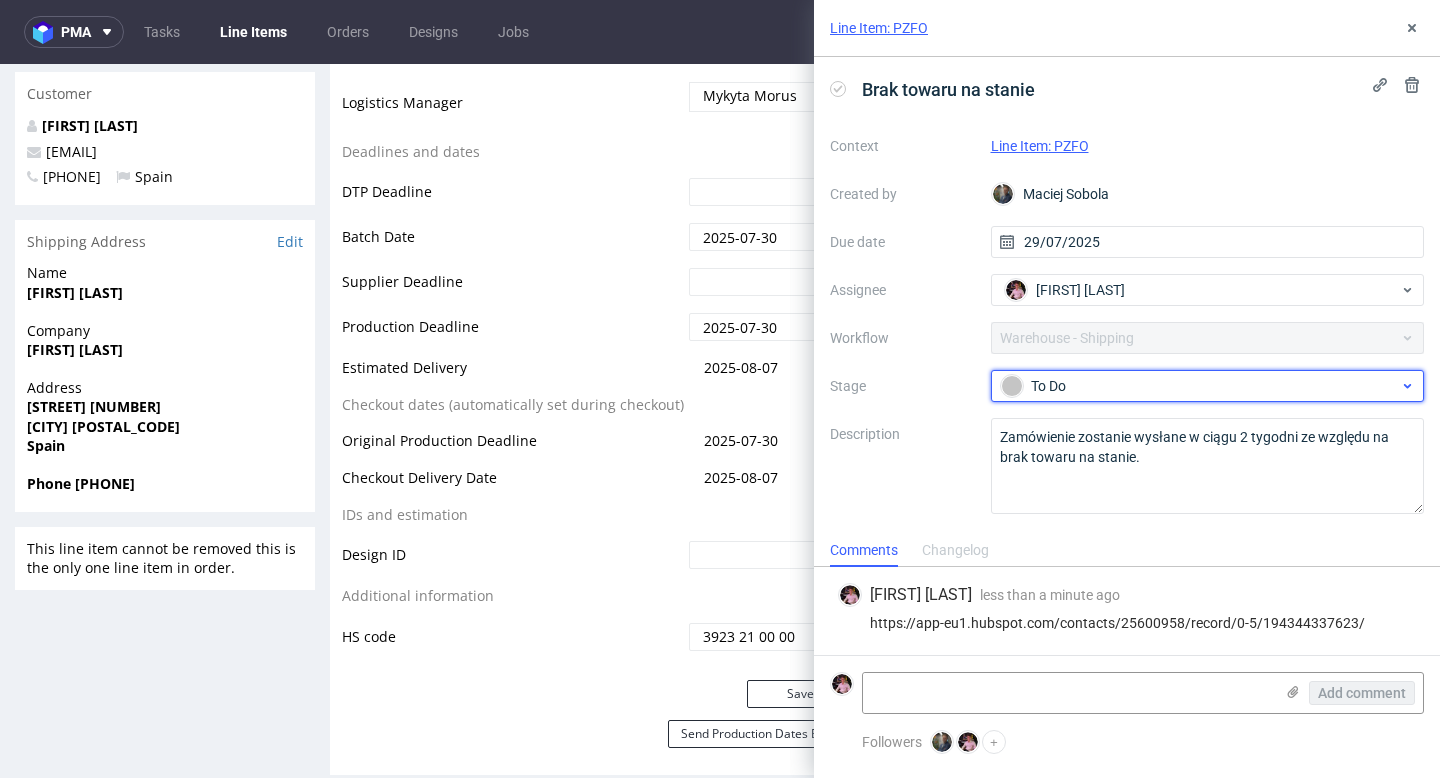 click on "To Do" at bounding box center (1200, 386) 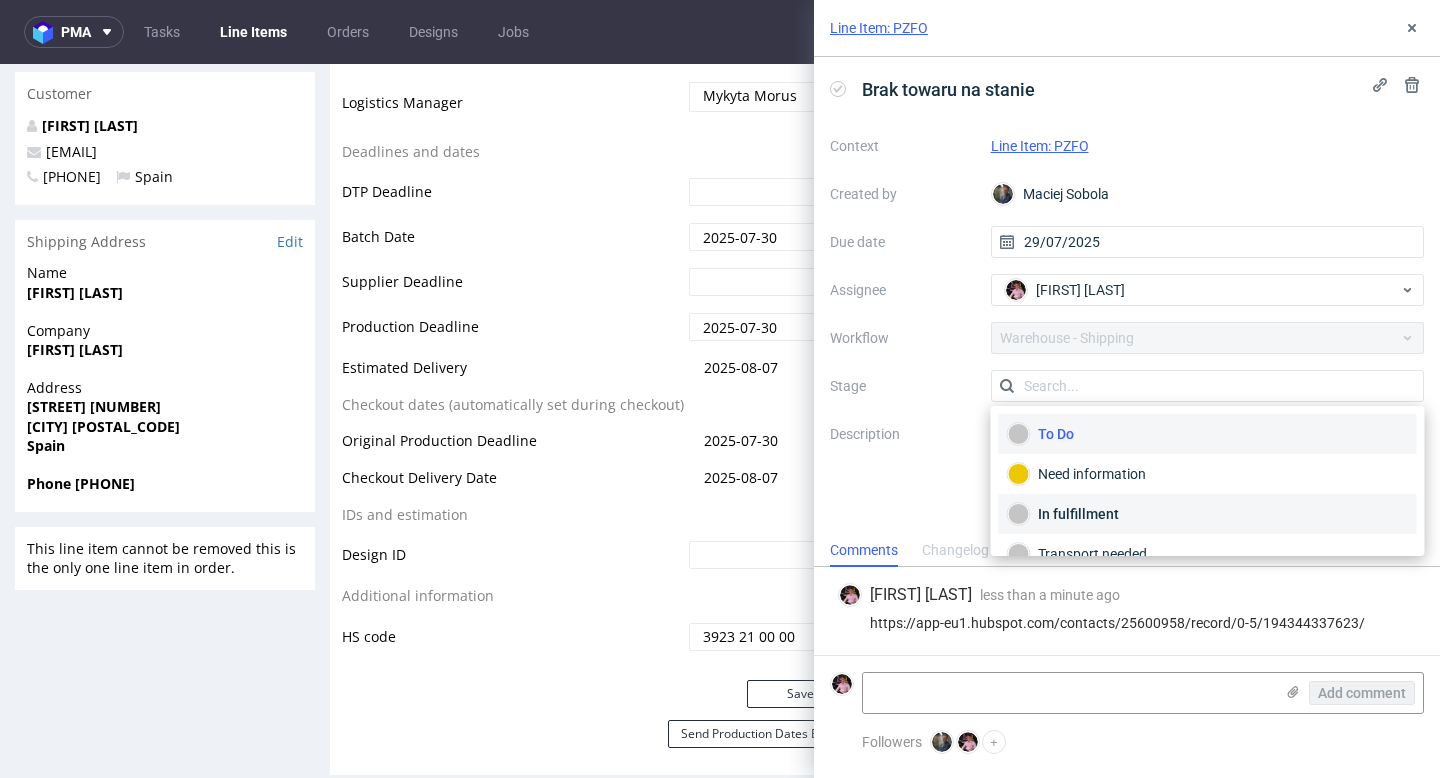click on "In fulfillment" at bounding box center [1208, 514] 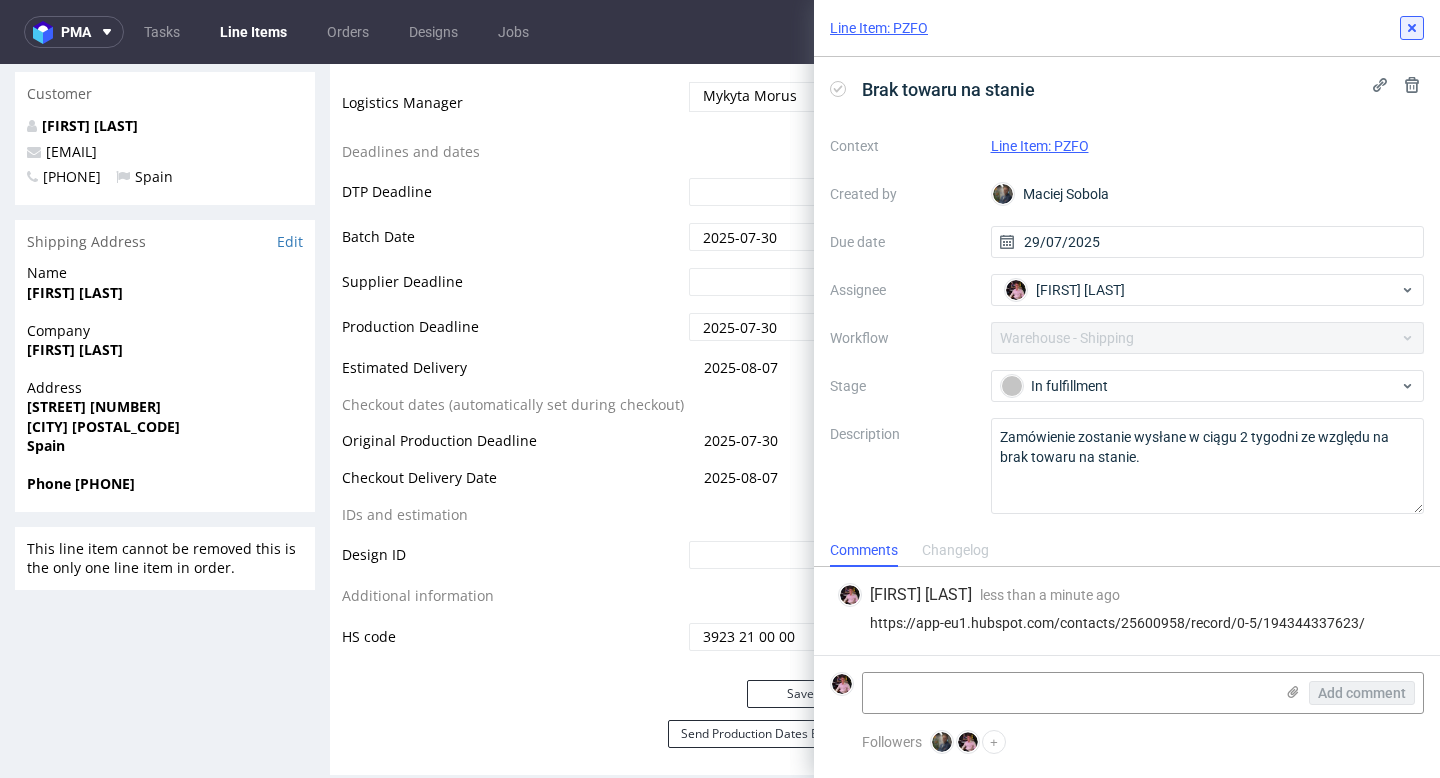 click 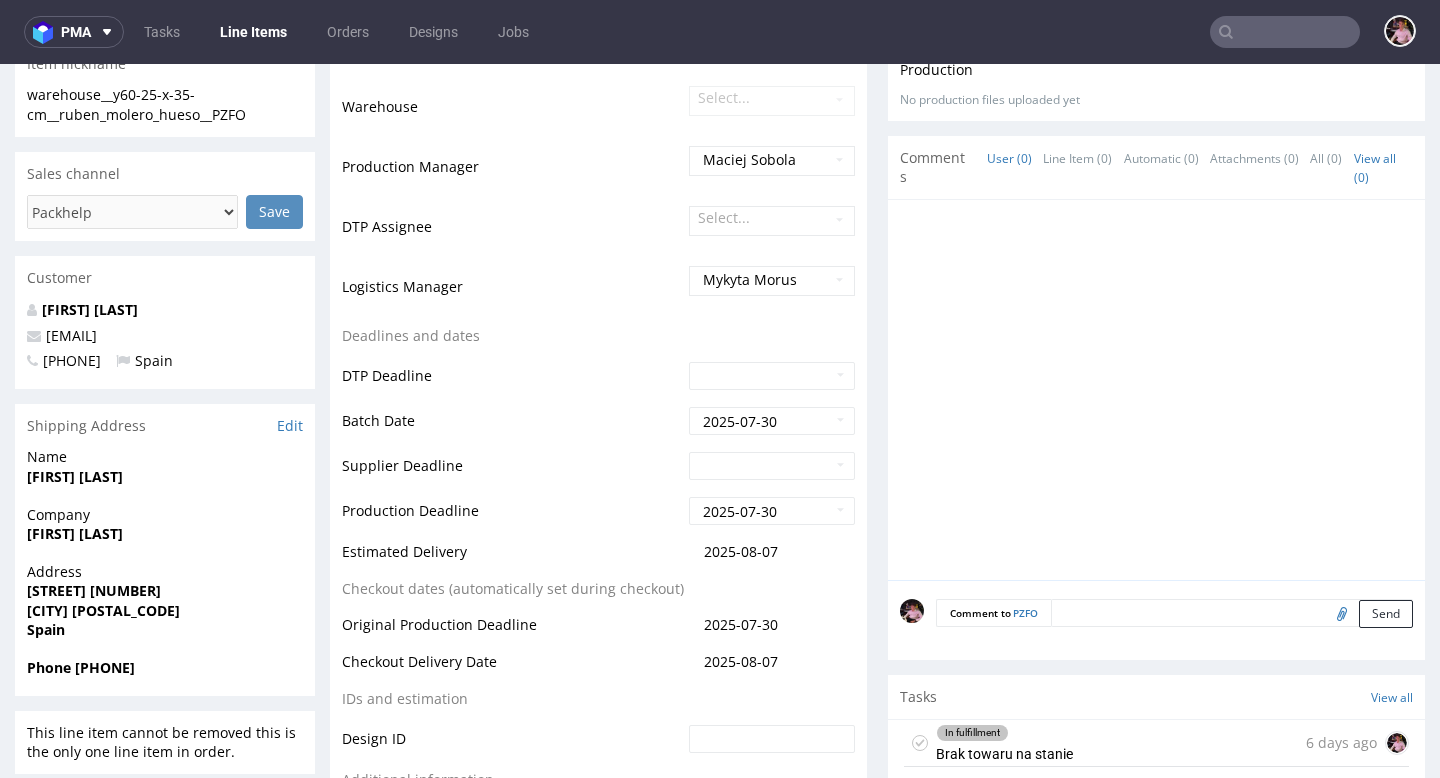 scroll, scrollTop: 0, scrollLeft: 0, axis: both 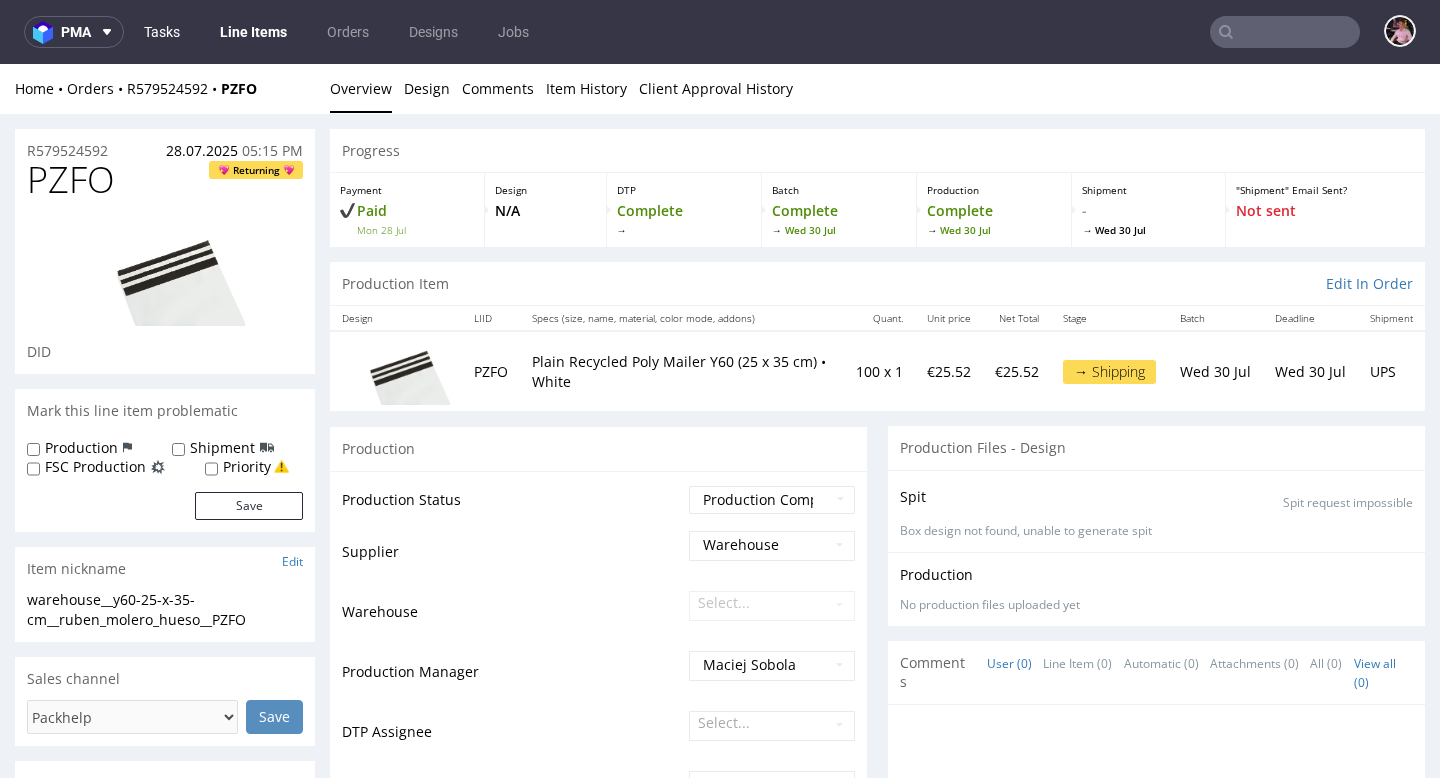 click on "Tasks" at bounding box center [162, 32] 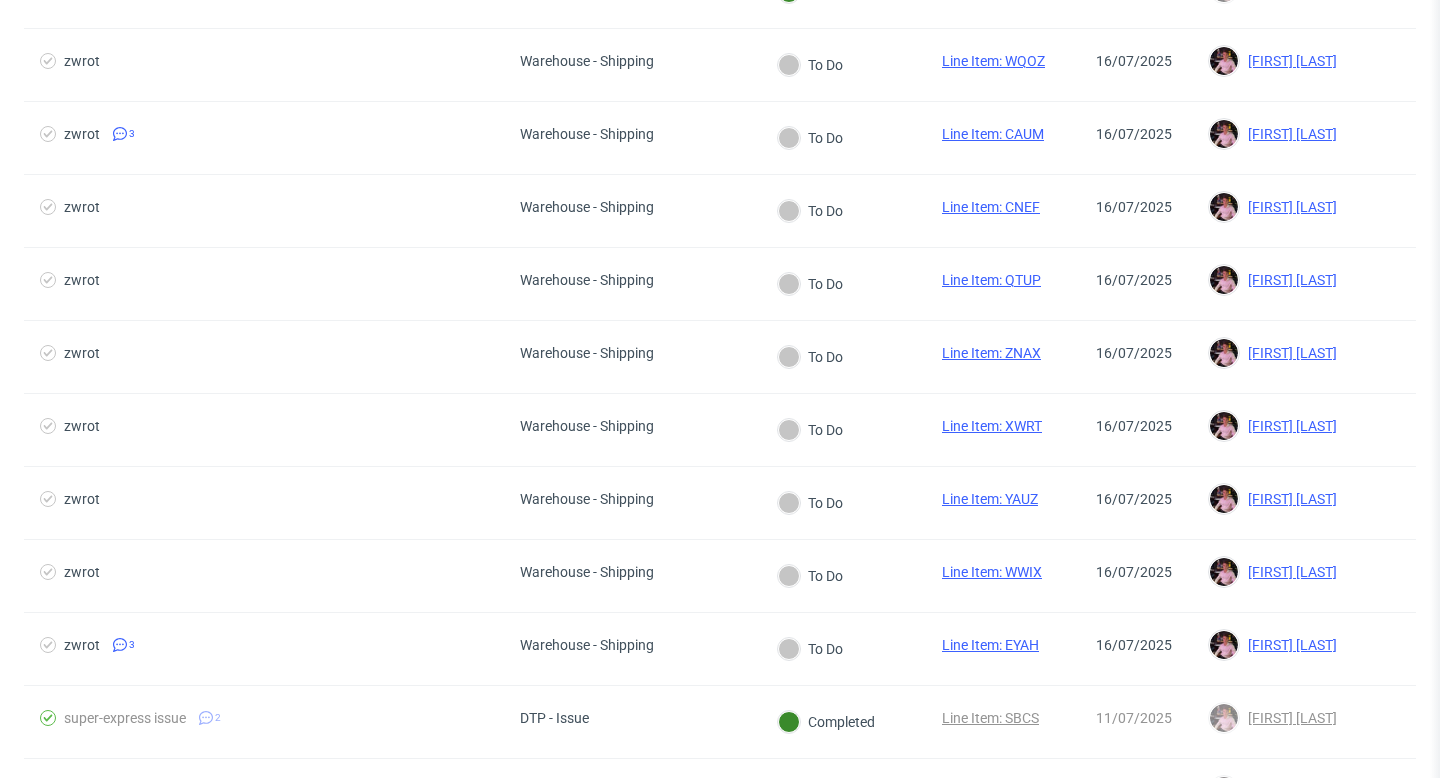 scroll, scrollTop: 668, scrollLeft: 0, axis: vertical 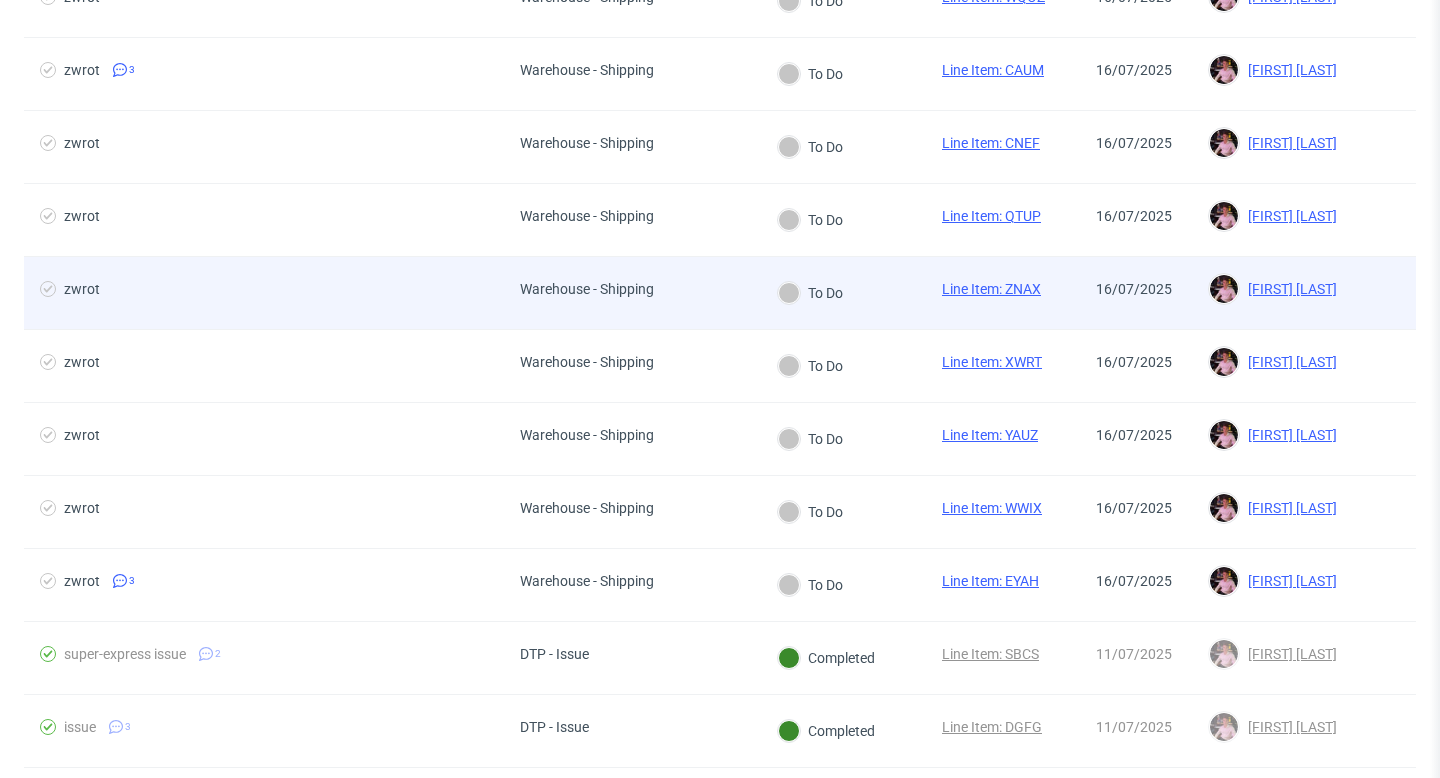 click on "Warehouse - Shipping" at bounding box center [632, 293] 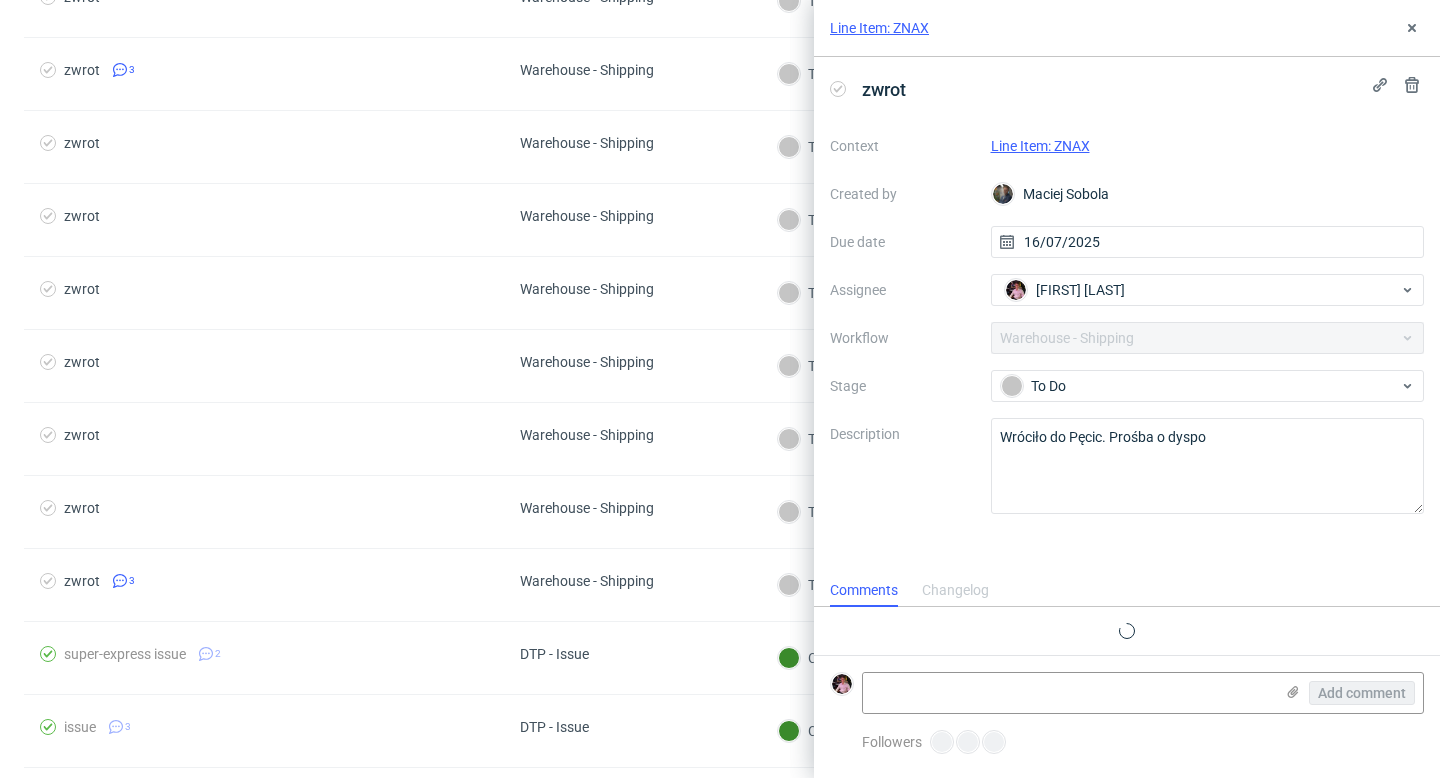 scroll, scrollTop: 16, scrollLeft: 0, axis: vertical 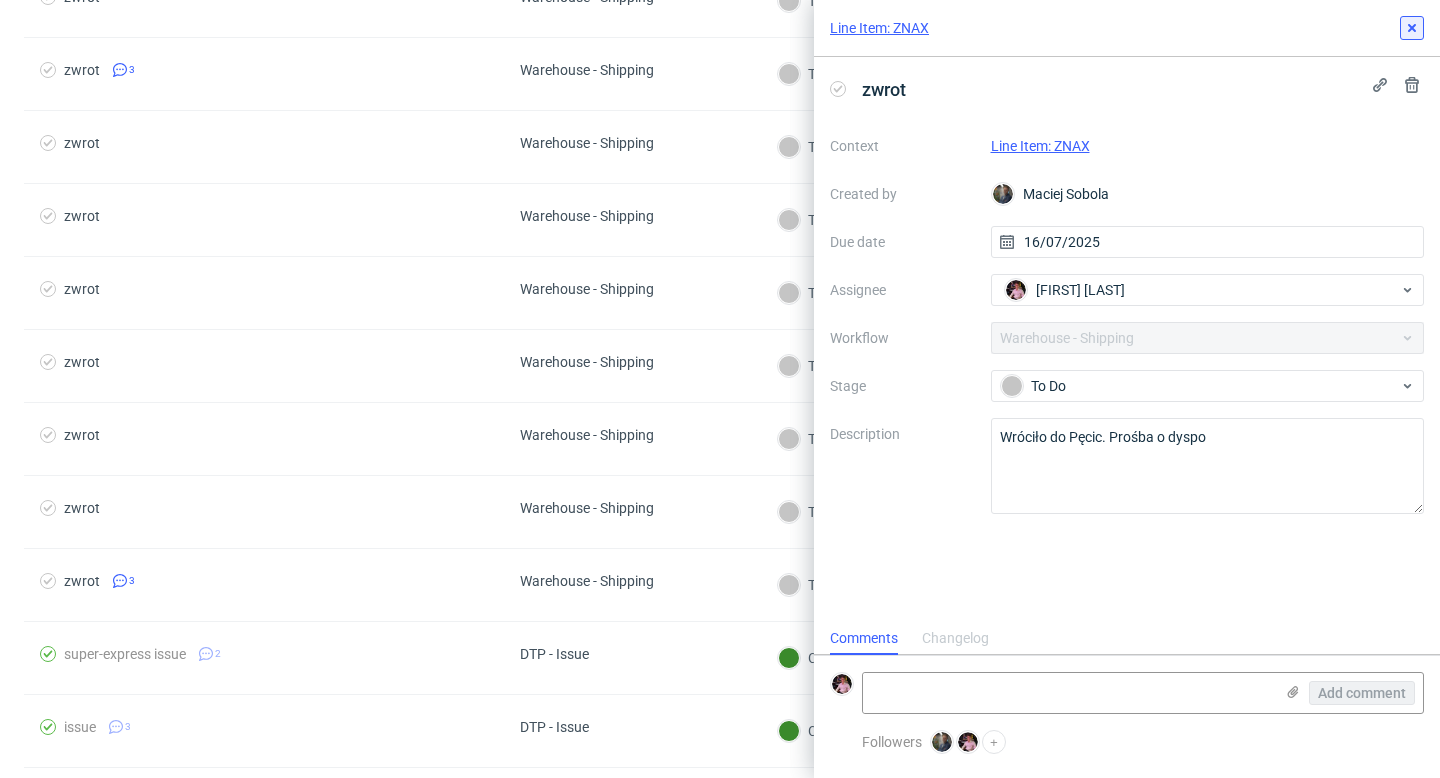click 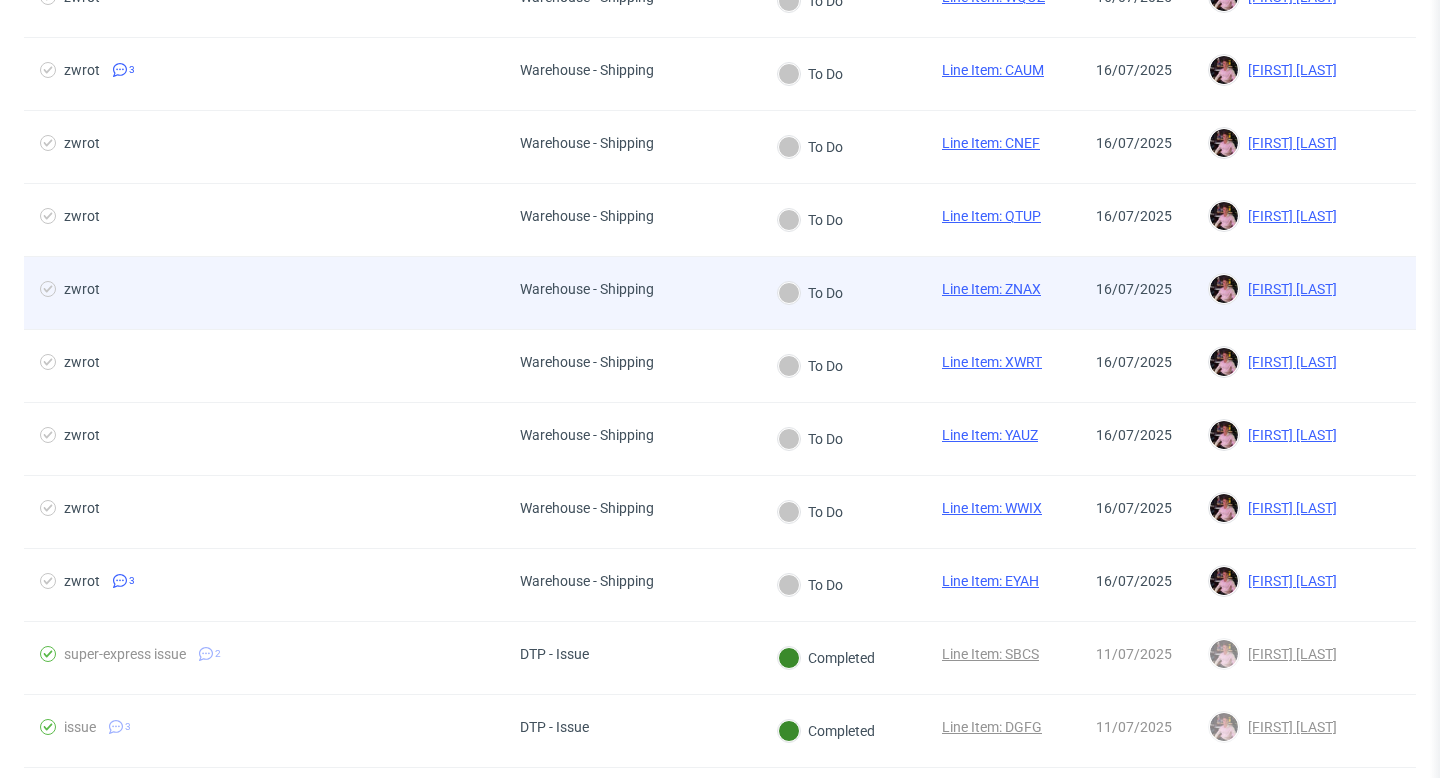 click on "Warehouse - Shipping" at bounding box center (632, 293) 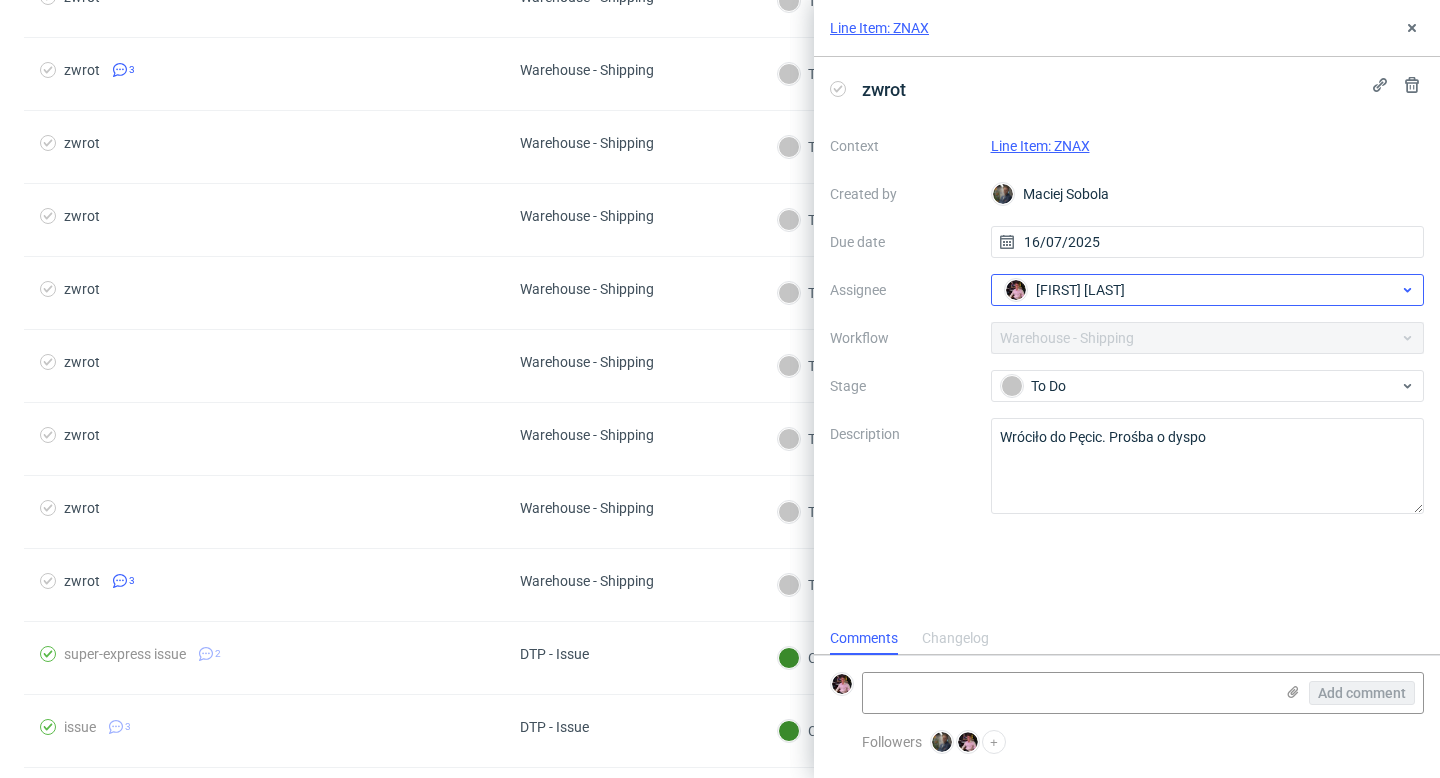 scroll, scrollTop: 16, scrollLeft: 0, axis: vertical 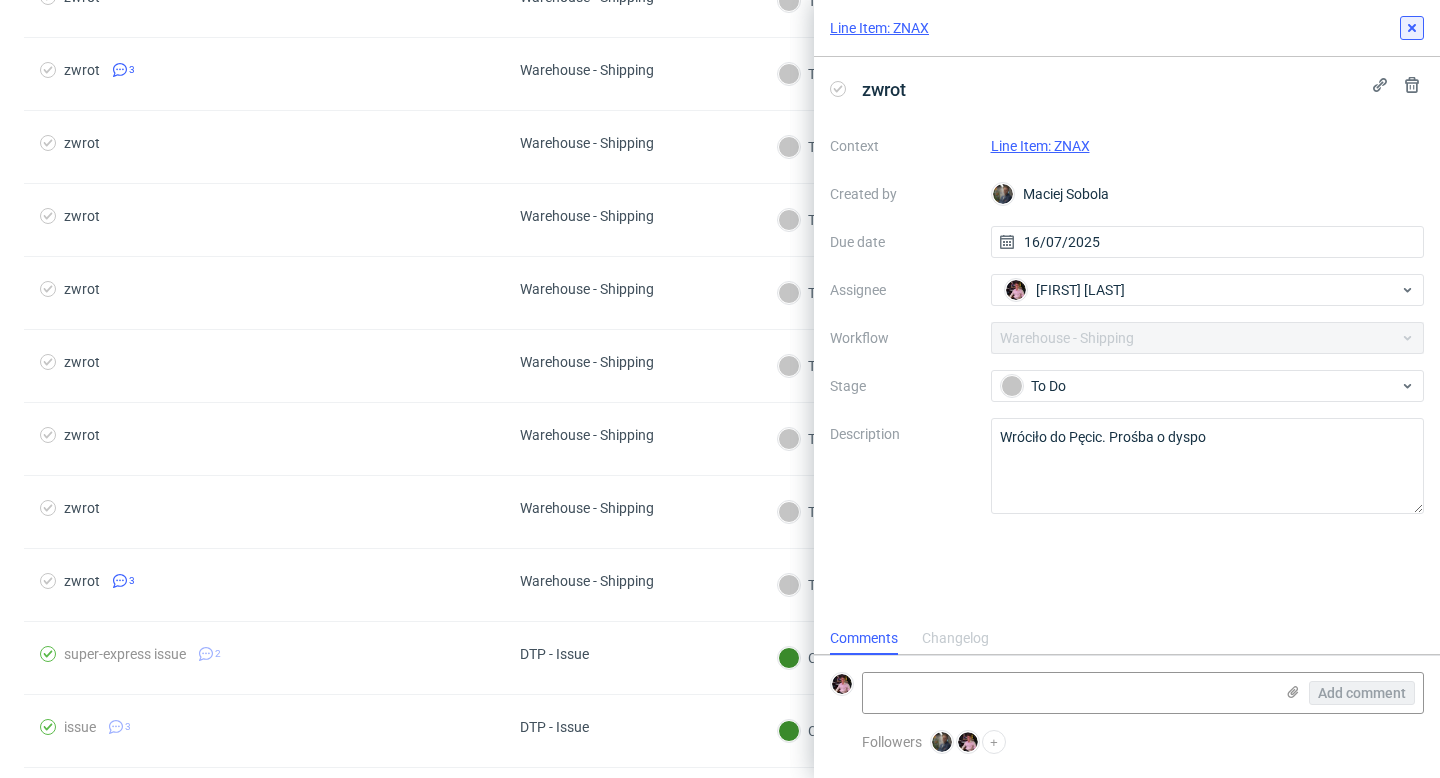 click at bounding box center (1412, 28) 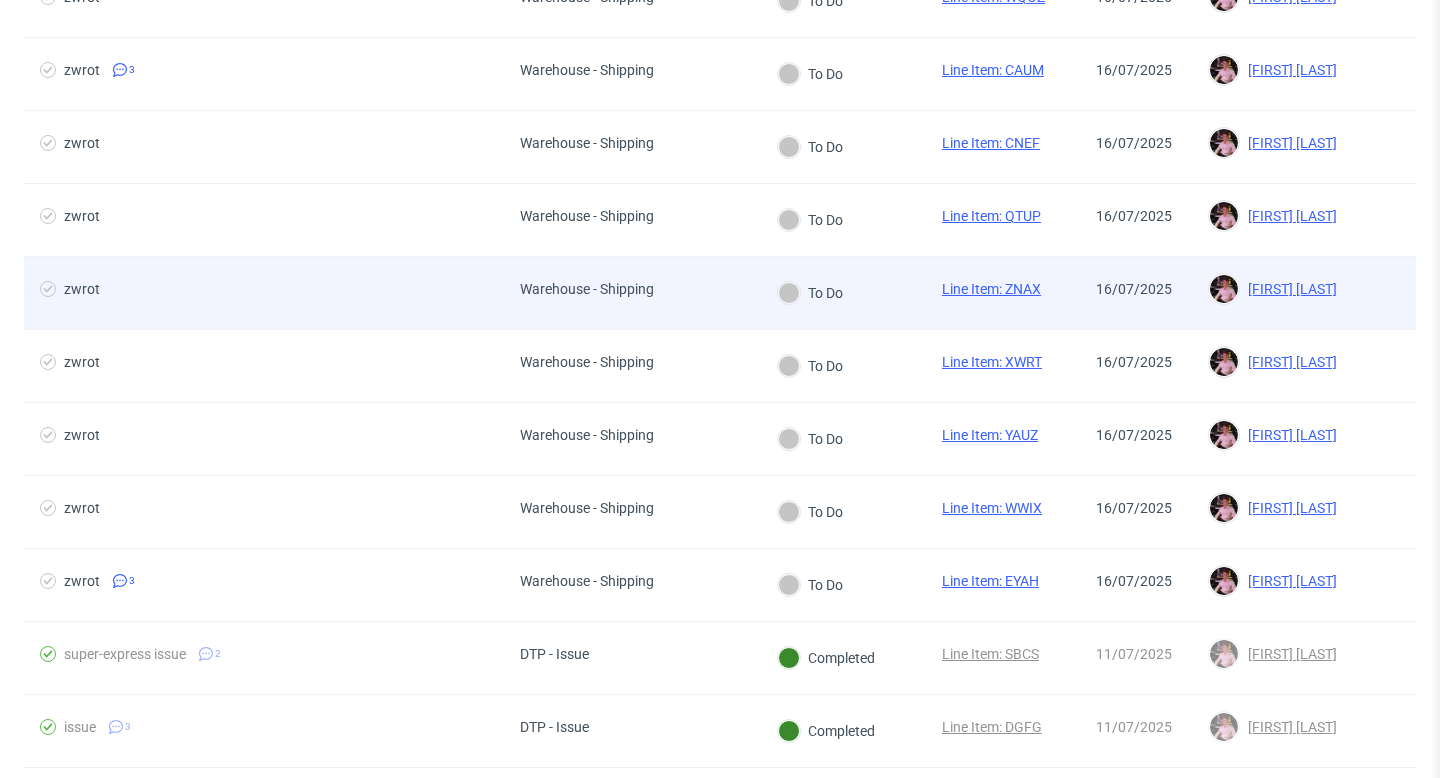 scroll, scrollTop: 471, scrollLeft: 0, axis: vertical 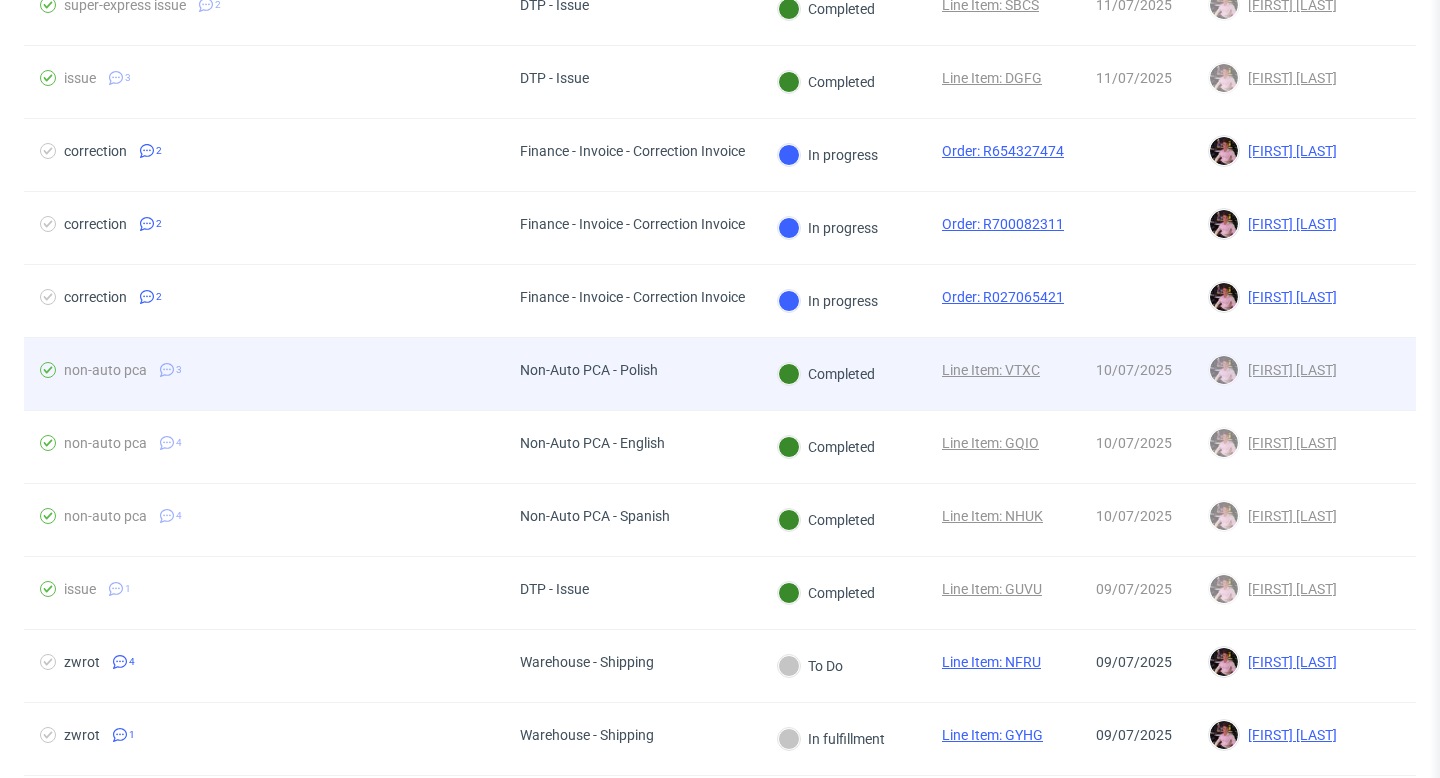 click on "non-auto pca 3" at bounding box center (264, 374) 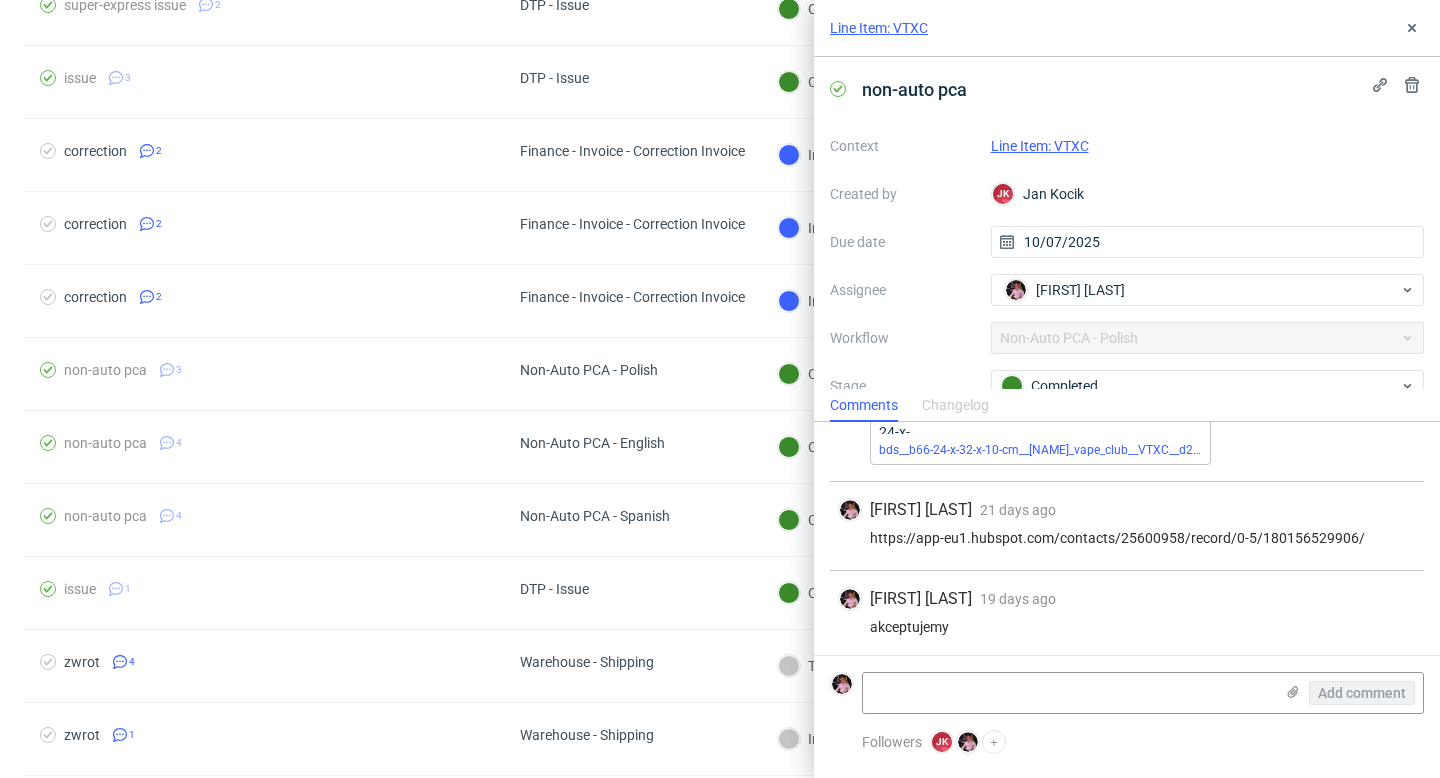 scroll, scrollTop: 265, scrollLeft: 0, axis: vertical 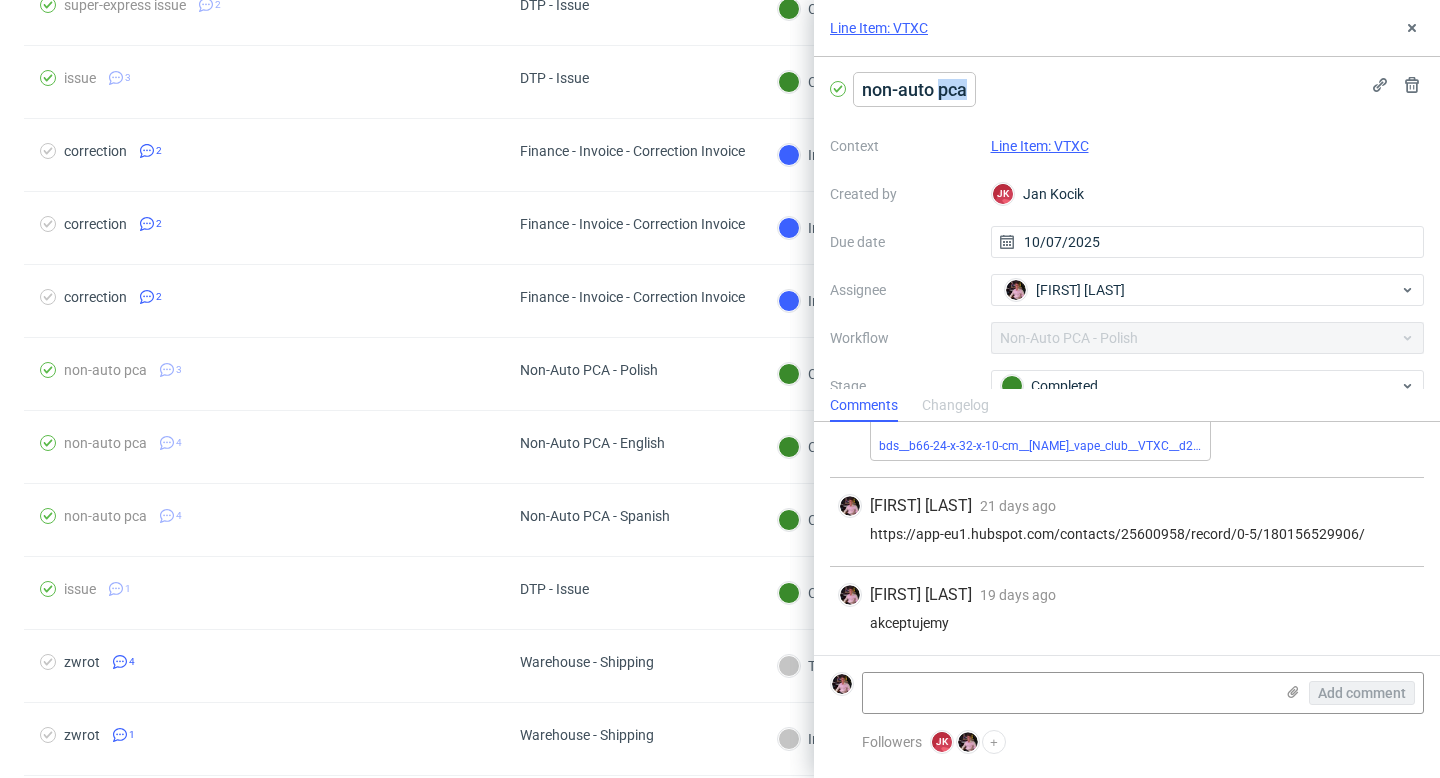 drag, startPoint x: 941, startPoint y: 91, endPoint x: 970, endPoint y: 89, distance: 29.068884 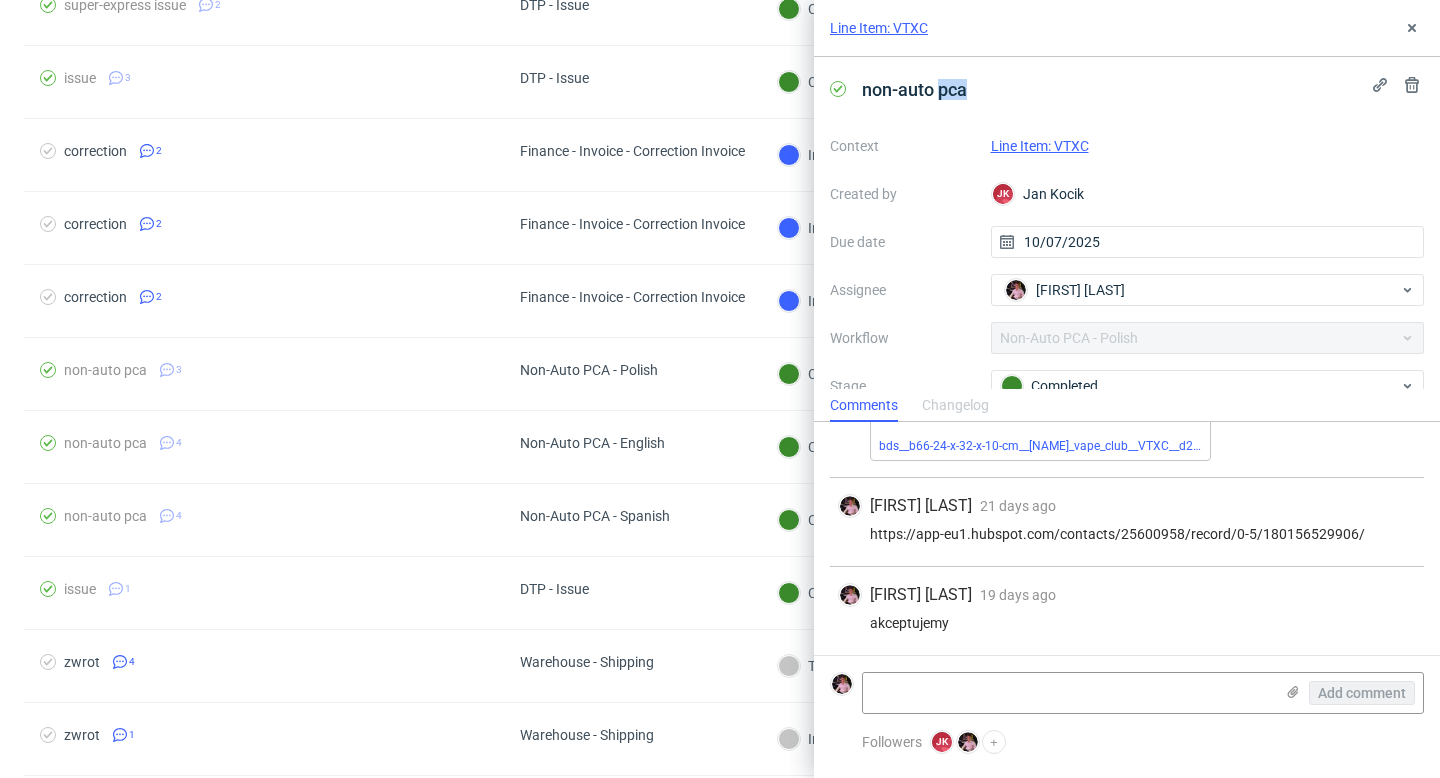 click on "non-auto pca" at bounding box center (1127, 89) 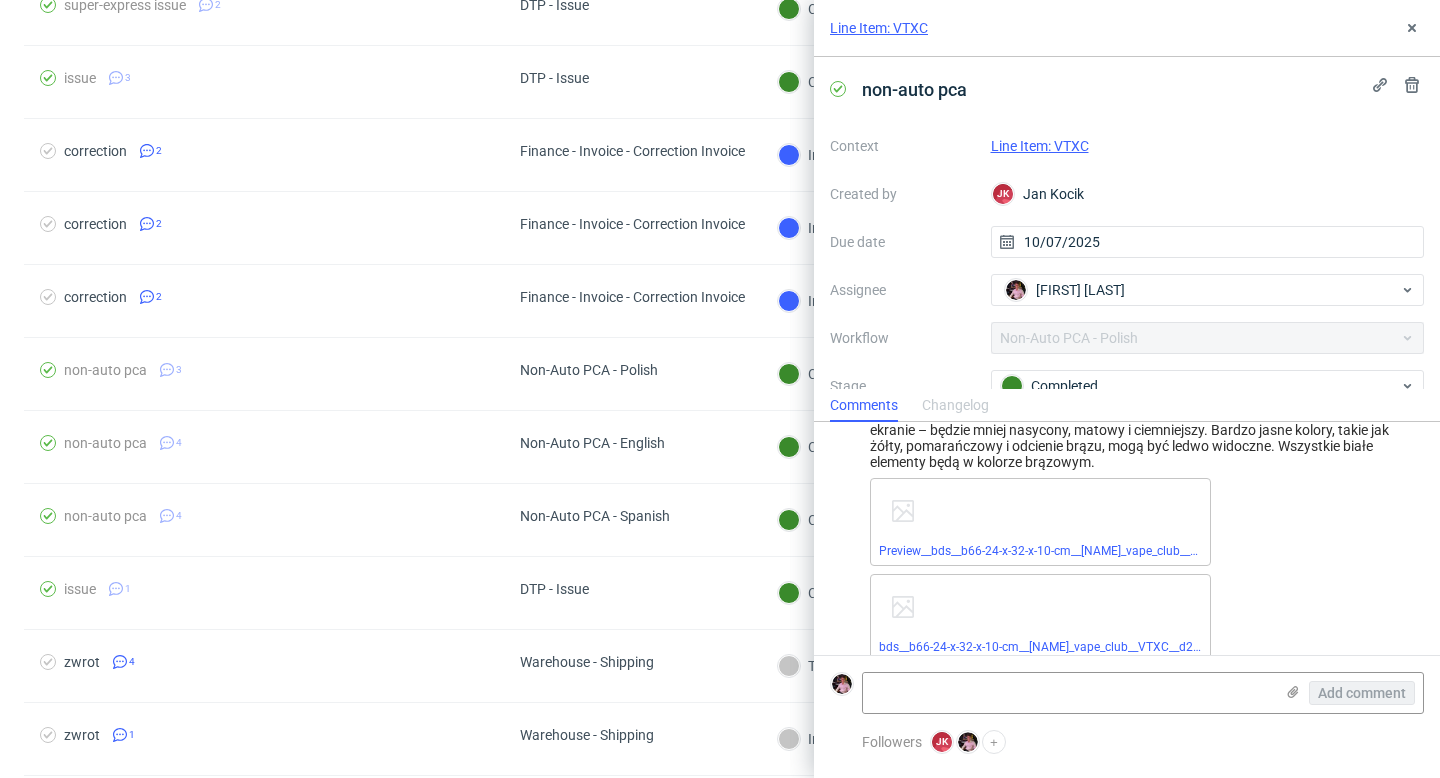 scroll, scrollTop: 0, scrollLeft: 0, axis: both 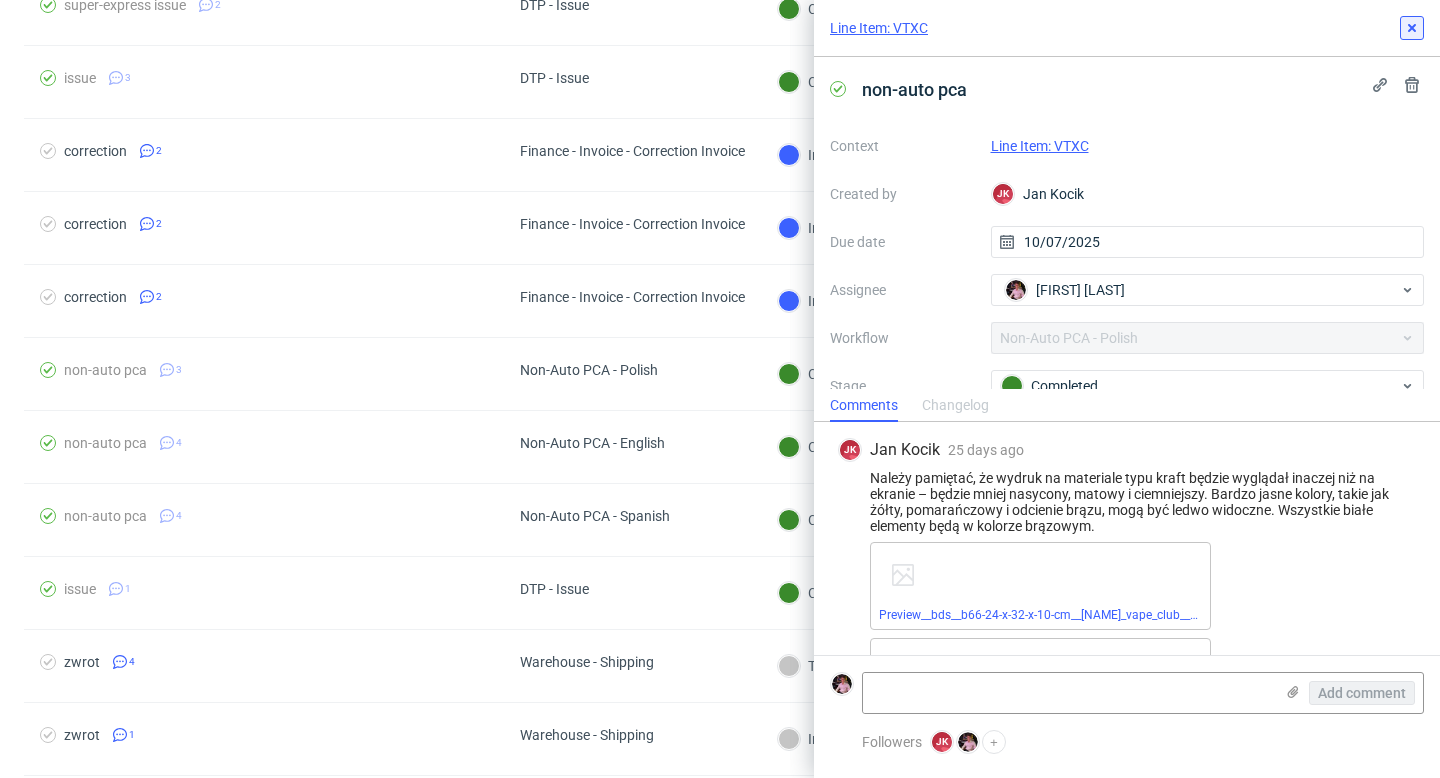 click 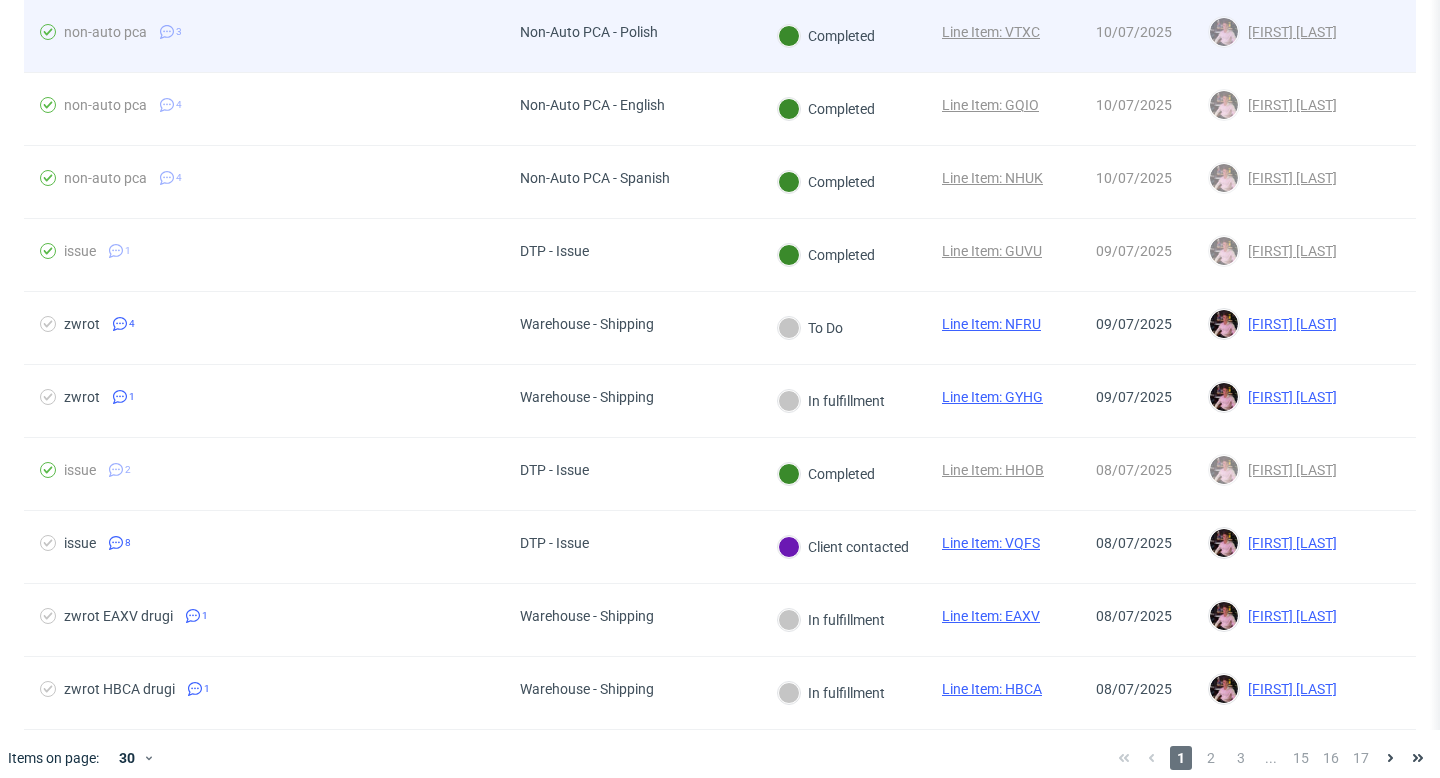 scroll, scrollTop: 1671, scrollLeft: 0, axis: vertical 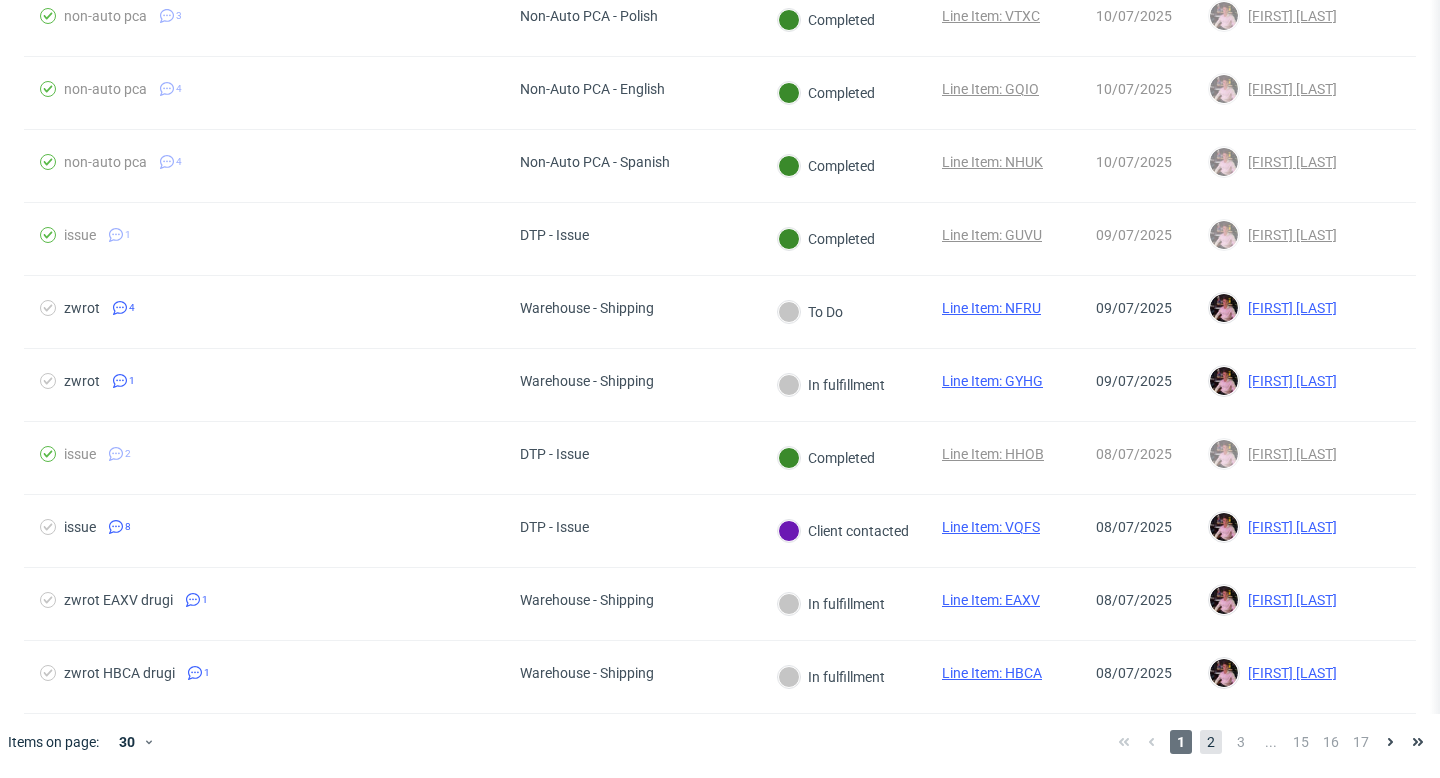 click on "2" at bounding box center [1211, 742] 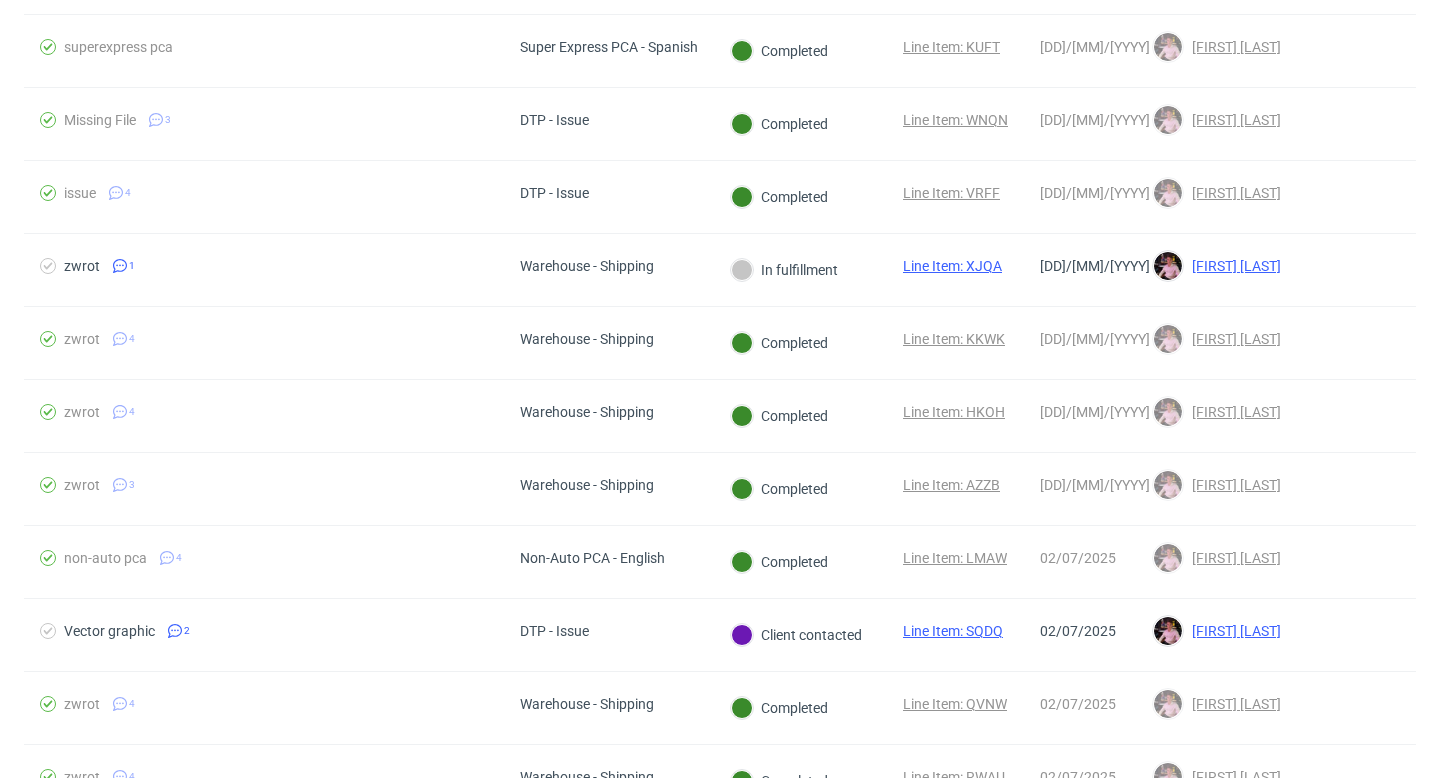 scroll, scrollTop: 1671, scrollLeft: 0, axis: vertical 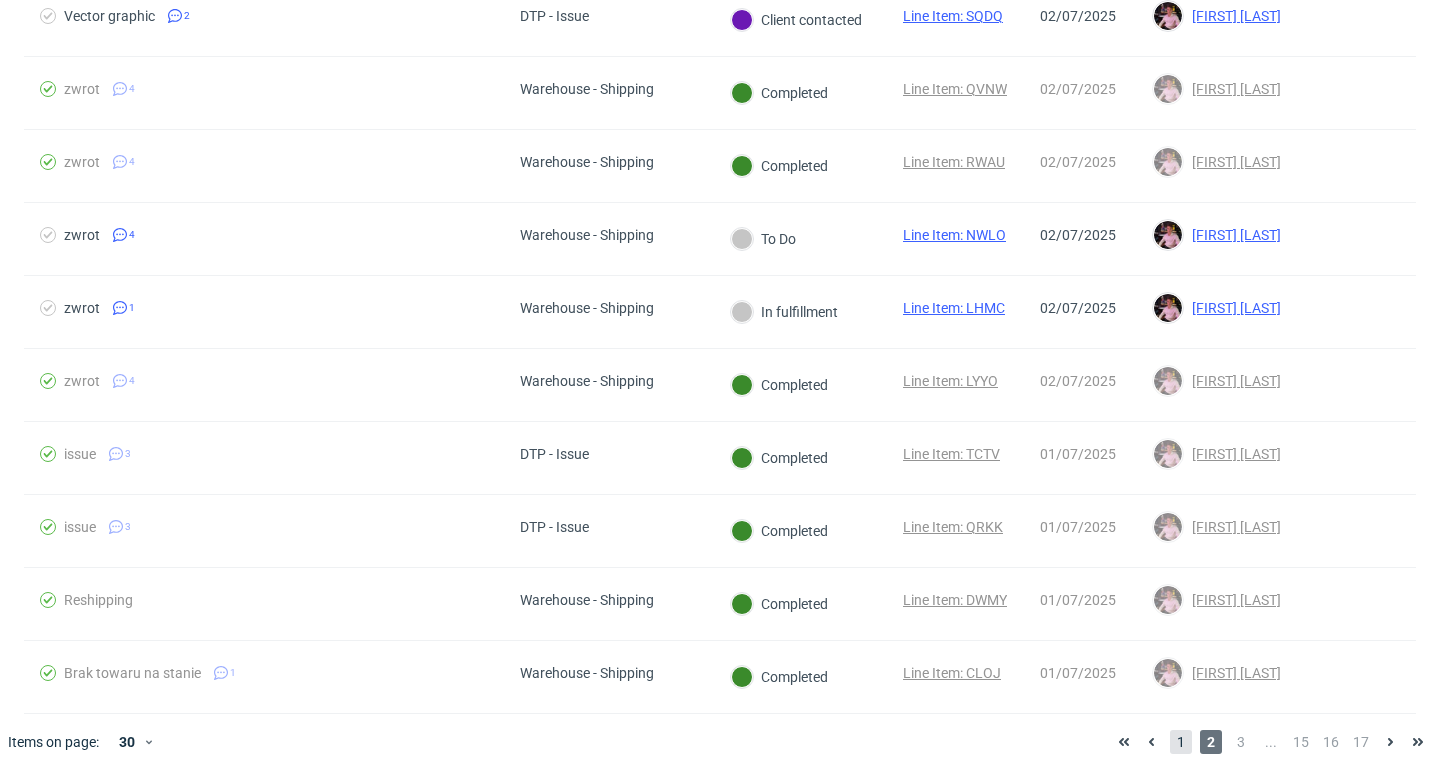 click on "1" at bounding box center [1181, 742] 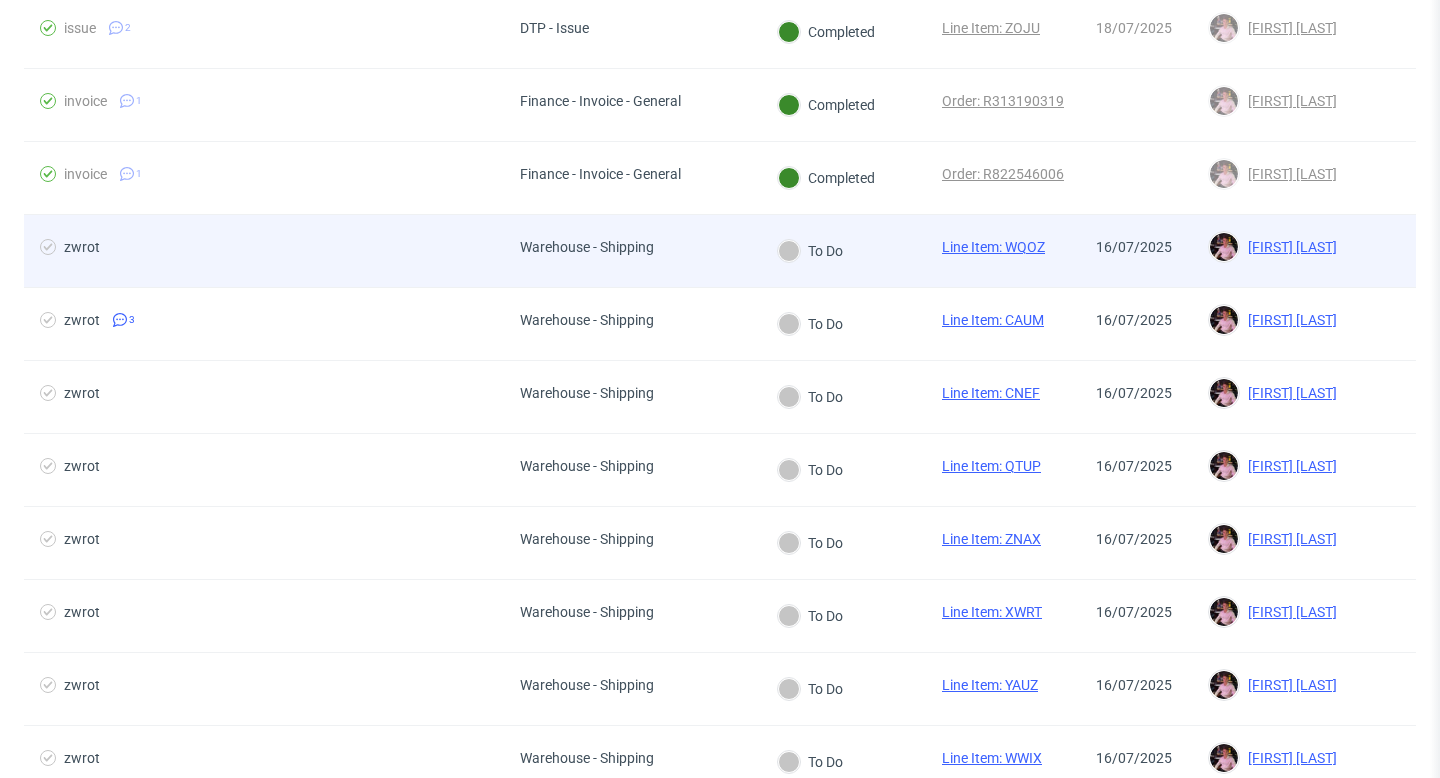 scroll, scrollTop: 0, scrollLeft: 0, axis: both 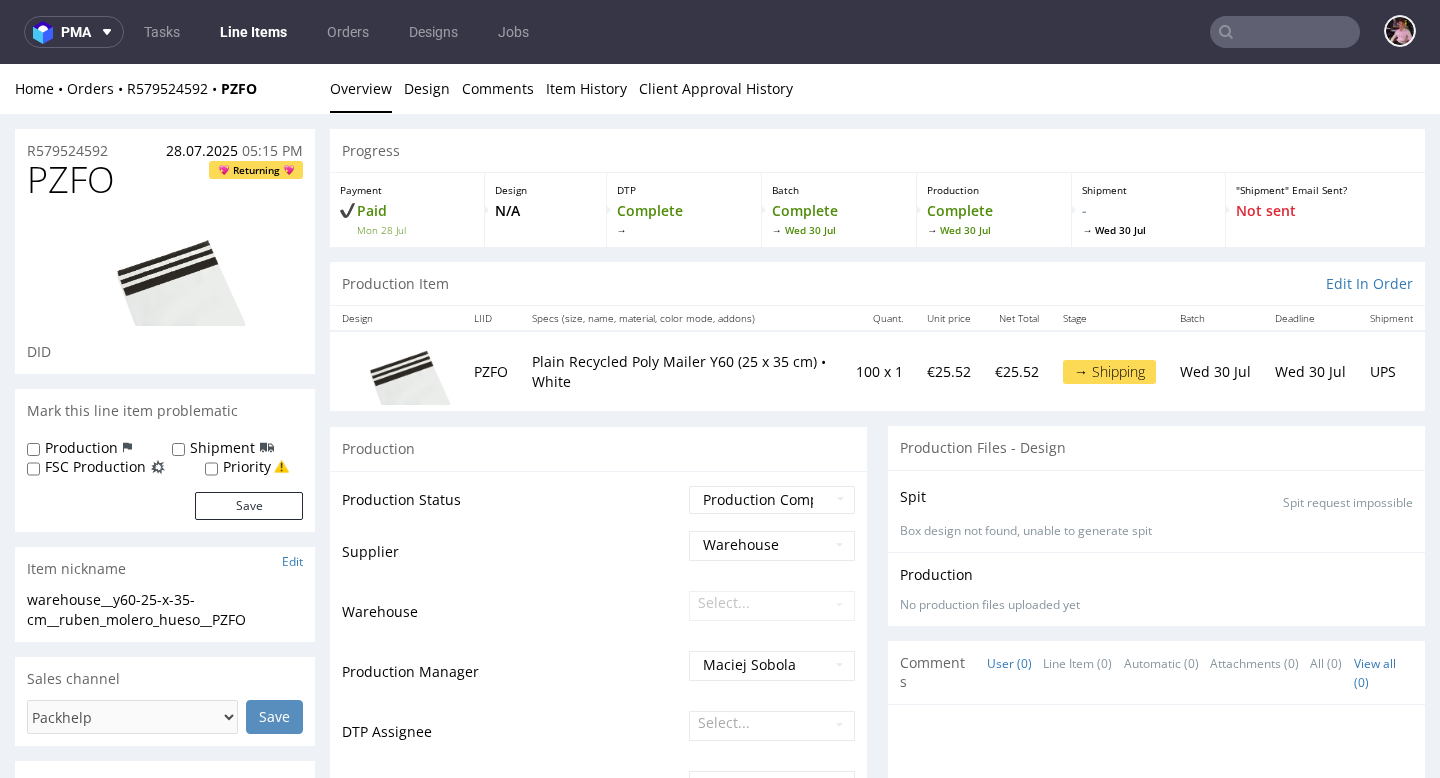 click on "Save" at bounding box center [165, 506] 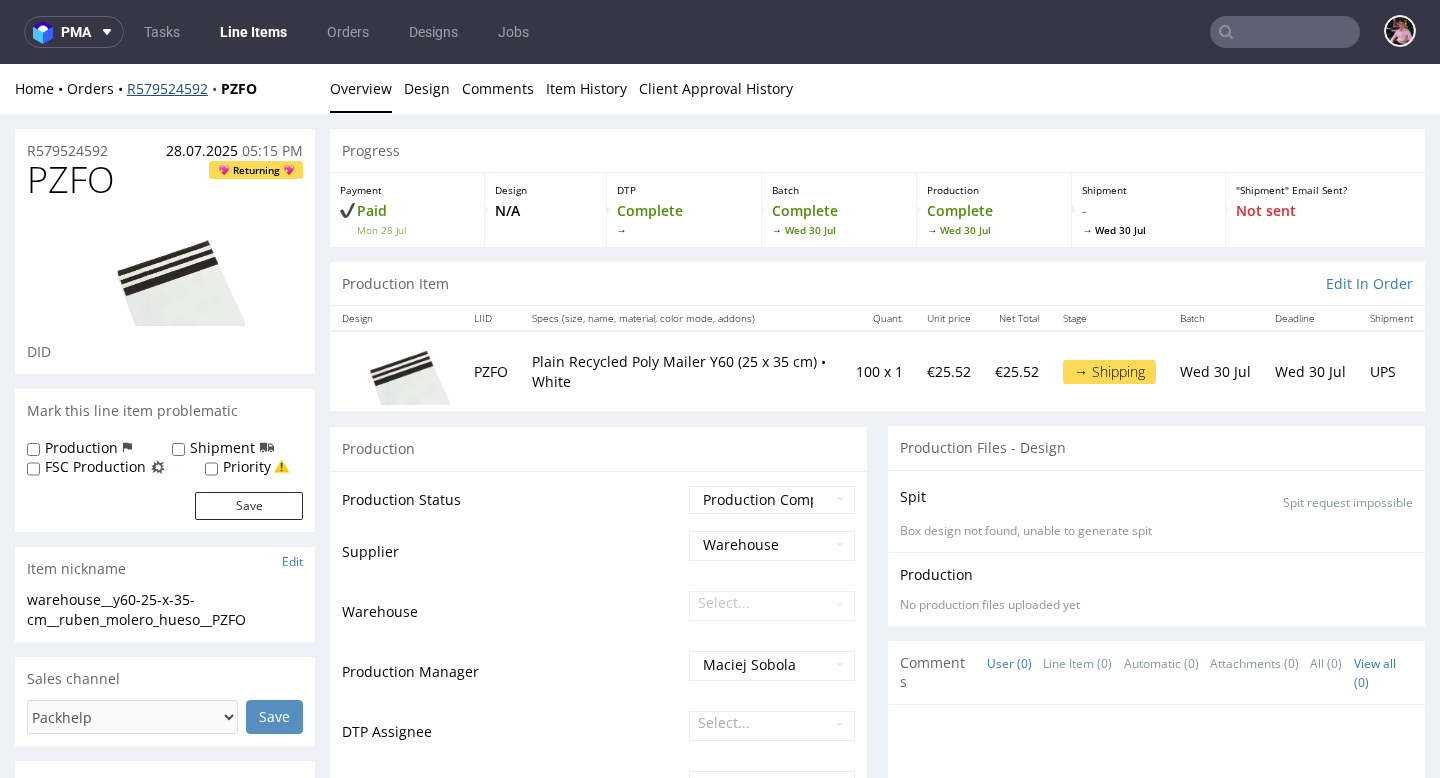 click on "R579524592" at bounding box center (174, 88) 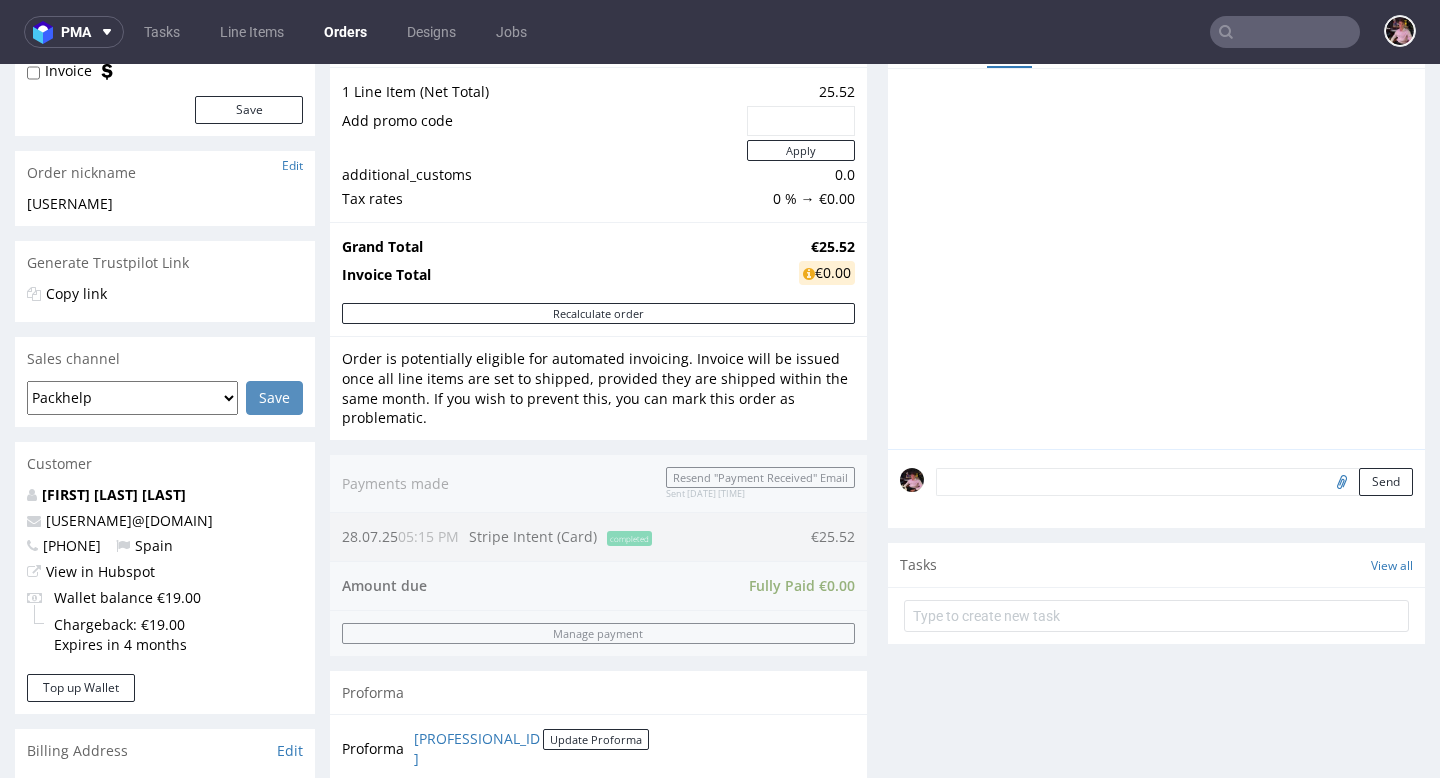 scroll, scrollTop: 240, scrollLeft: 0, axis: vertical 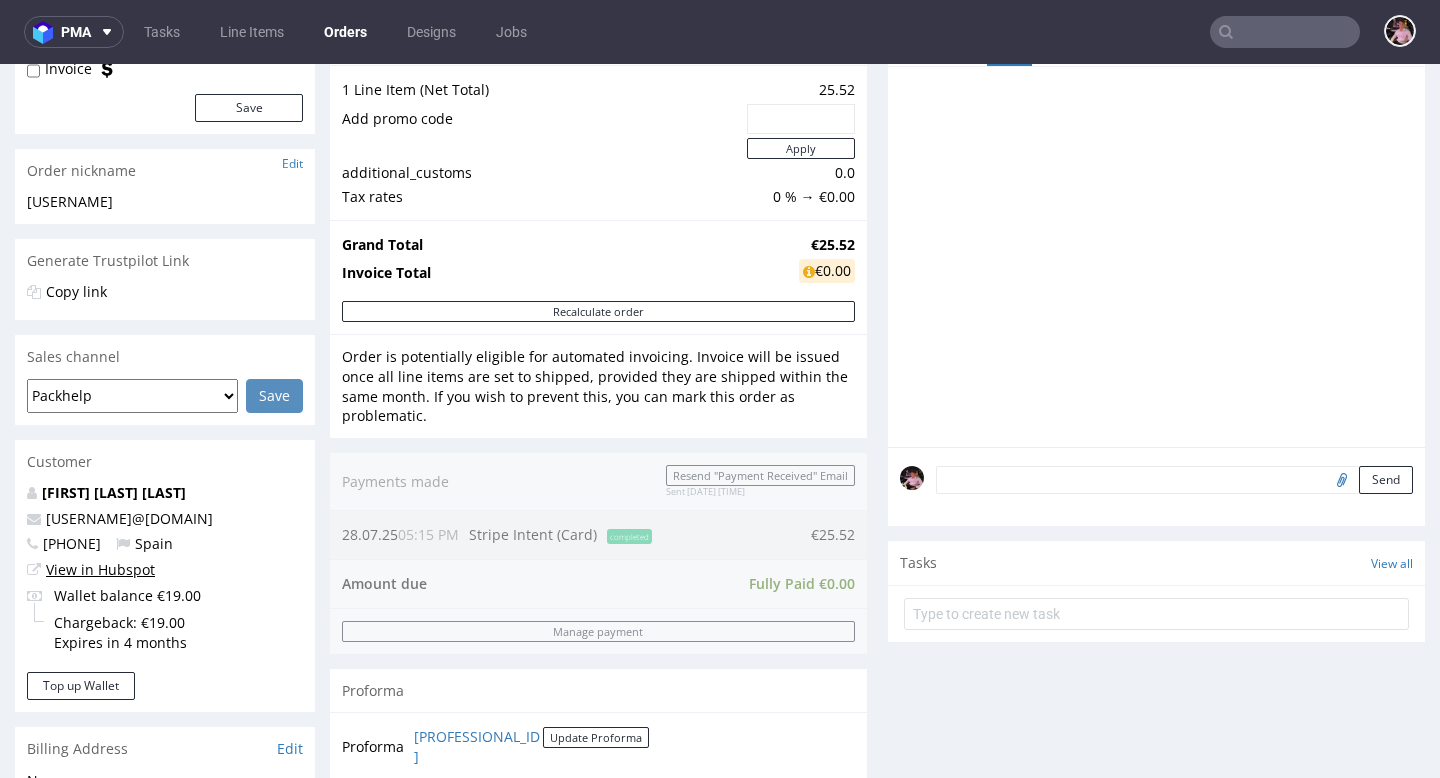 click on "View in Hubspot" at bounding box center [100, 569] 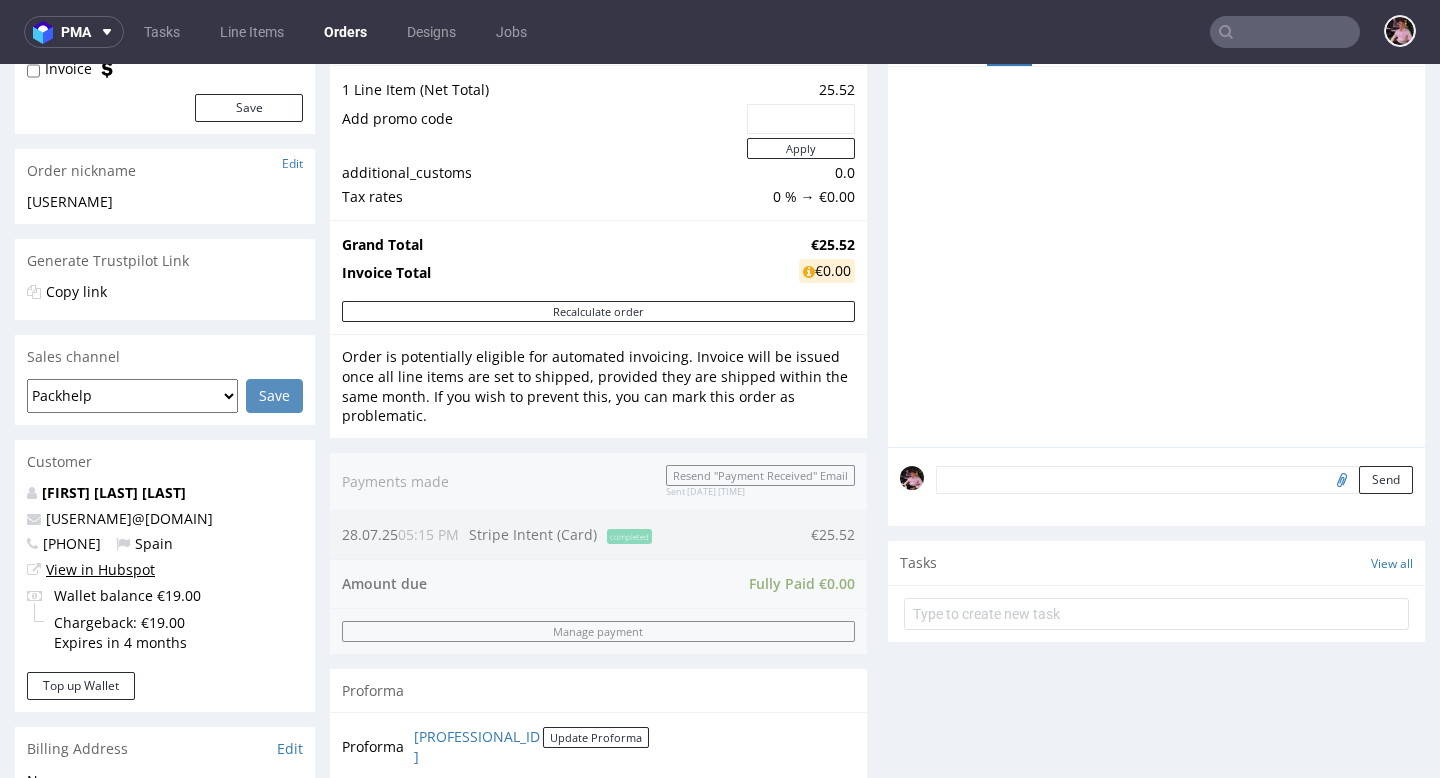 scroll, scrollTop: 0, scrollLeft: 0, axis: both 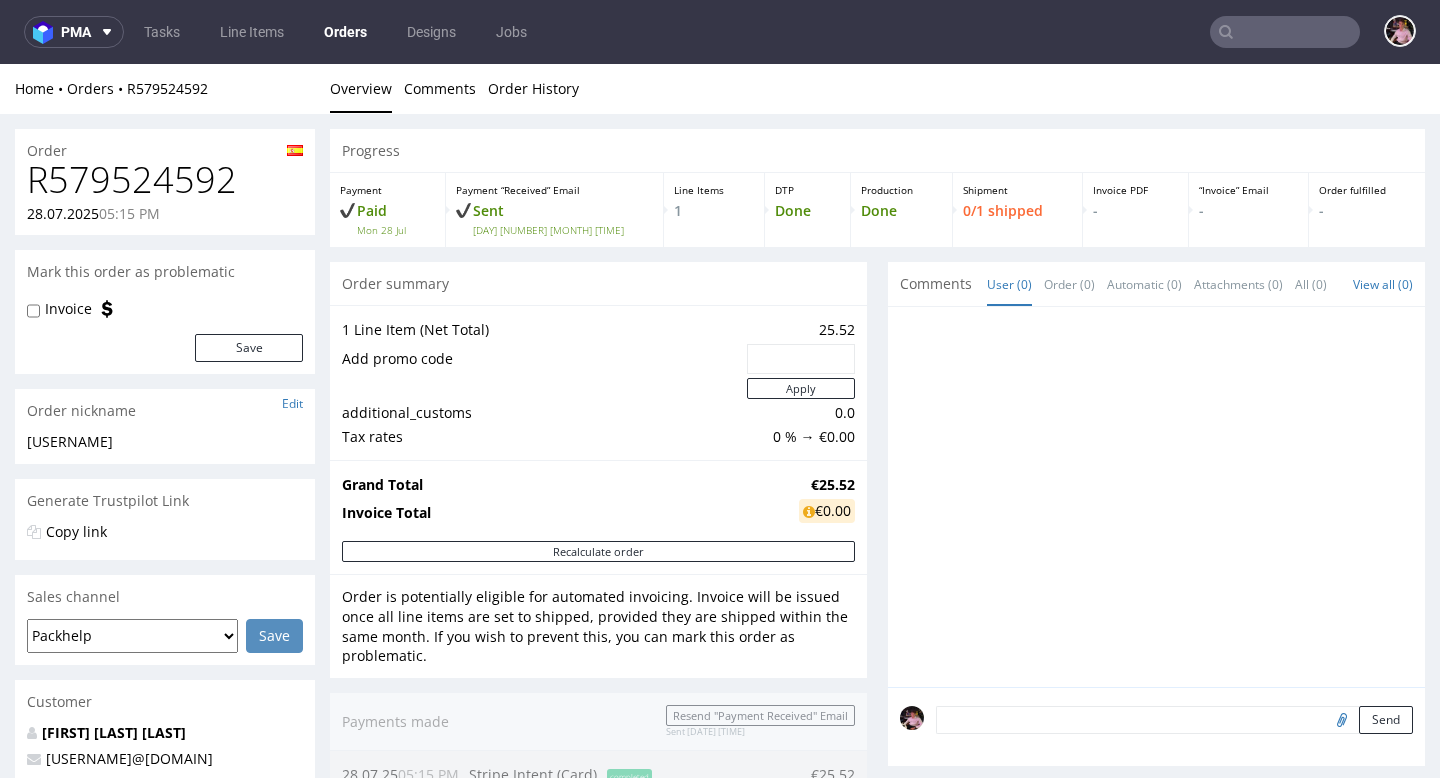 click on "R579524592" at bounding box center (165, 180) 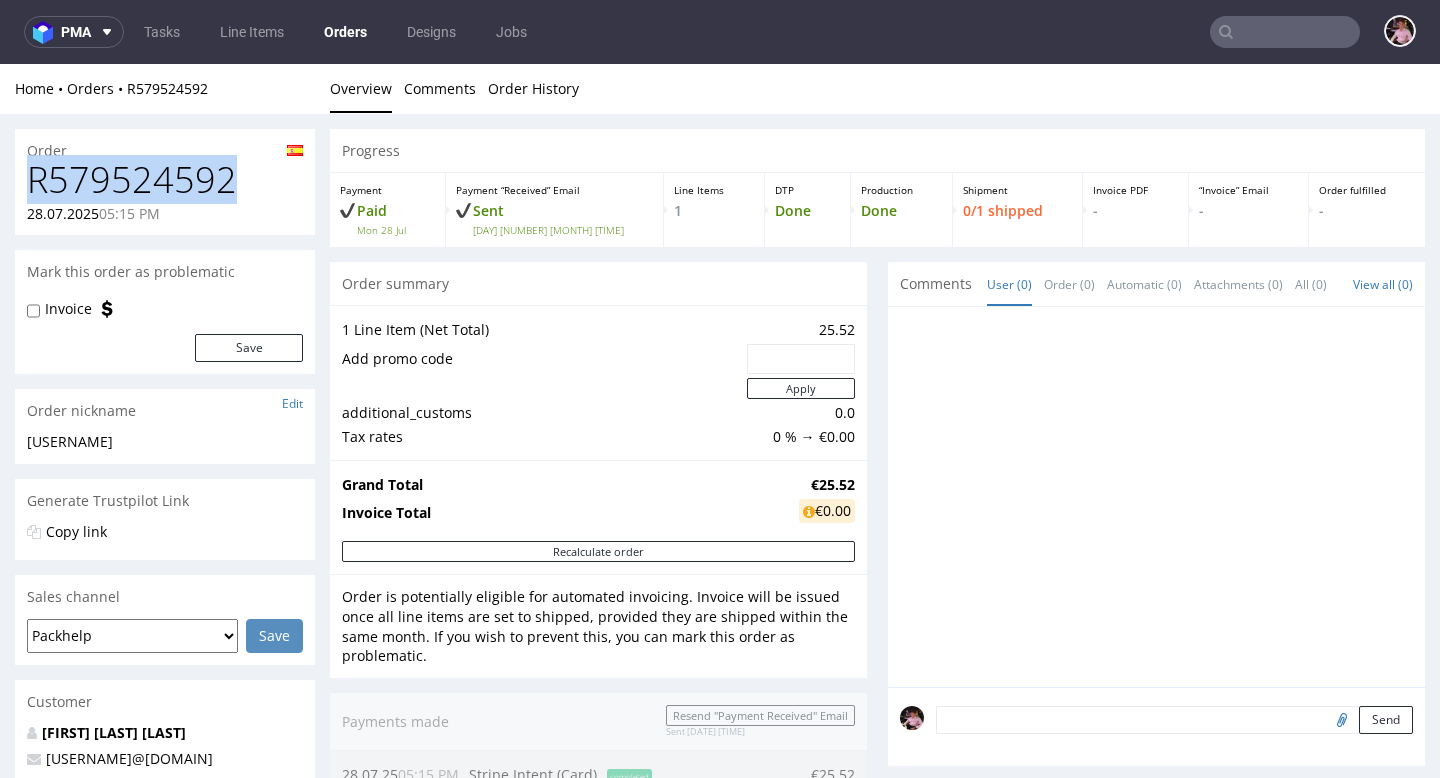 click on "R579524592" at bounding box center (165, 180) 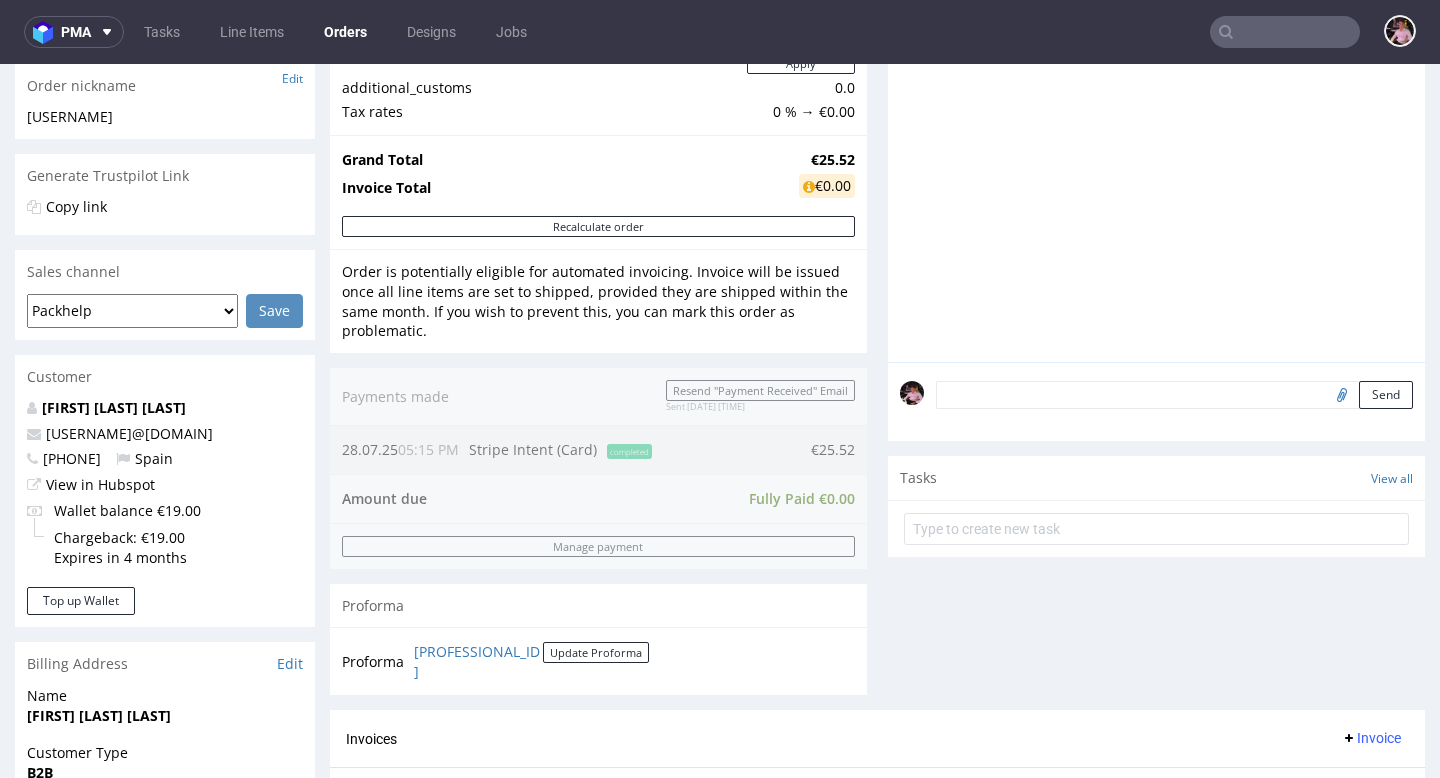 scroll, scrollTop: 871, scrollLeft: 0, axis: vertical 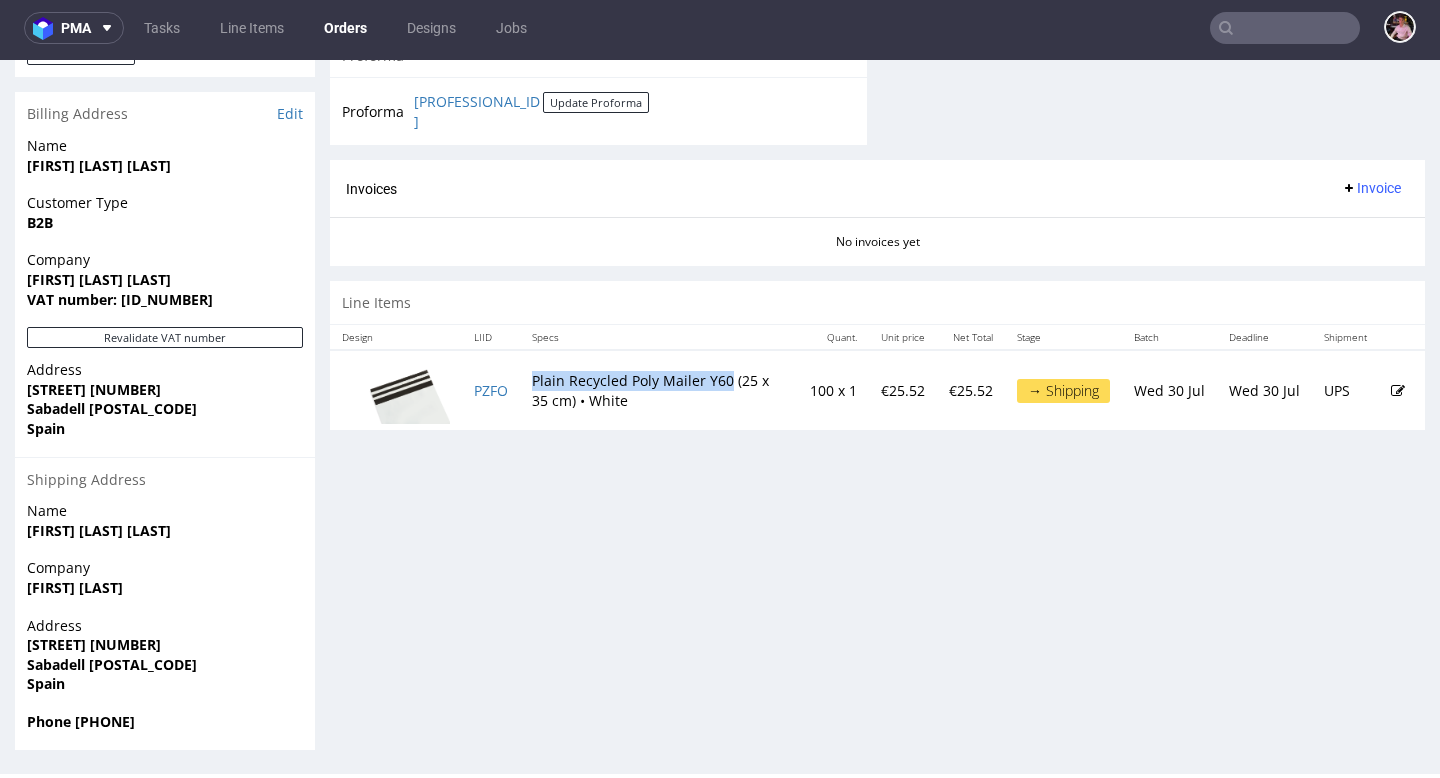 drag, startPoint x: 733, startPoint y: 375, endPoint x: 533, endPoint y: 376, distance: 200.0025 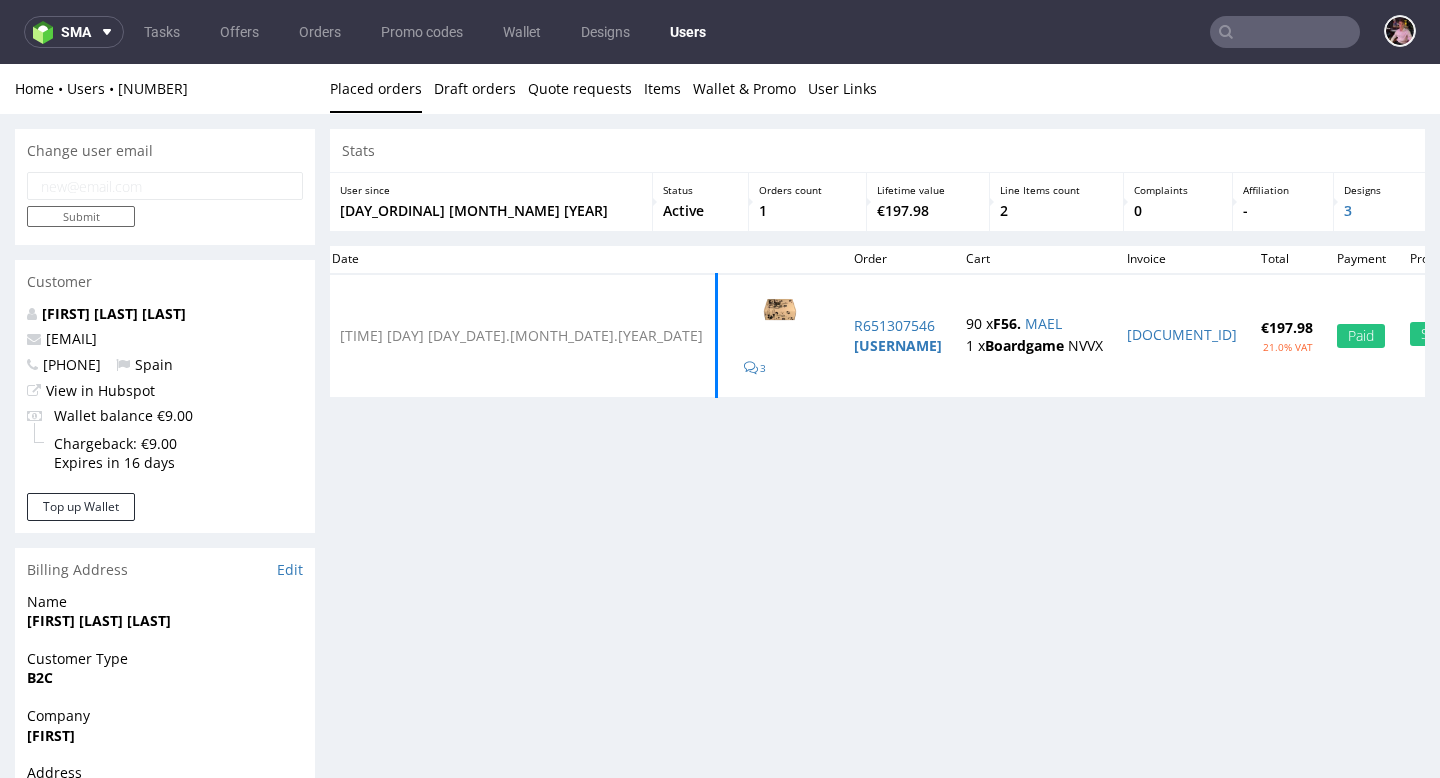 scroll, scrollTop: 0, scrollLeft: 0, axis: both 